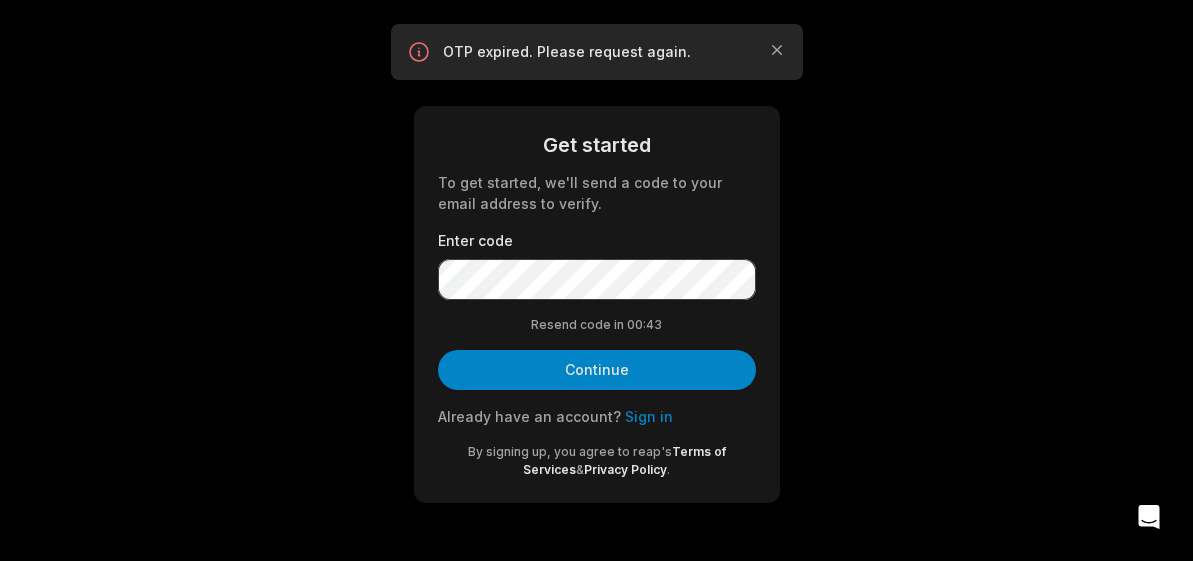 scroll, scrollTop: 0, scrollLeft: 0, axis: both 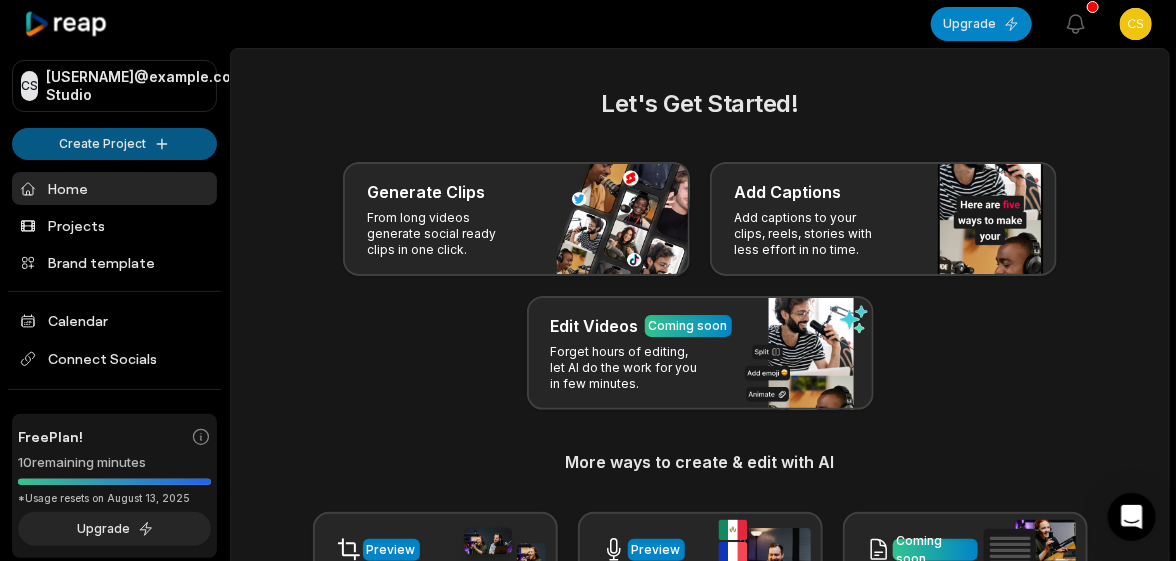 click on "CS [USERNAME]@example.com's Studio Create Project Home Projects Brand template Calendar Connect Socials Free Plan! 10 remaining minutes *Usage resets on August 13, 2025 Upgrade Help Privacy Terms Open sidebar Upgrade View notifications Open user menu Let's Get Started! Generate Clips From long videos generate social ready clips in one click. Add Captions Add captions to your clips, reels, stories with less effort in no time. Edit Videos Coming soon Forget hours of editing, let AI do the work for you in few minutes. More ways to create & edit with AI Preview Auto Reframe Preview AI Dubbing Coming soon Transcription Coming soon Noise removal Recent Projects View all Made with in [CITY]" at bounding box center (588, 280) 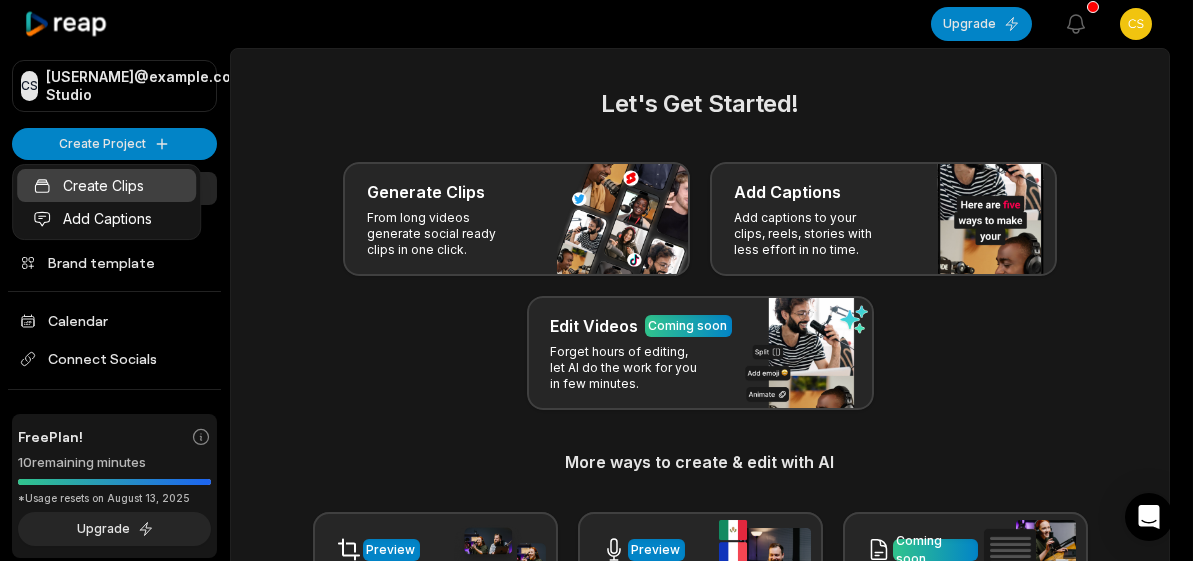 click on "Create Clips" at bounding box center [106, 185] 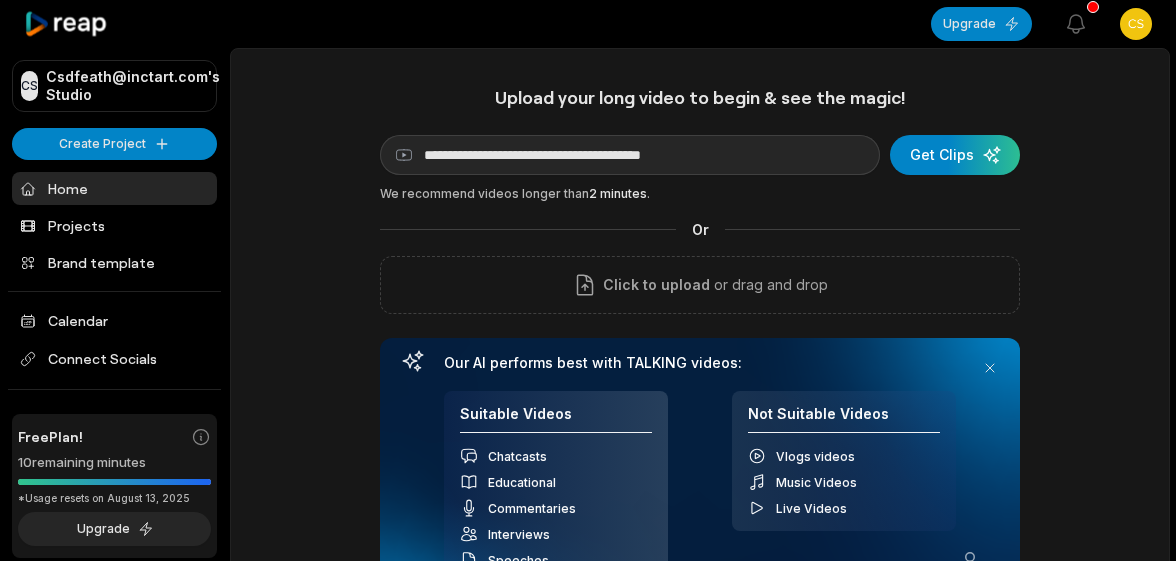 scroll, scrollTop: 0, scrollLeft: 0, axis: both 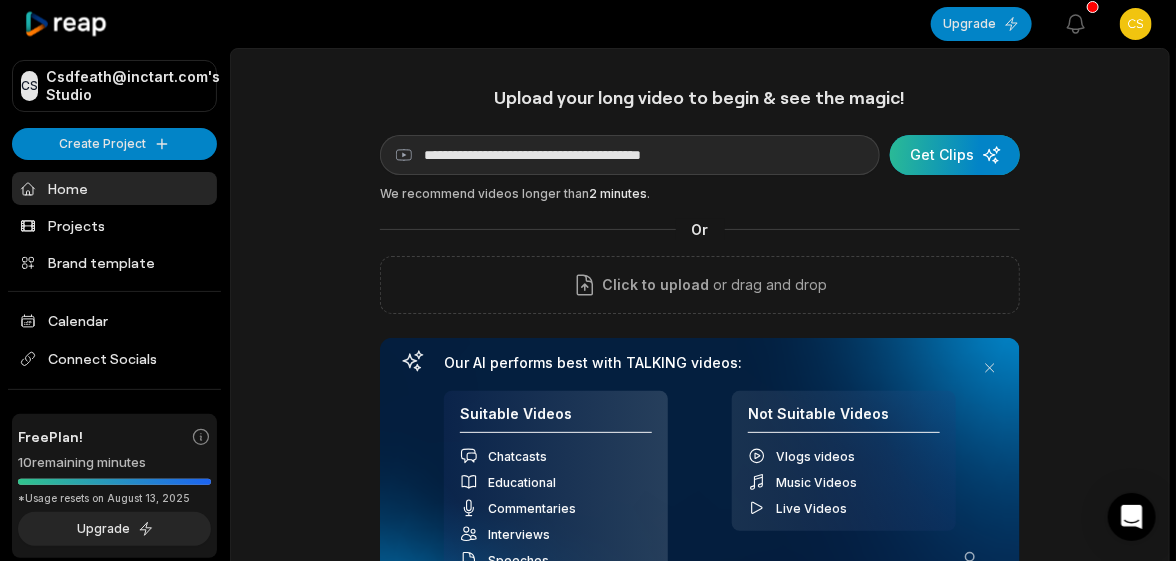 type on "**********" 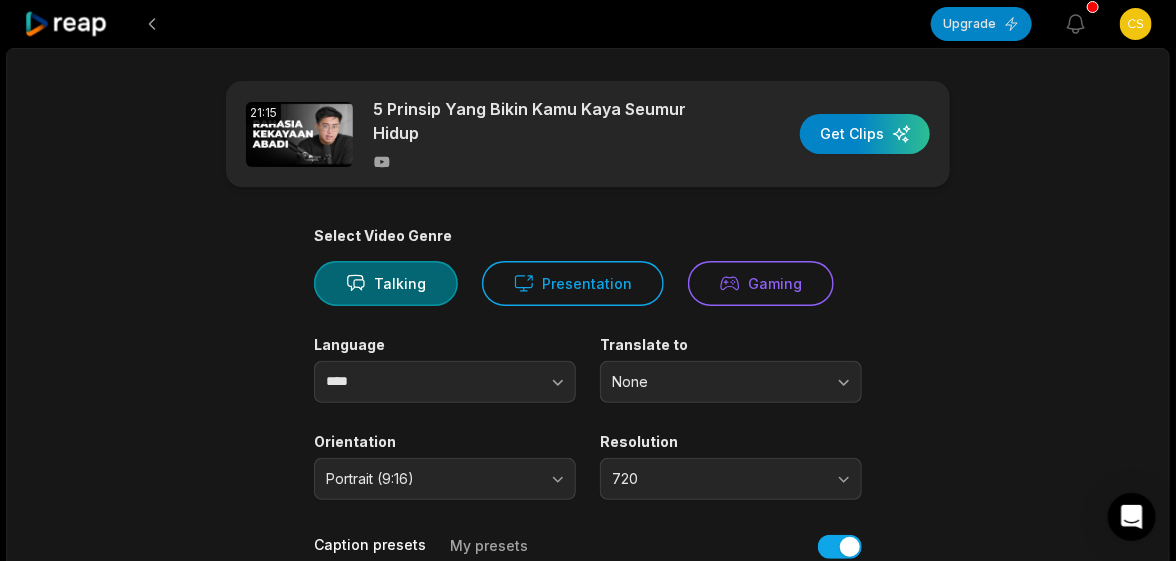 scroll, scrollTop: 300, scrollLeft: 0, axis: vertical 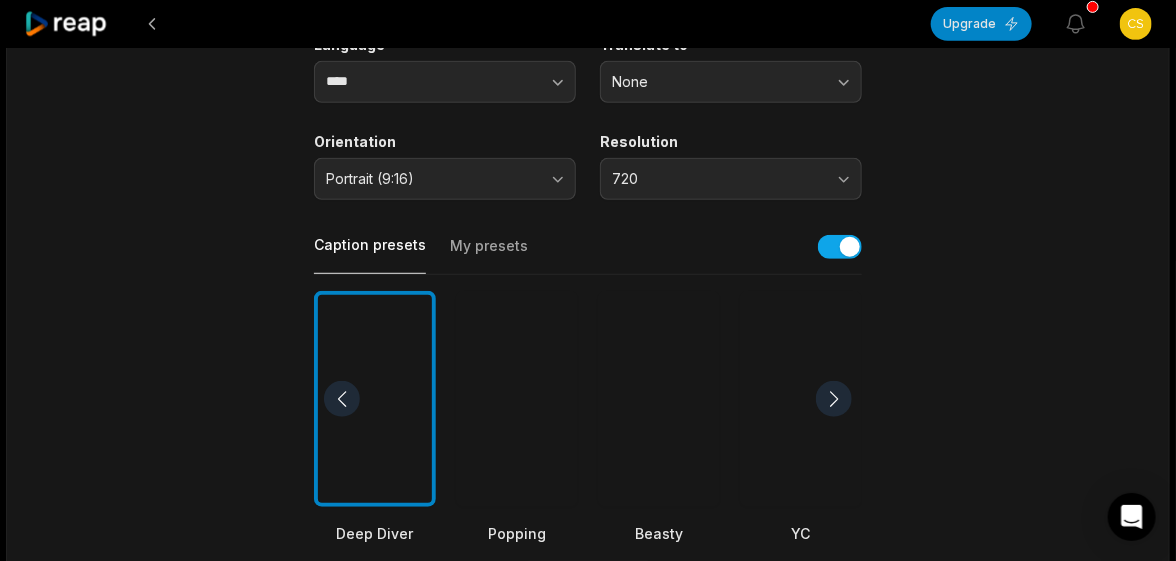 click at bounding box center (834, 399) 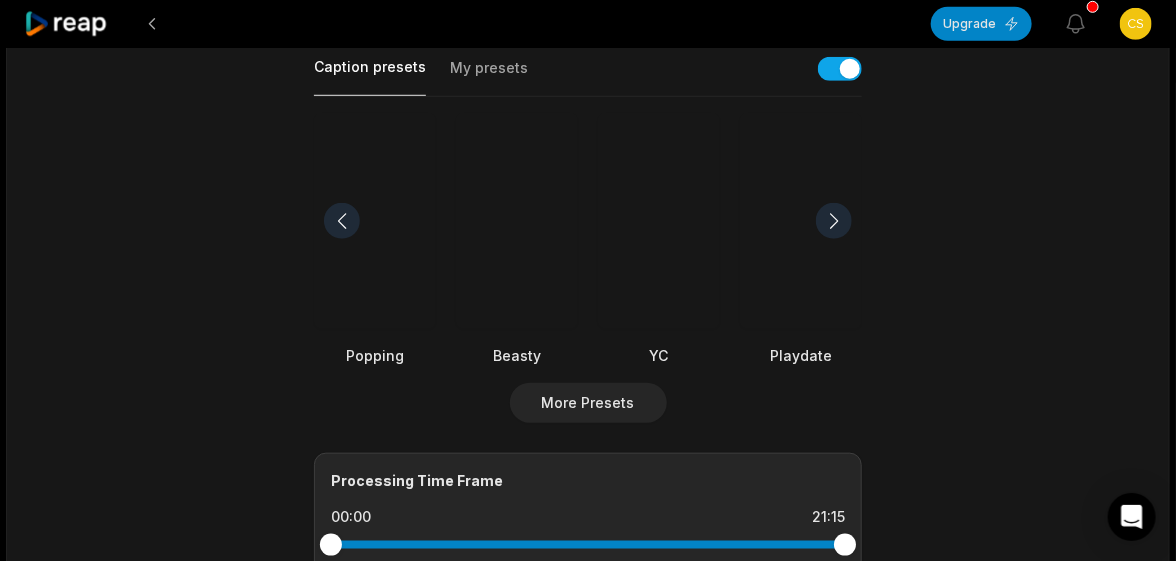 scroll, scrollTop: 500, scrollLeft: 0, axis: vertical 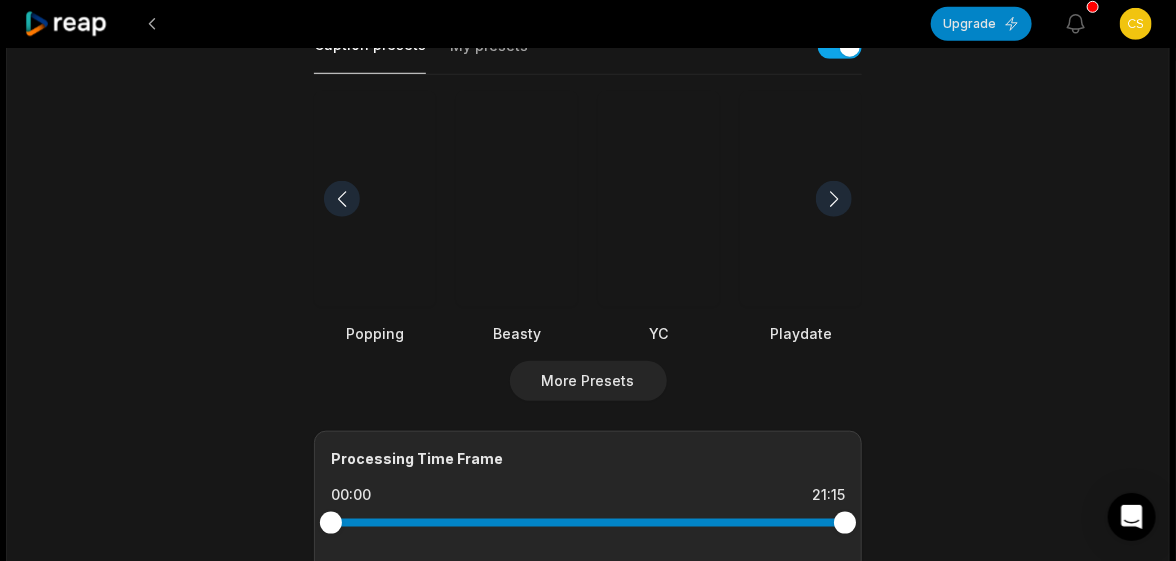 click at bounding box center (375, 199) 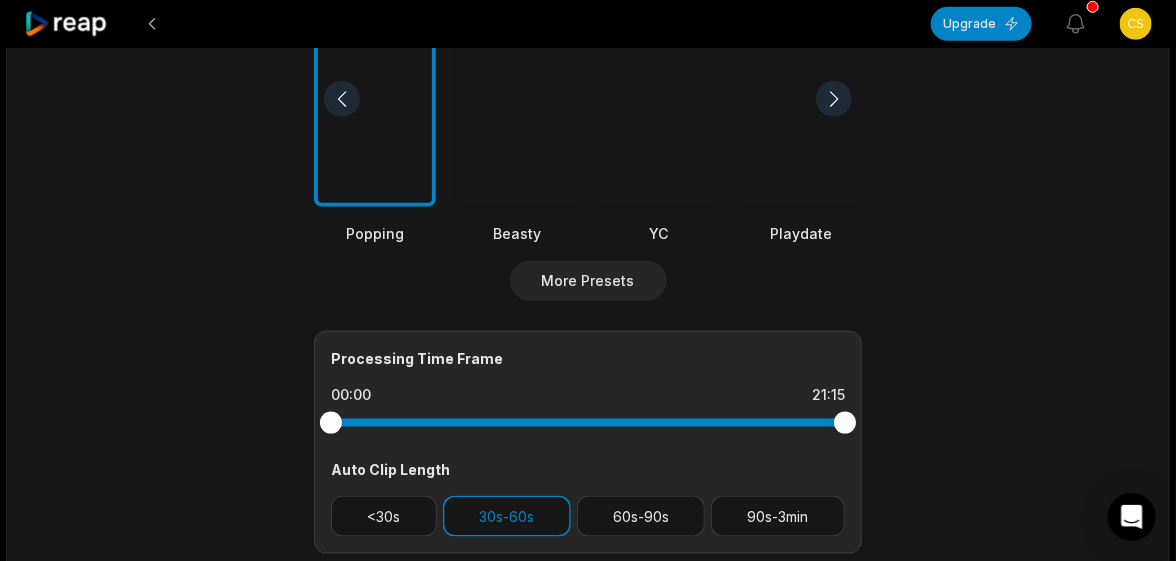 scroll, scrollTop: 500, scrollLeft: 0, axis: vertical 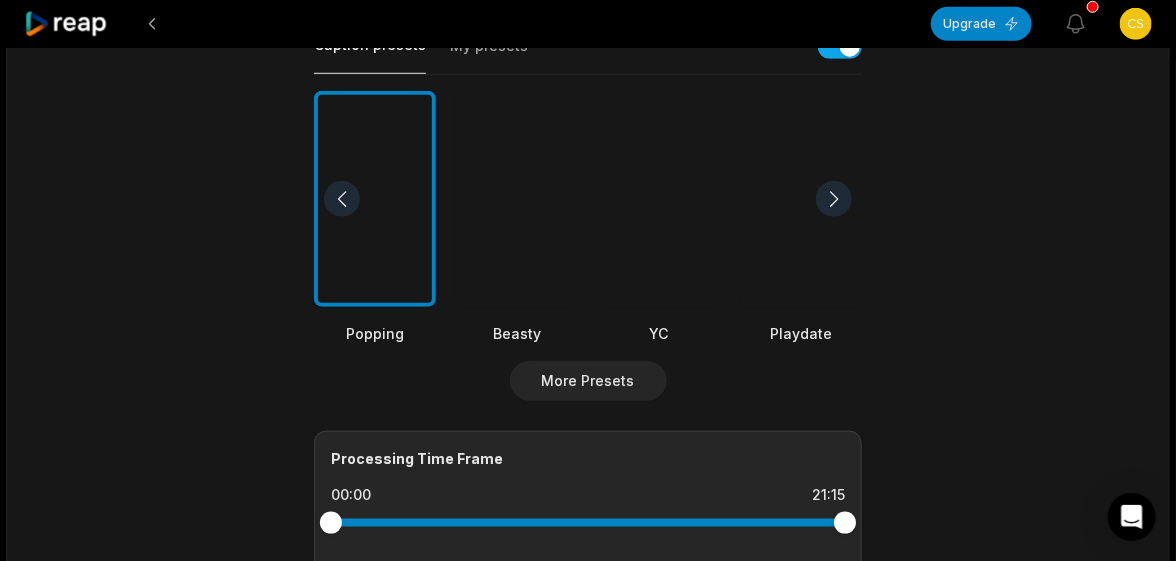 click at bounding box center [834, 199] 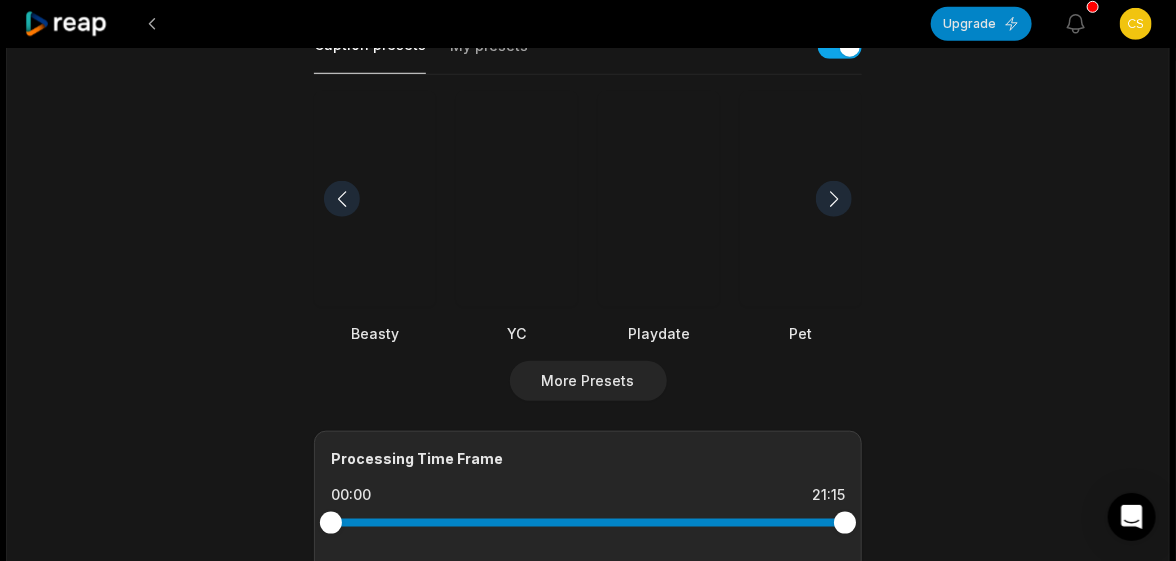 click at bounding box center [659, 199] 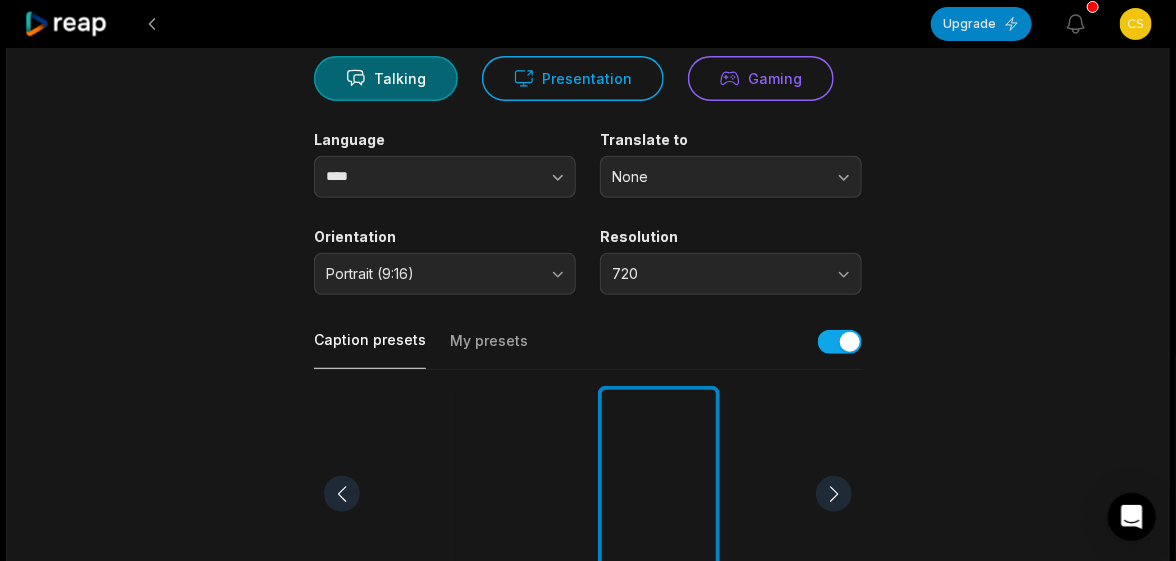 scroll, scrollTop: 0, scrollLeft: 0, axis: both 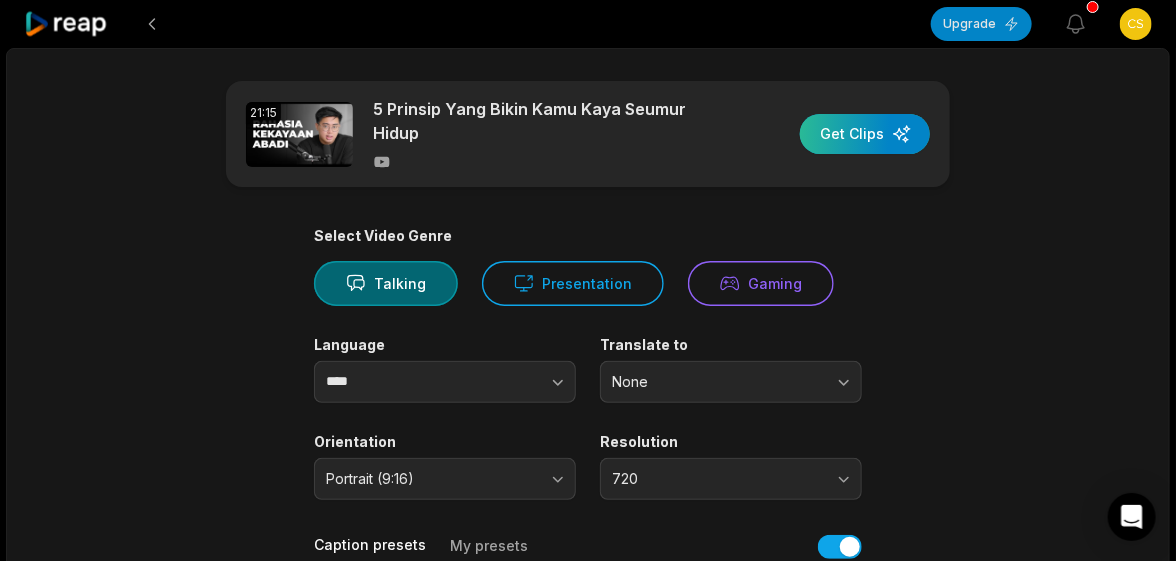 click at bounding box center [865, 134] 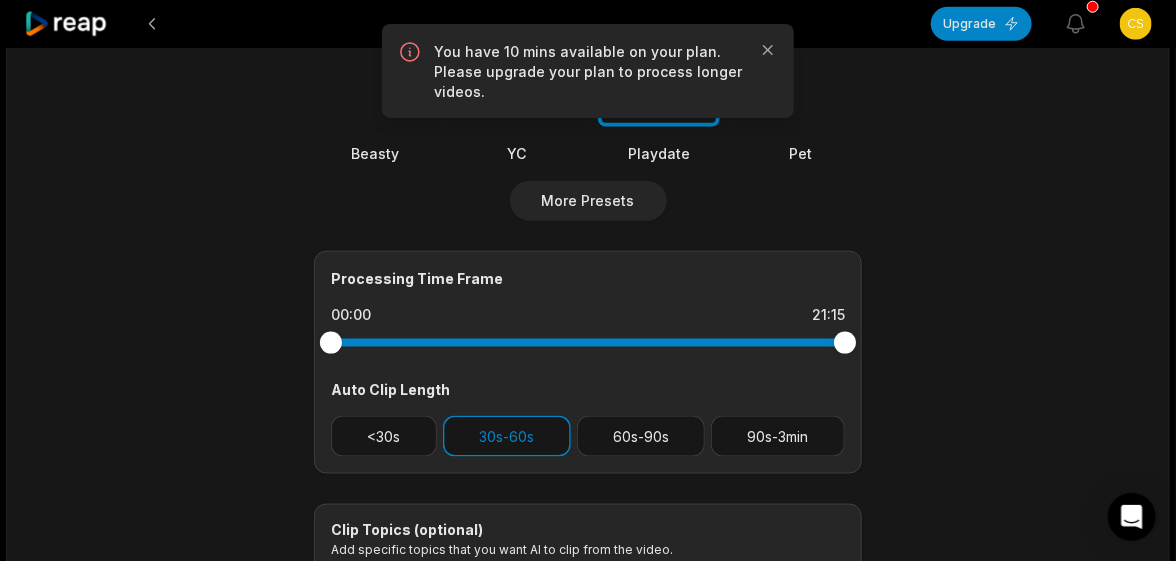 scroll, scrollTop: 699, scrollLeft: 0, axis: vertical 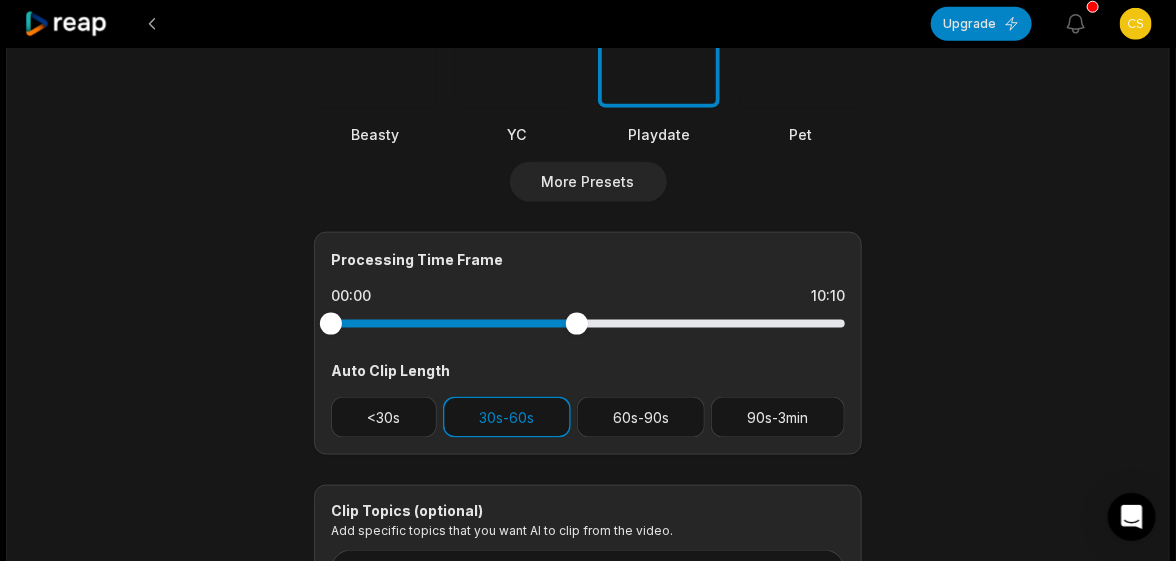 drag, startPoint x: 844, startPoint y: 323, endPoint x: 577, endPoint y: 323, distance: 267 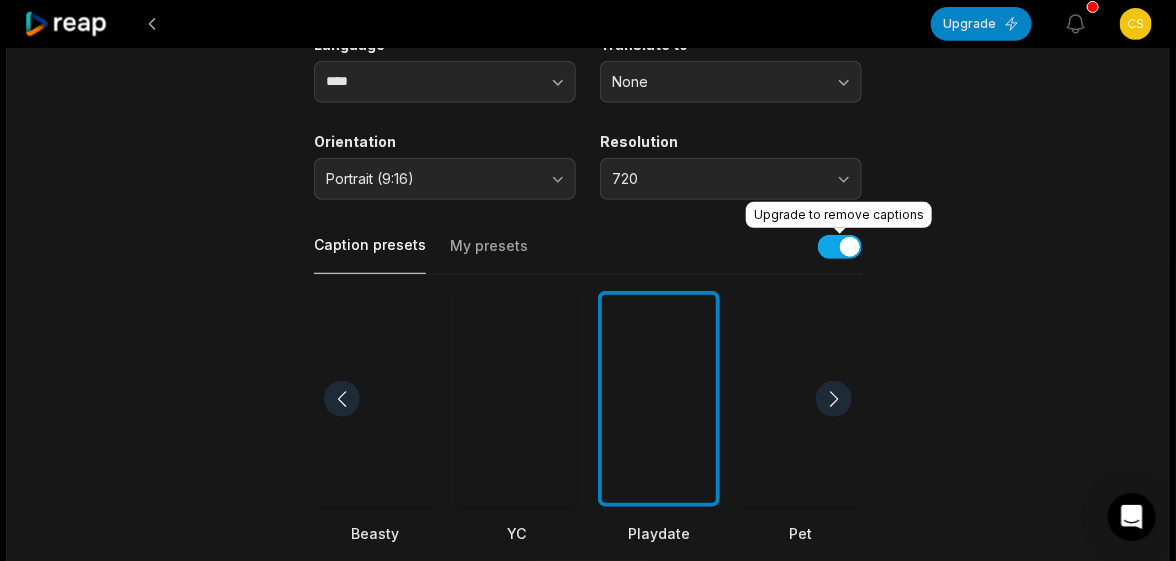 scroll, scrollTop: 0, scrollLeft: 0, axis: both 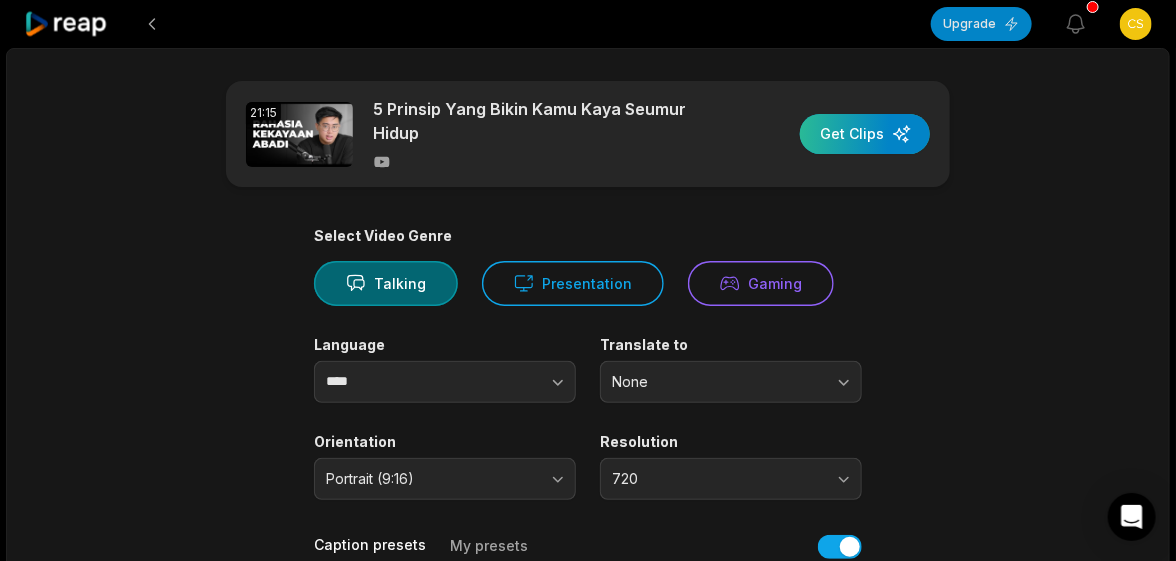 click at bounding box center [865, 134] 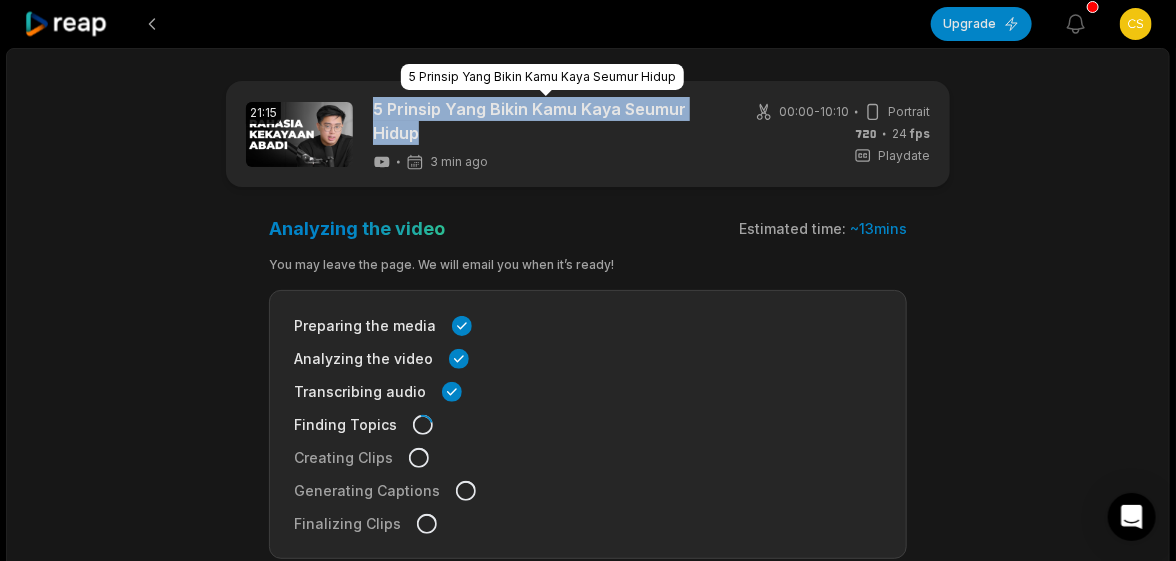 drag, startPoint x: 372, startPoint y: 93, endPoint x: 430, endPoint y: 124, distance: 65.76473 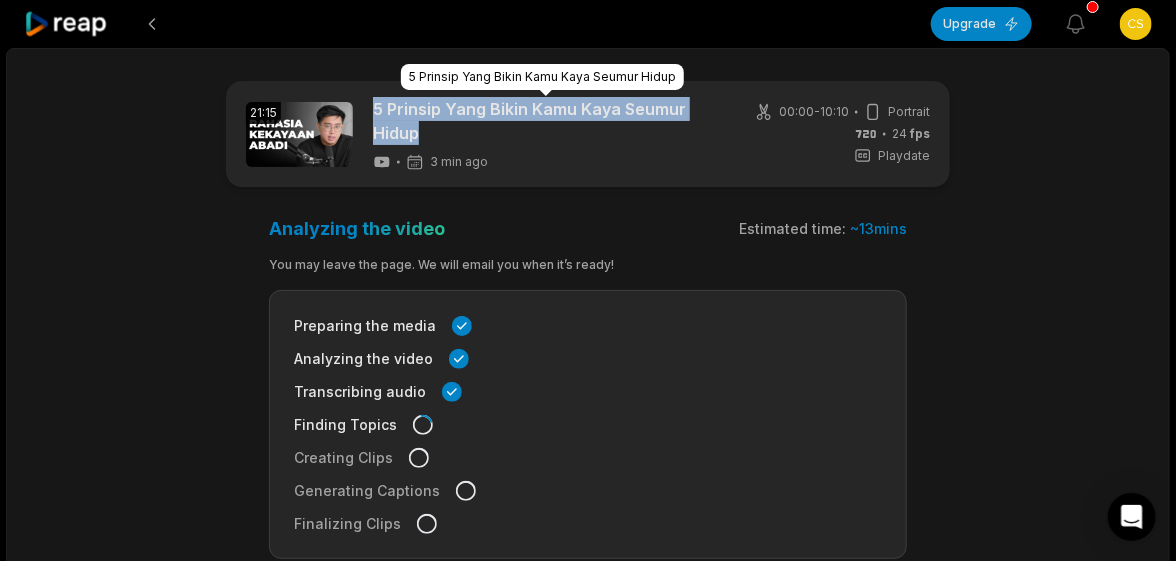 click on "21:15 5 Prinsip Yang Bikin Kamu Kaya Seumur Hidup 3 min ago 00:00  -  10:10 Portrait 24   fps Playdate" at bounding box center (588, 134) 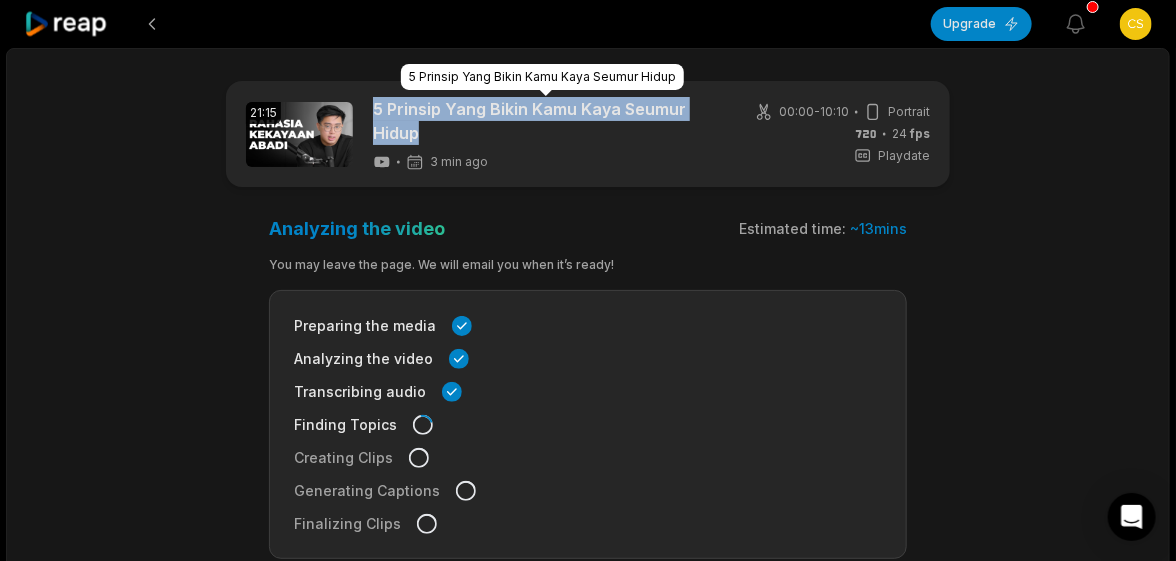 copy on "5 Prinsip Yang Bikin Kamu Kaya Seumur Hidup" 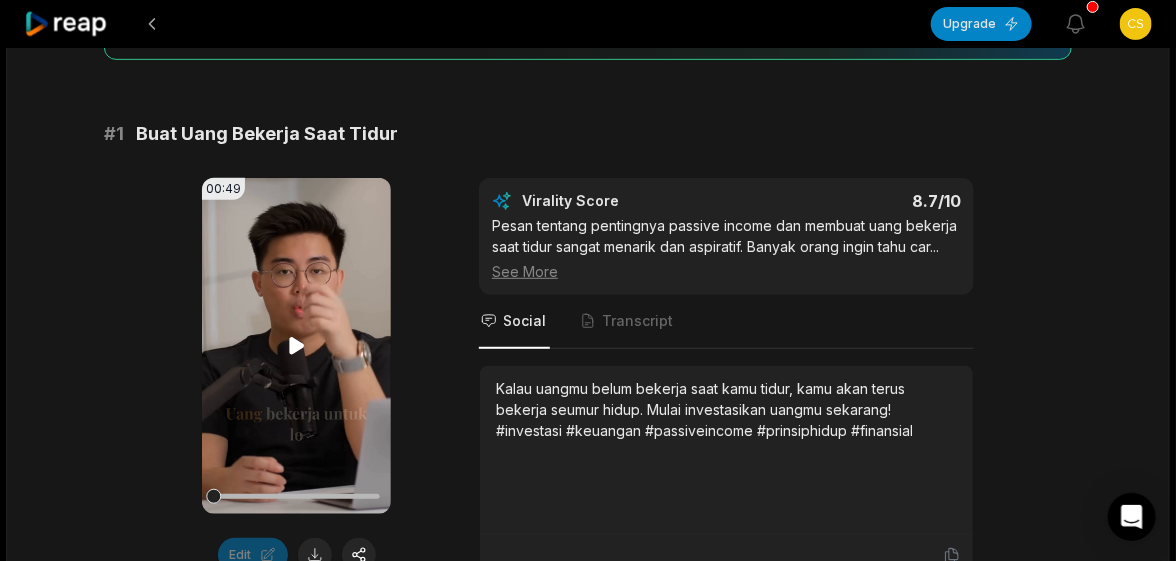 scroll, scrollTop: 300, scrollLeft: 0, axis: vertical 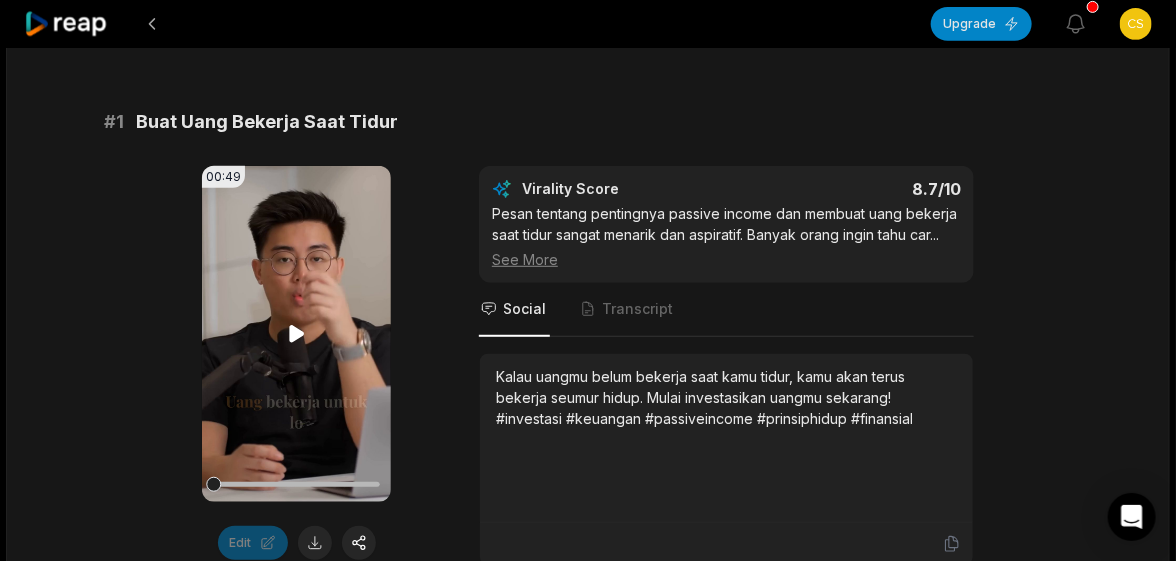 click 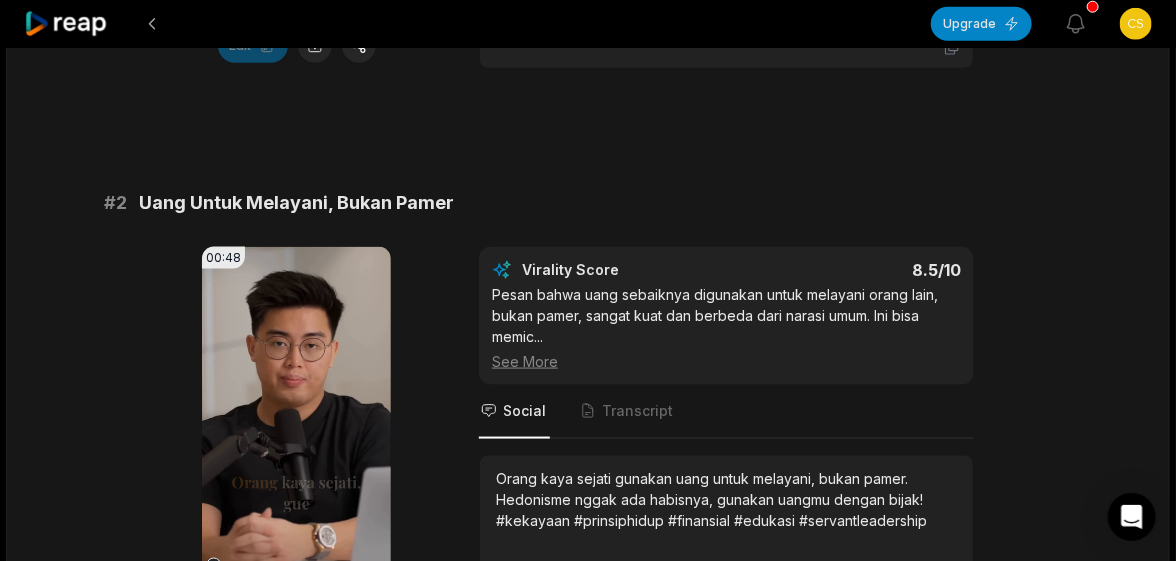 scroll, scrollTop: 899, scrollLeft: 0, axis: vertical 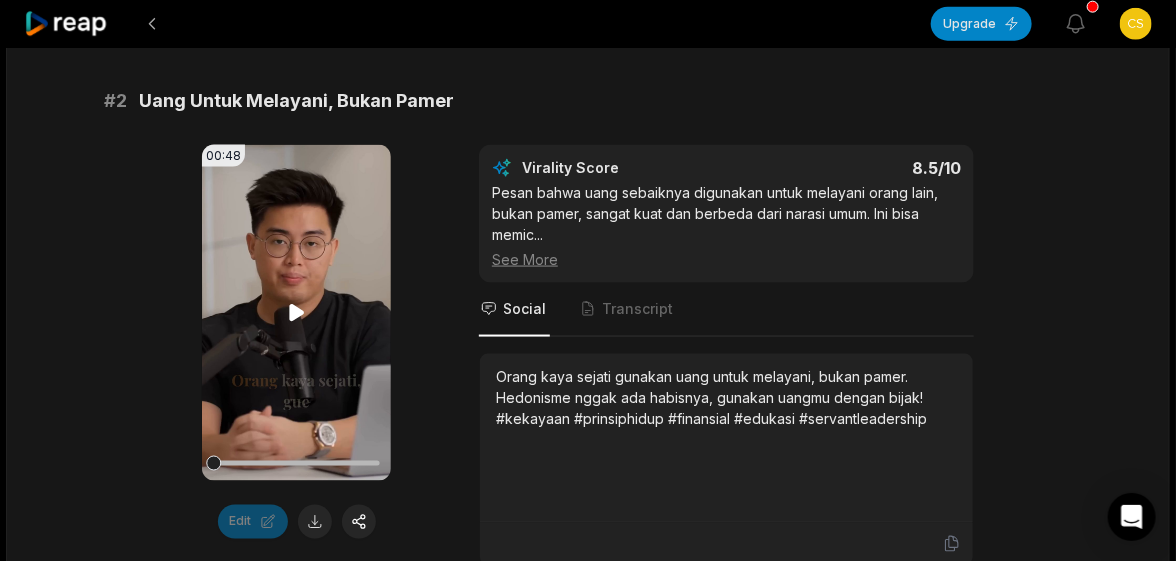 click 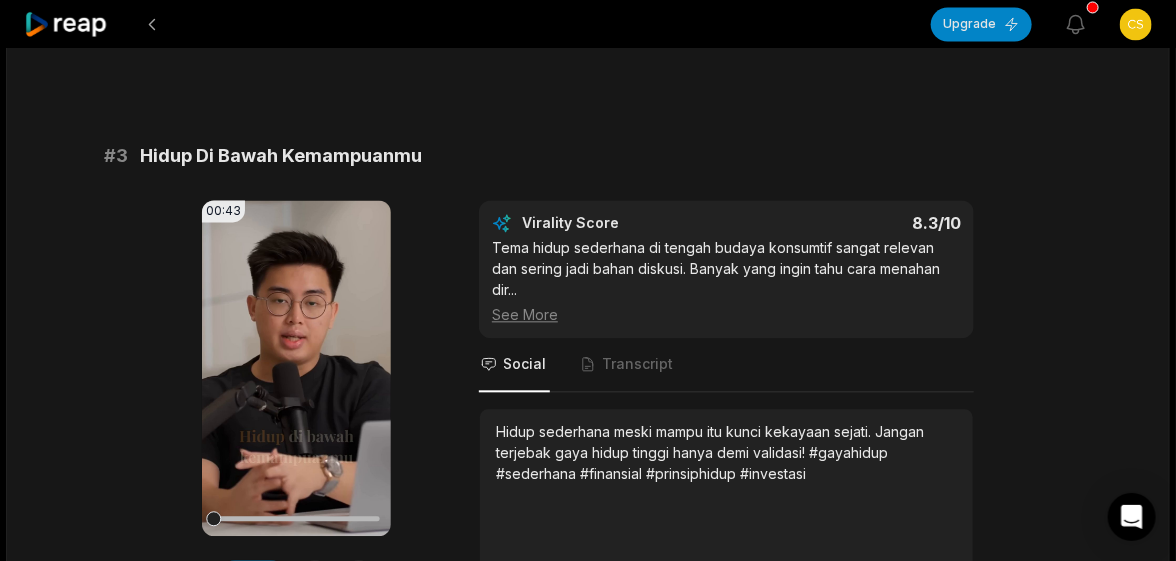 scroll, scrollTop: 1500, scrollLeft: 0, axis: vertical 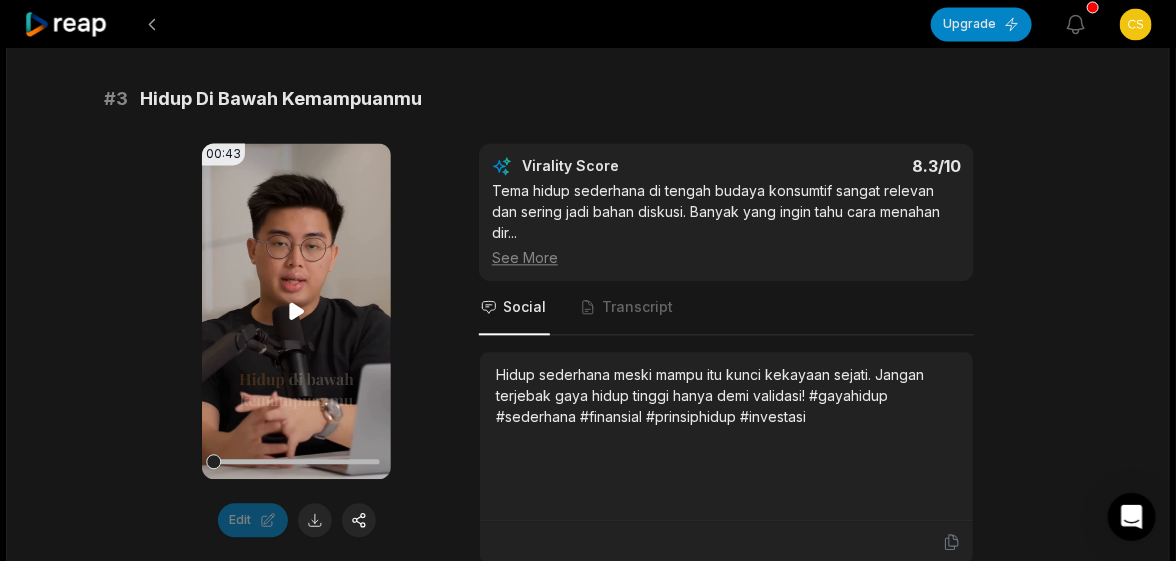 click 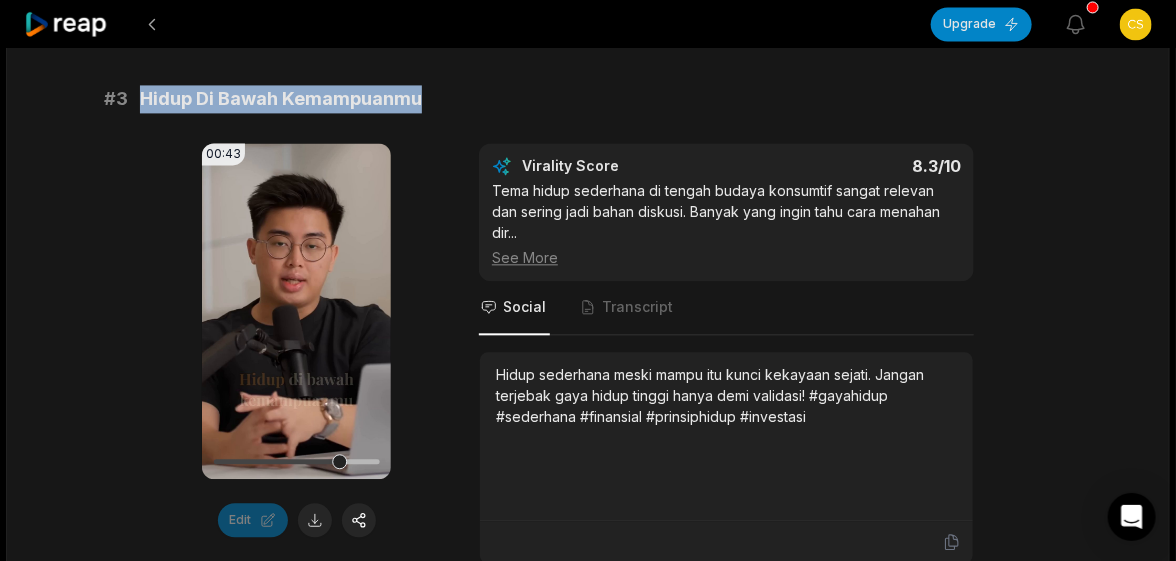 drag, startPoint x: 218, startPoint y: 92, endPoint x: 144, endPoint y: 90, distance: 74.02702 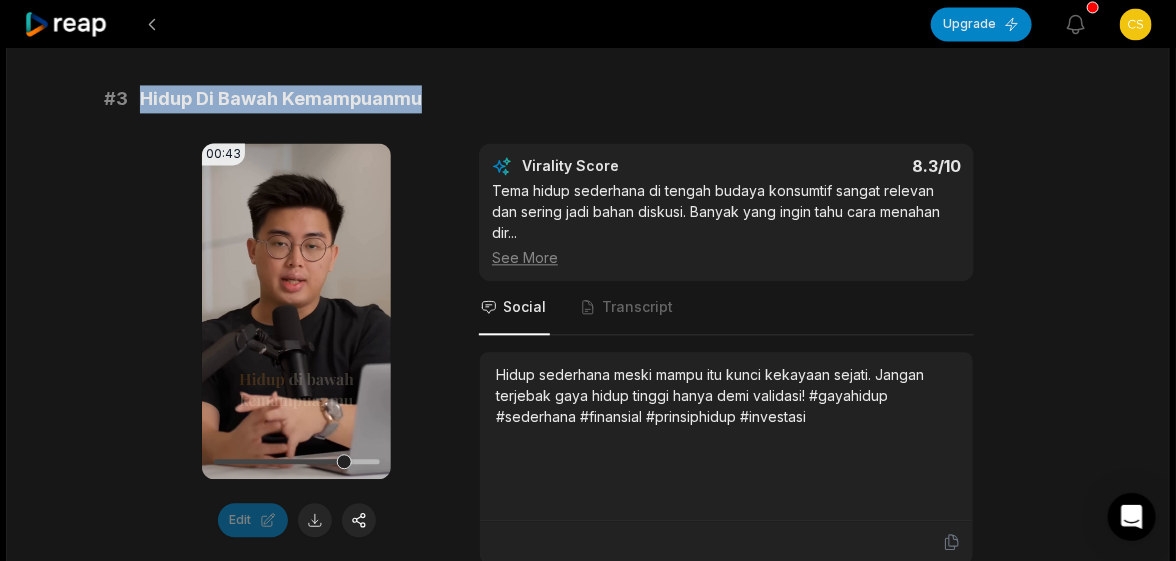 copy on "Hidup Di Bawah Kemampuanmu" 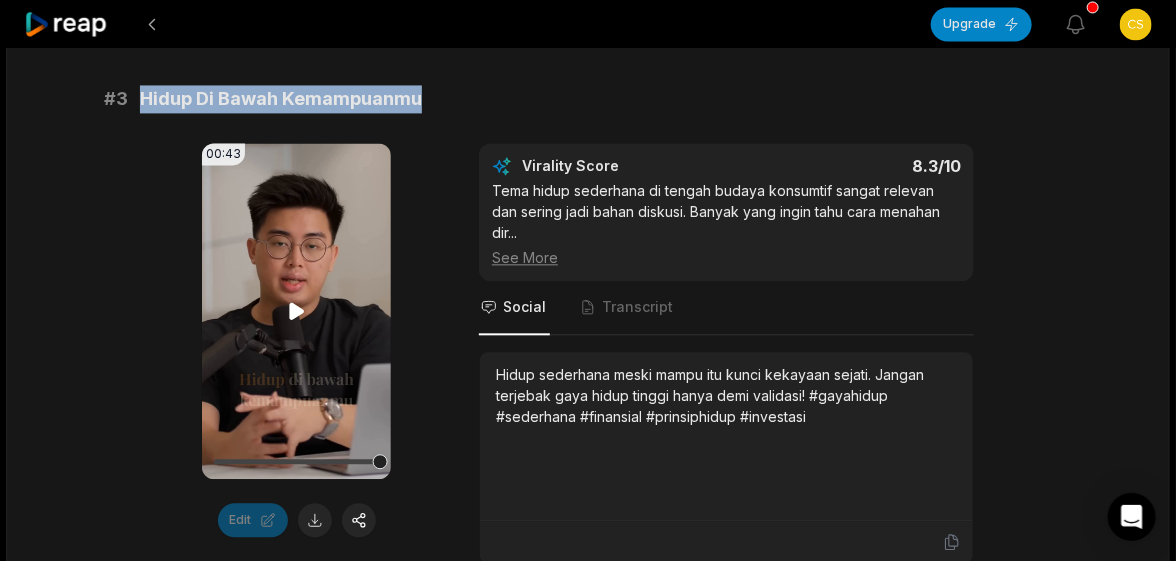 click at bounding box center [296, 461] 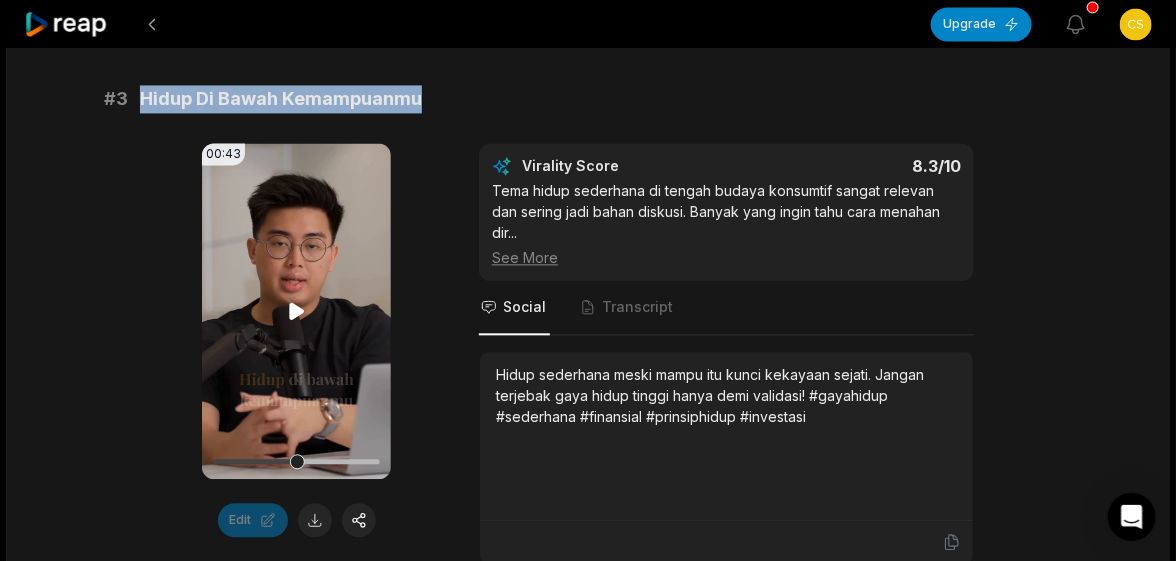 click 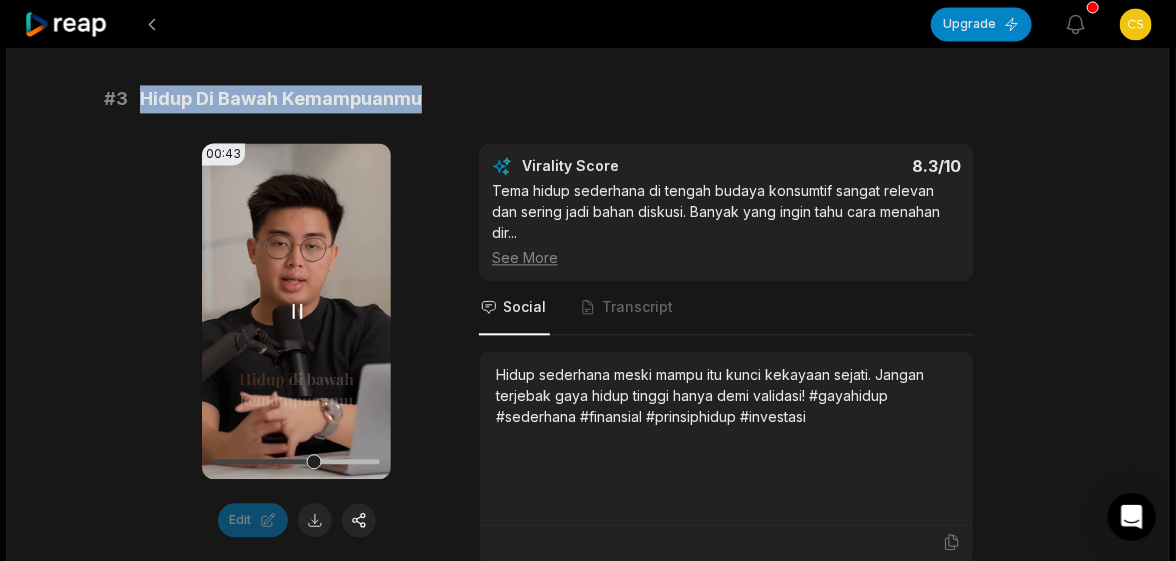click on "Your browser does not support mp4 format." at bounding box center (296, 311) 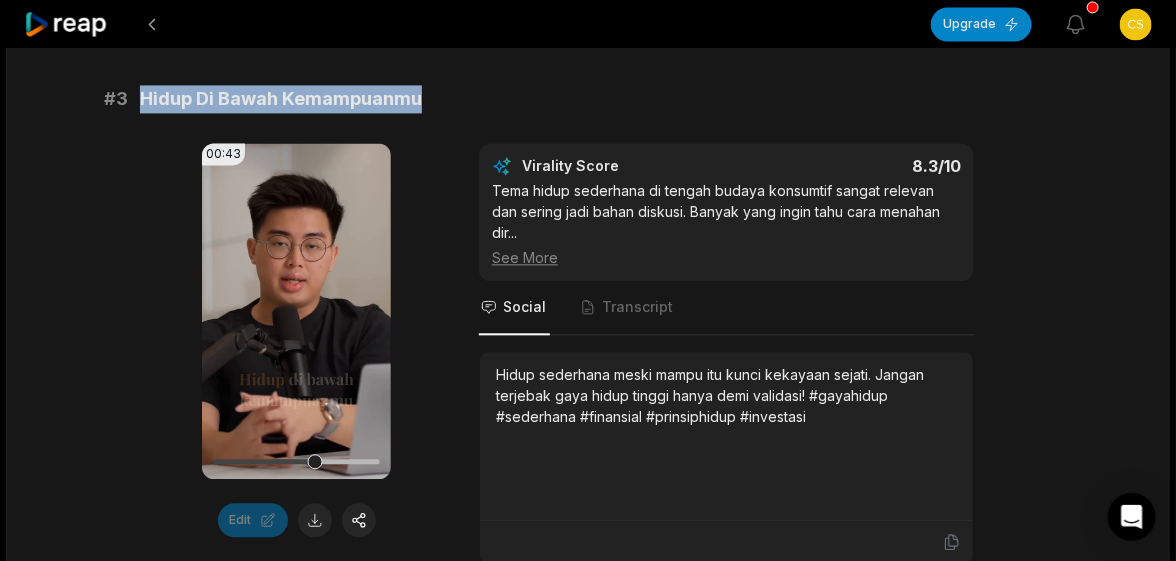 click on "See More" at bounding box center (726, 257) 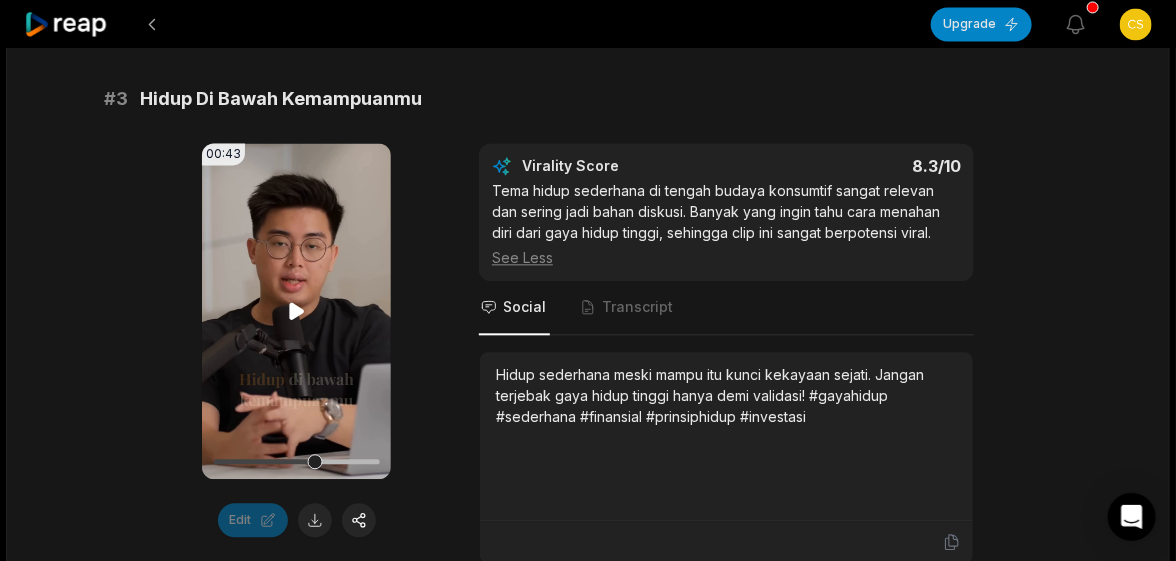 click 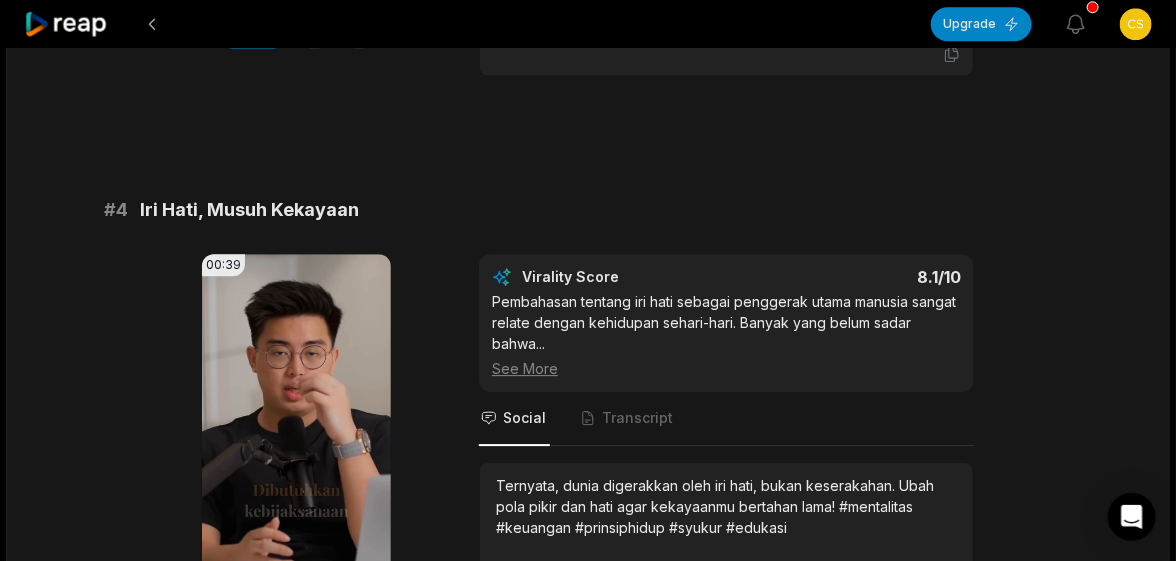 scroll, scrollTop: 2099, scrollLeft: 0, axis: vertical 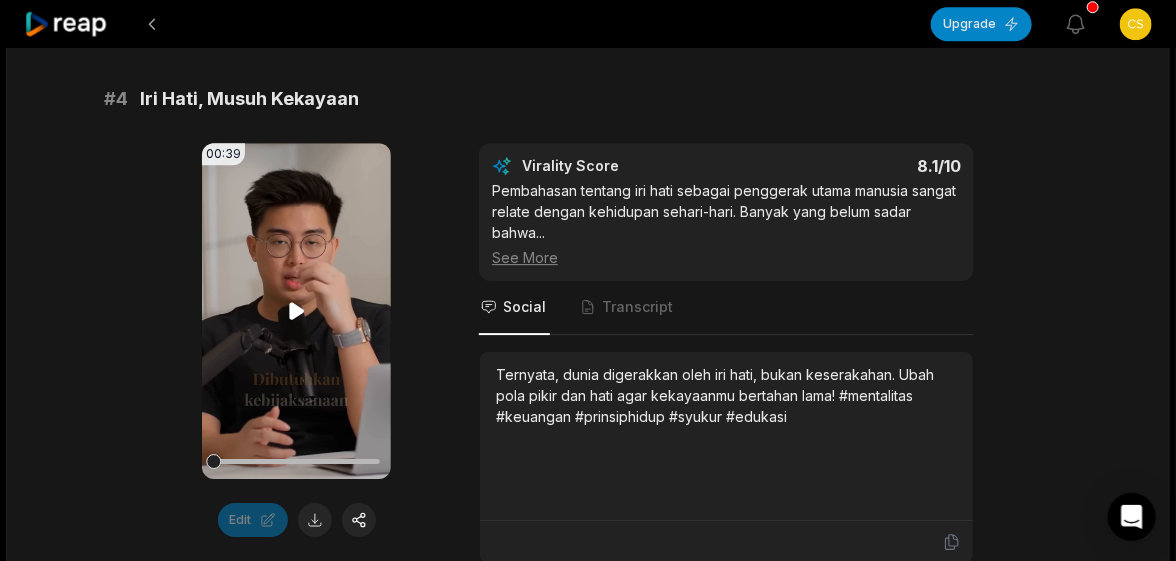 click 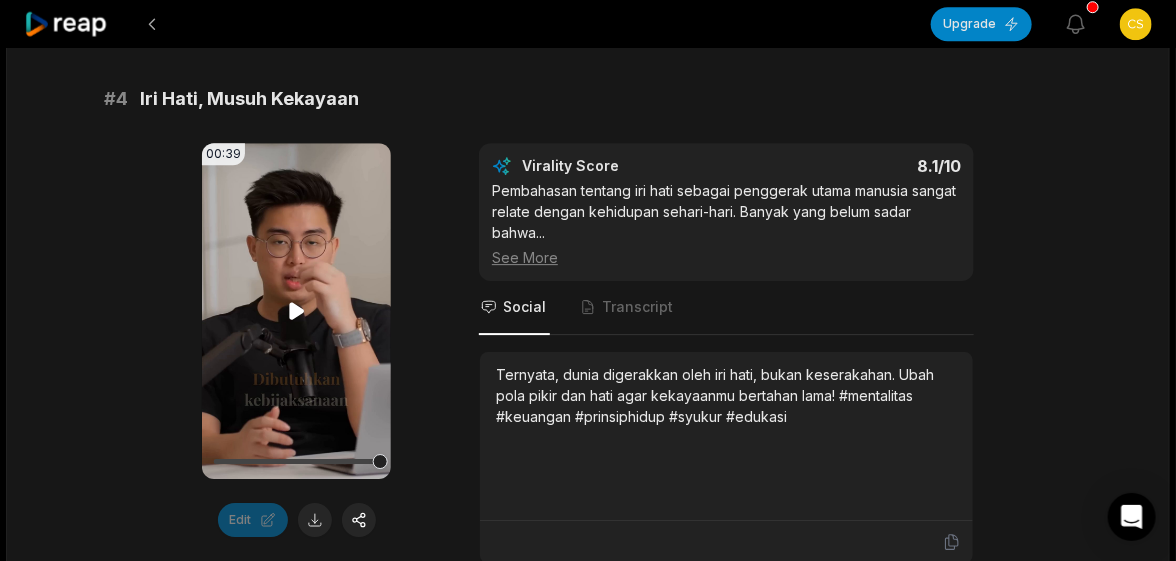click at bounding box center (296, 461) 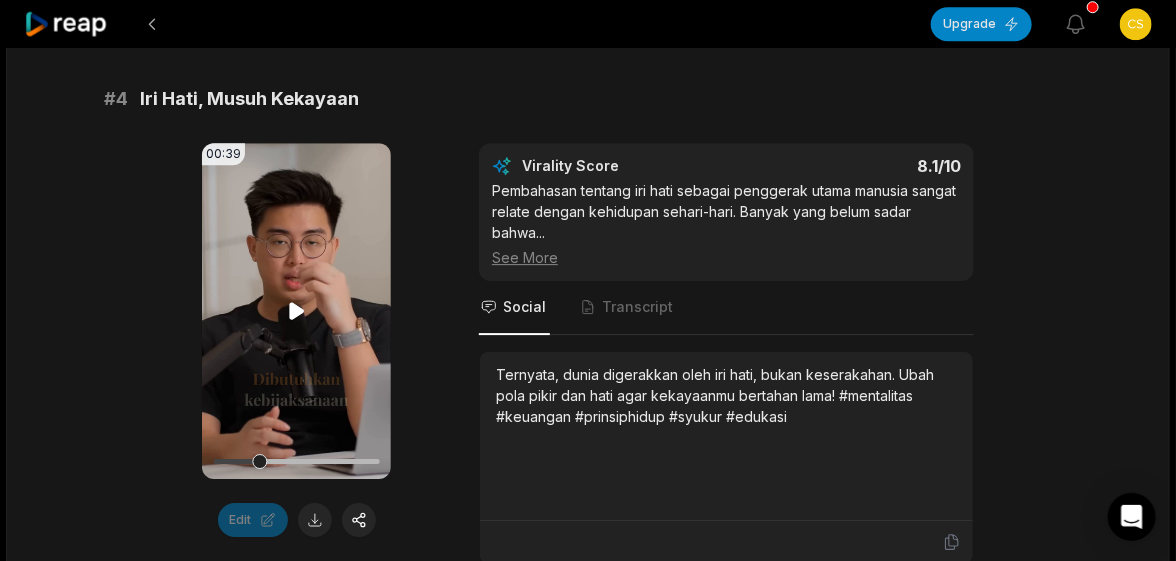click 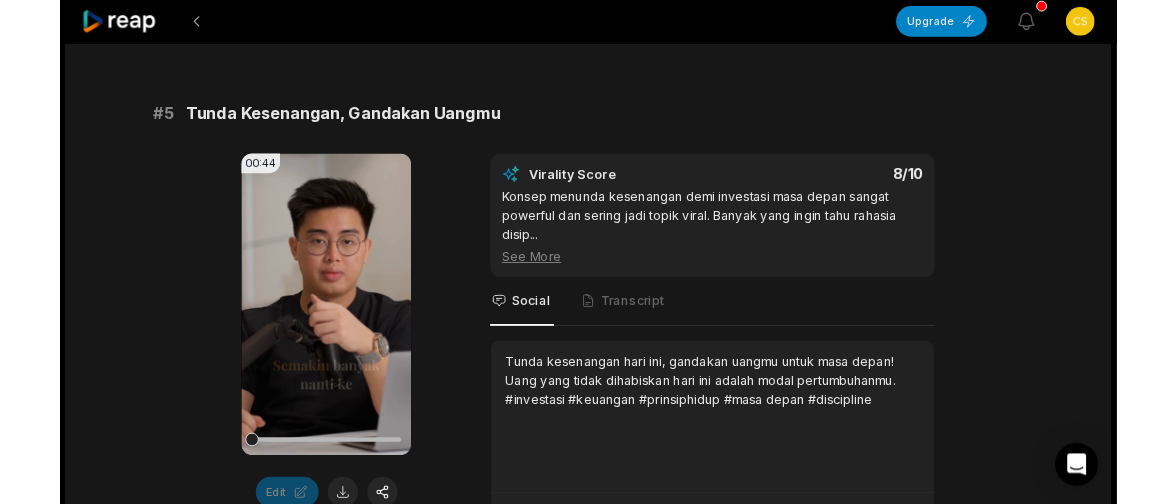scroll, scrollTop: 2700, scrollLeft: 0, axis: vertical 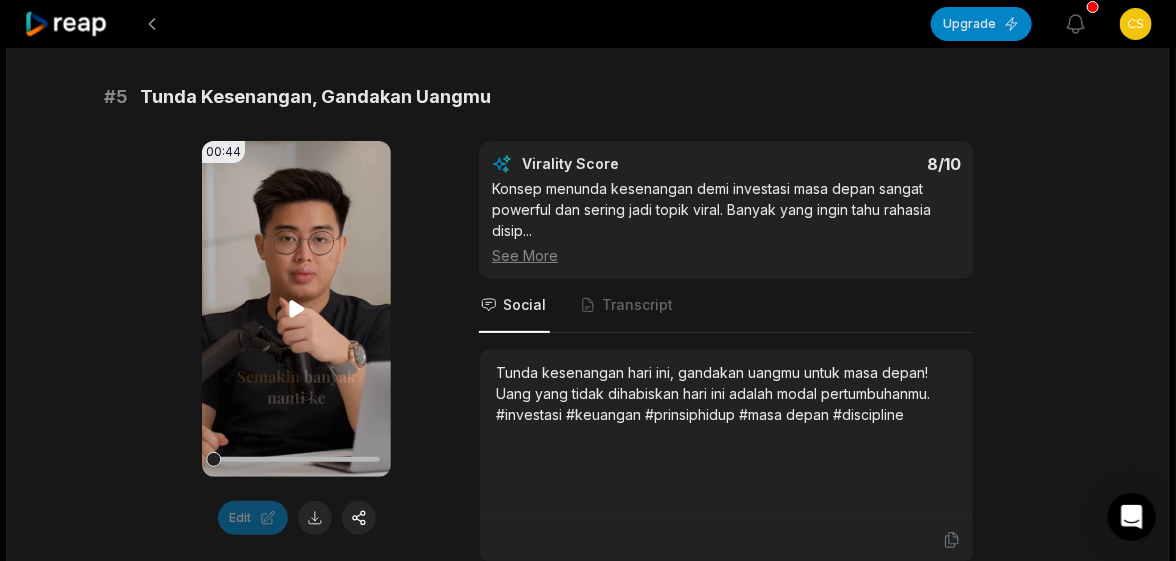 click 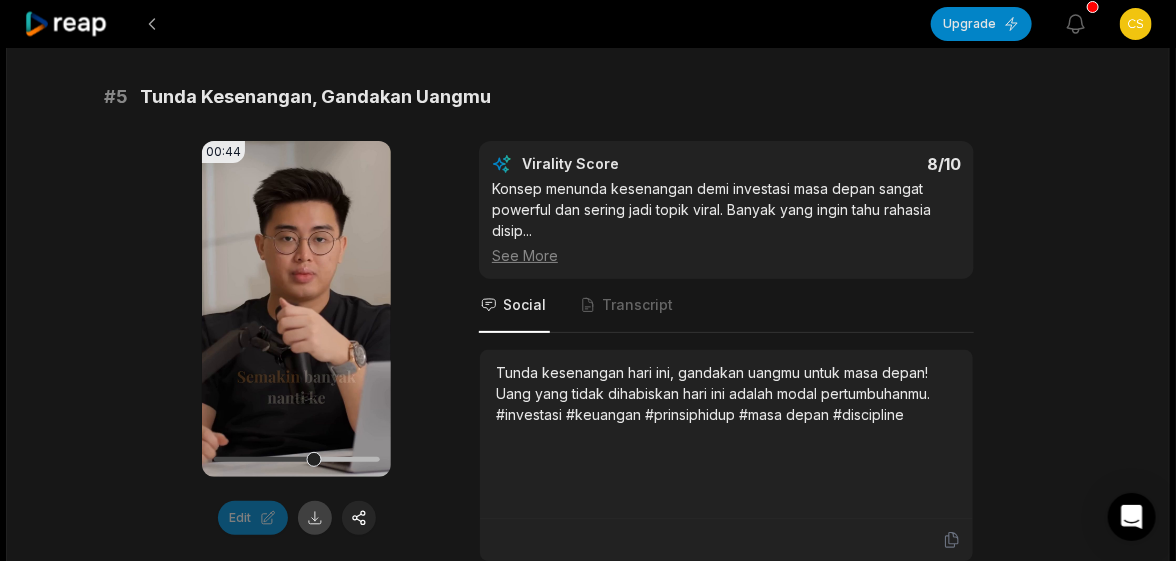 click at bounding box center [315, 518] 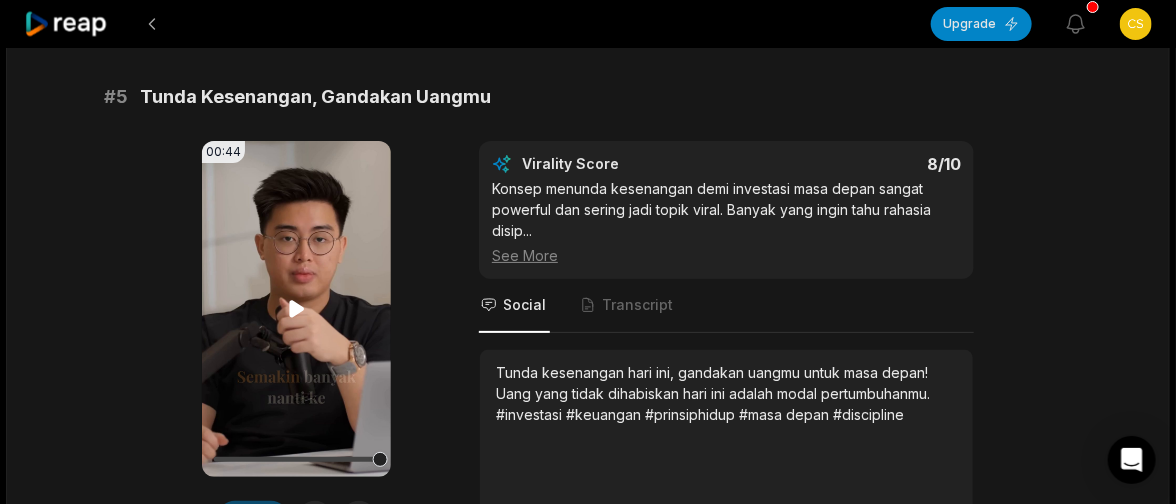 click 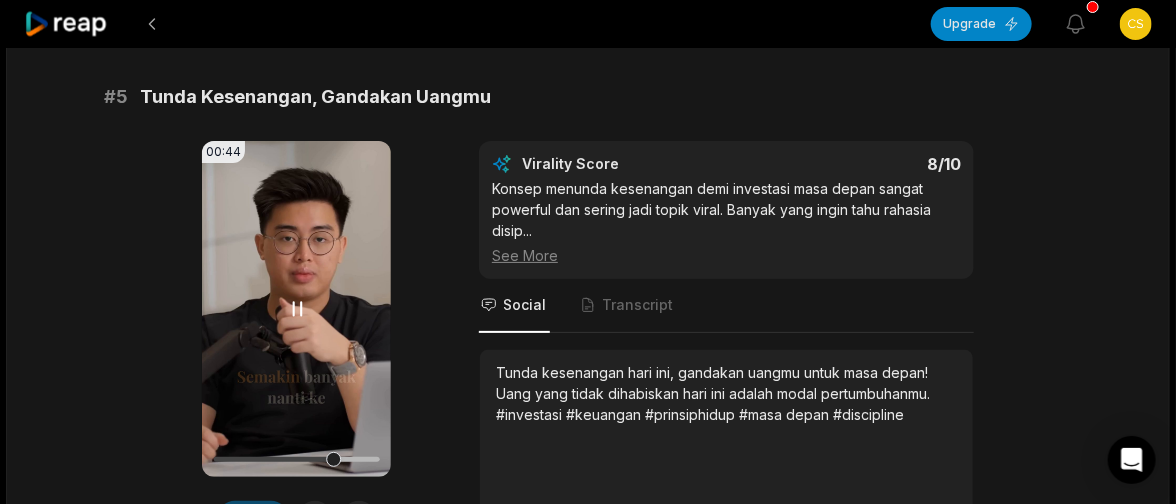 click on "Your browser does not support mp4 format." at bounding box center [296, 309] 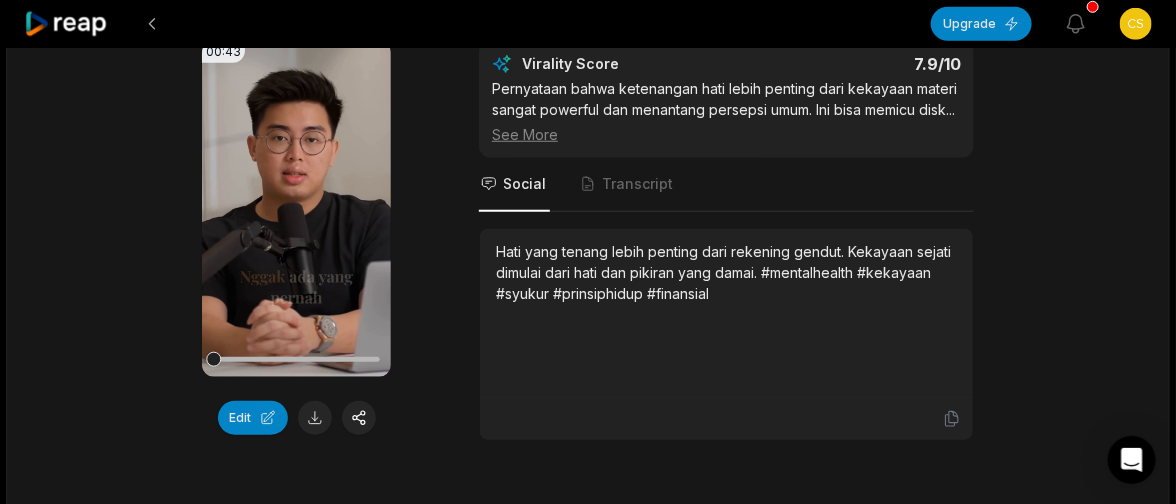 scroll, scrollTop: 3138, scrollLeft: 0, axis: vertical 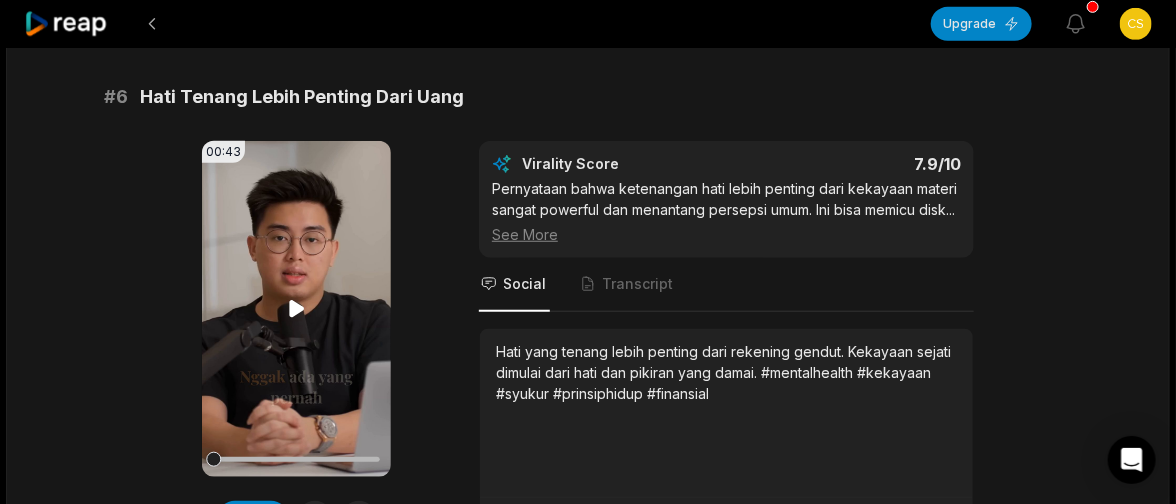 click 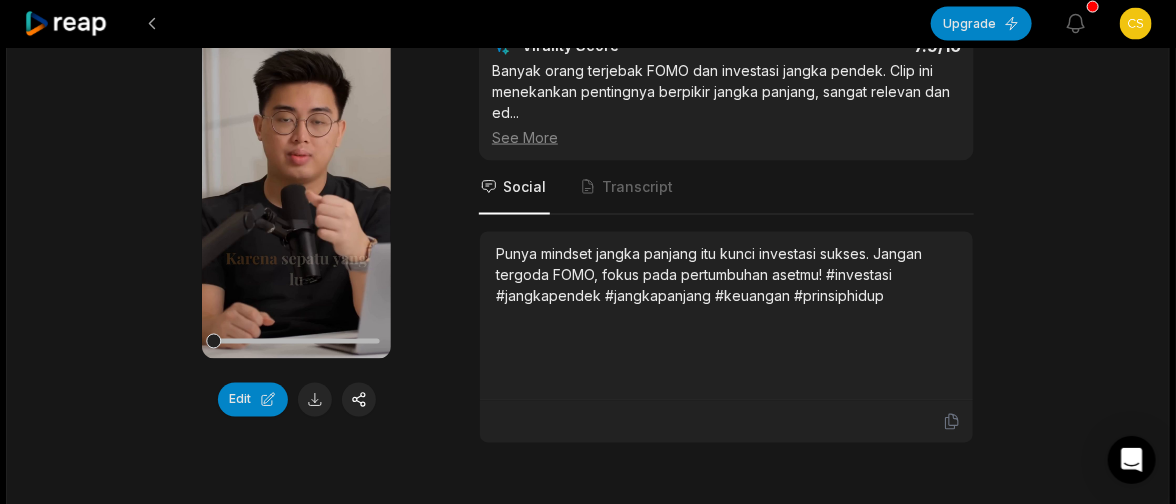 scroll, scrollTop: 3838, scrollLeft: 0, axis: vertical 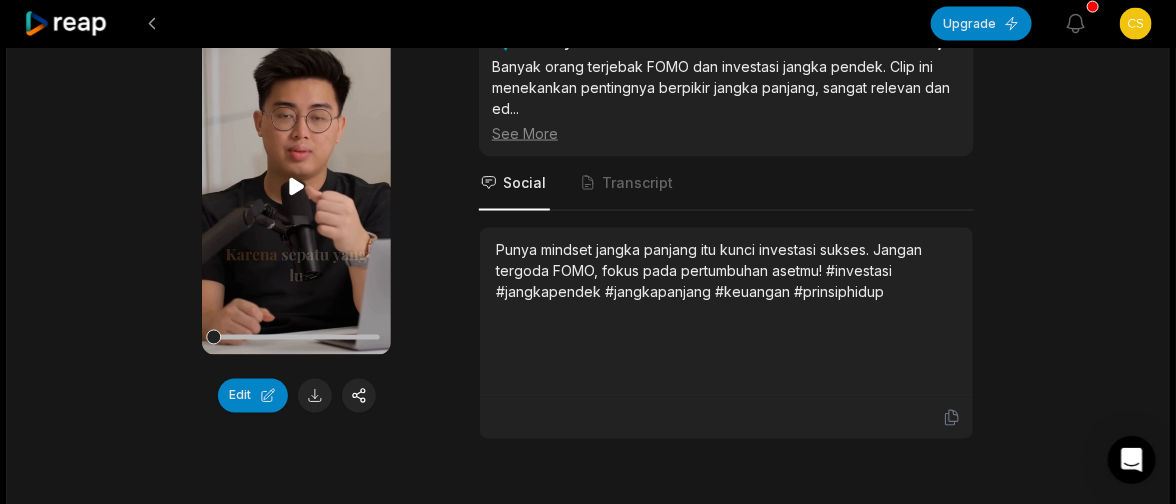 click 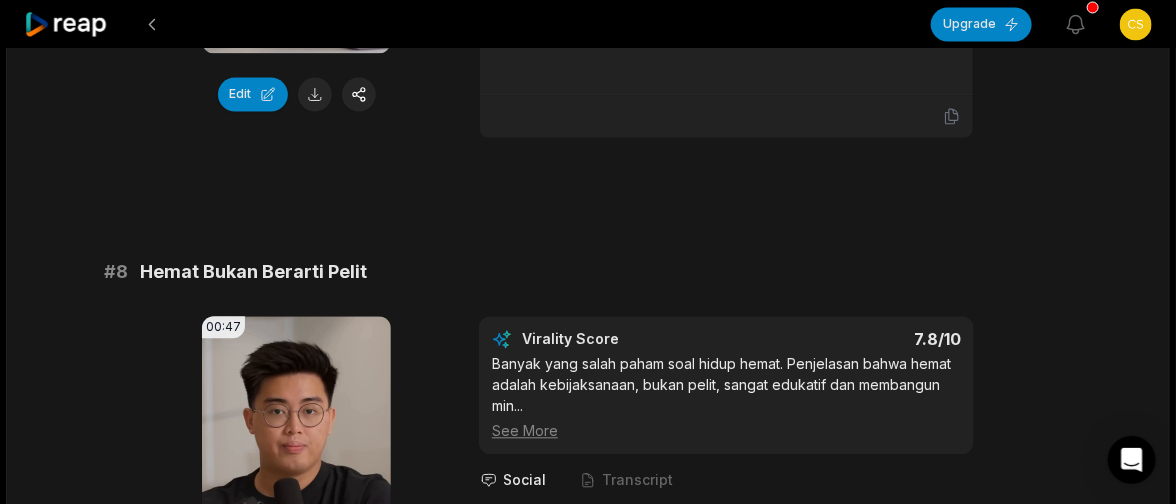 scroll, scrollTop: 3938, scrollLeft: 0, axis: vertical 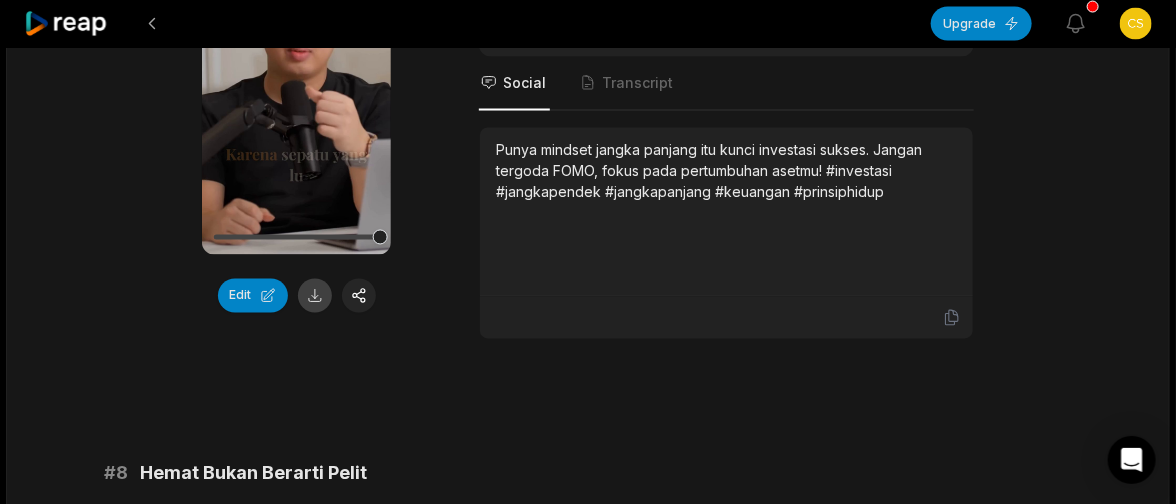 click at bounding box center (315, 296) 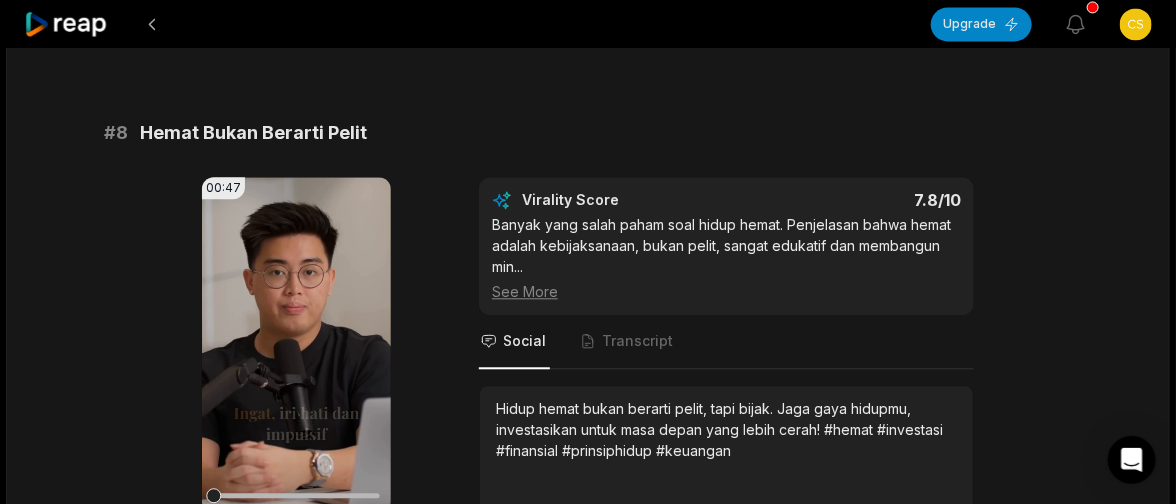 scroll, scrollTop: 4338, scrollLeft: 0, axis: vertical 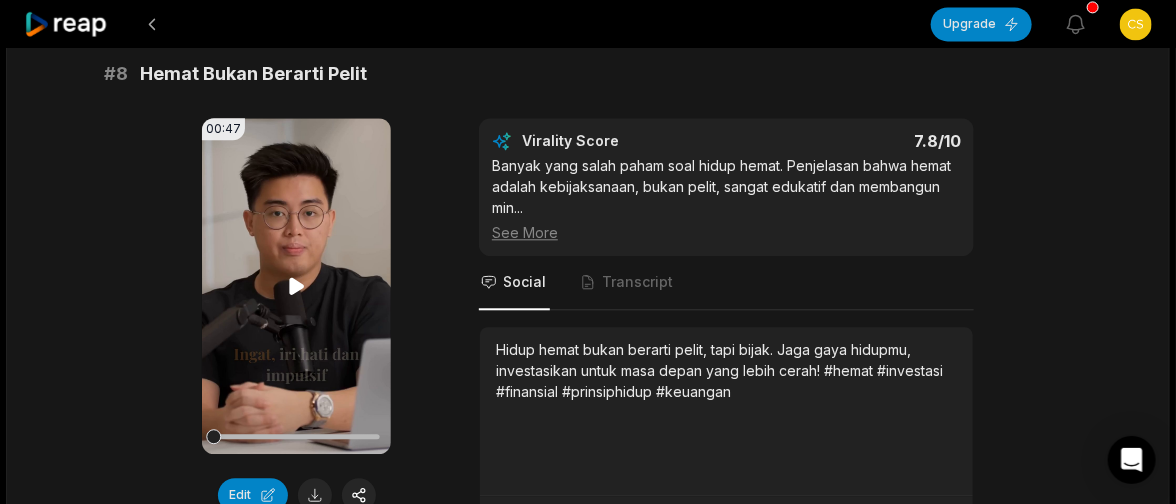 click 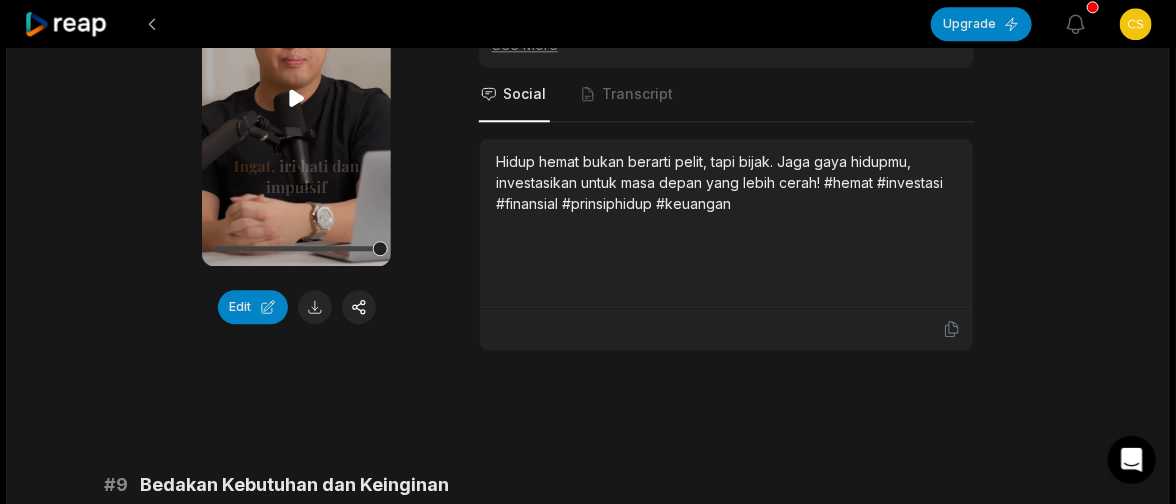 scroll, scrollTop: 4538, scrollLeft: 0, axis: vertical 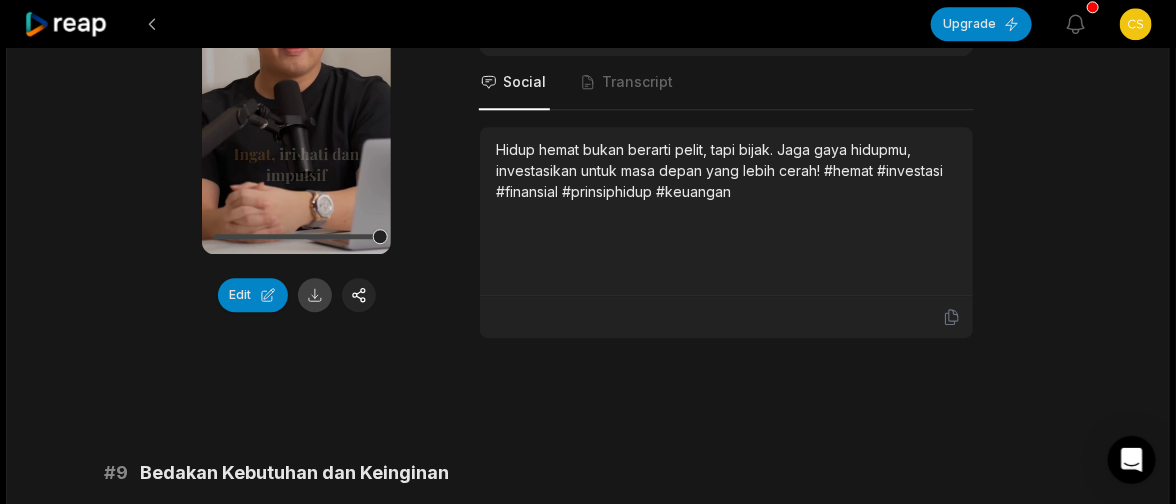 click at bounding box center [315, 295] 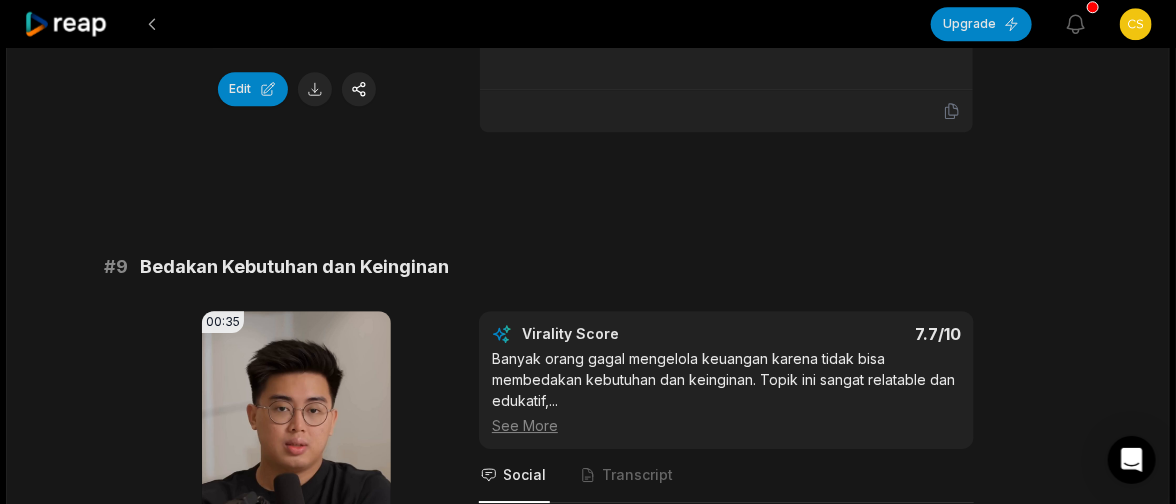 scroll, scrollTop: 4838, scrollLeft: 0, axis: vertical 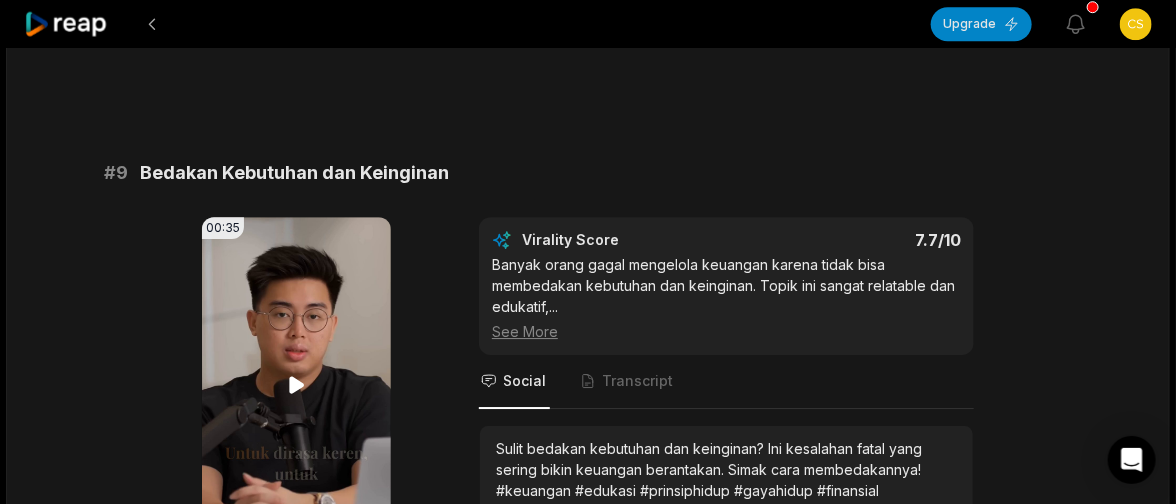 click 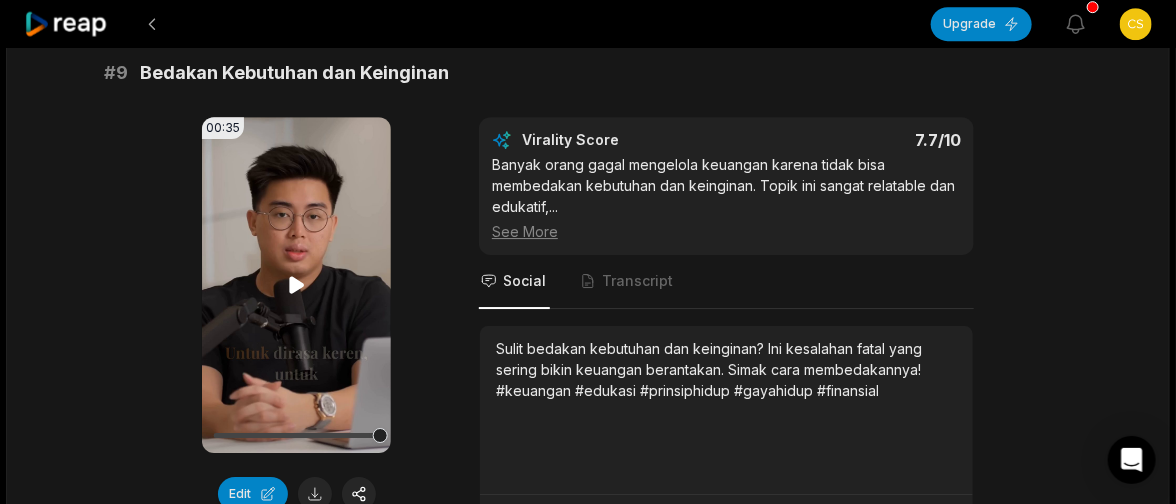 scroll, scrollTop: 5038, scrollLeft: 0, axis: vertical 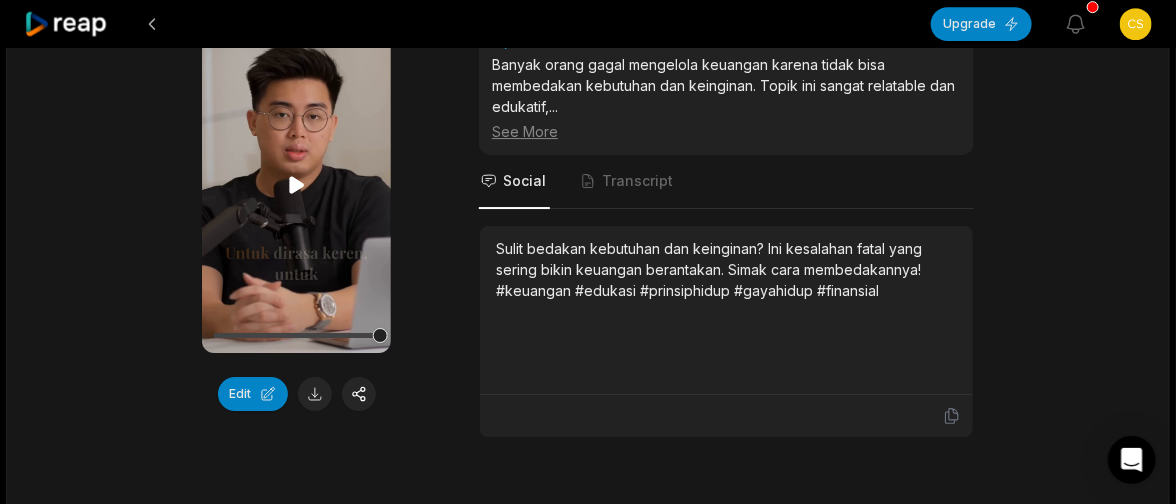click 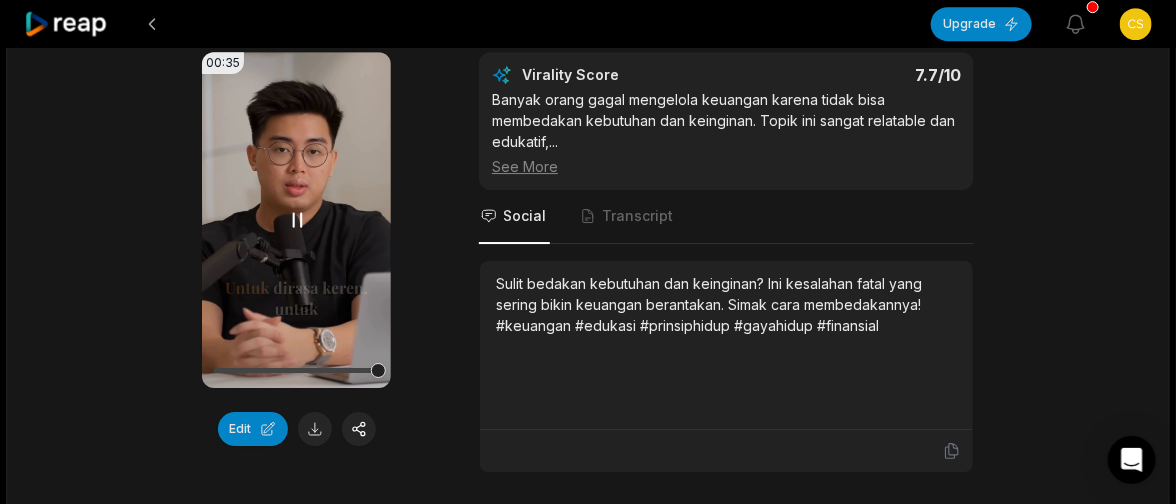 scroll, scrollTop: 5038, scrollLeft: 0, axis: vertical 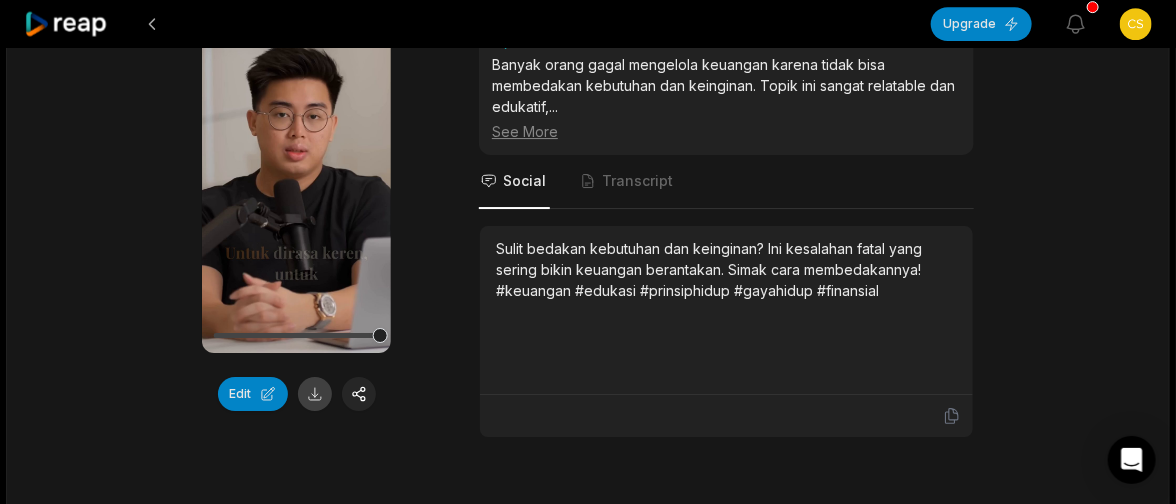 click at bounding box center (315, 394) 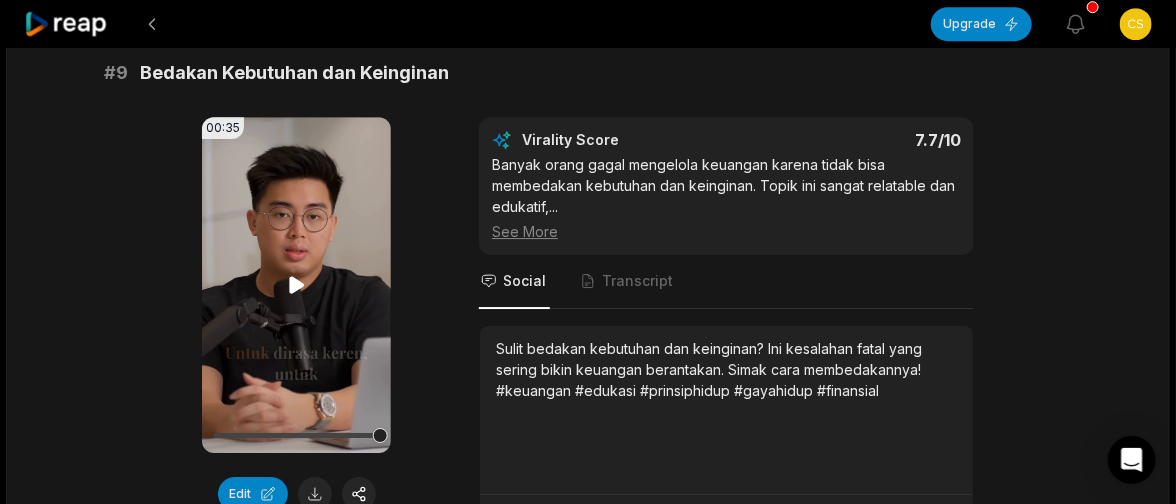scroll, scrollTop: 5038, scrollLeft: 0, axis: vertical 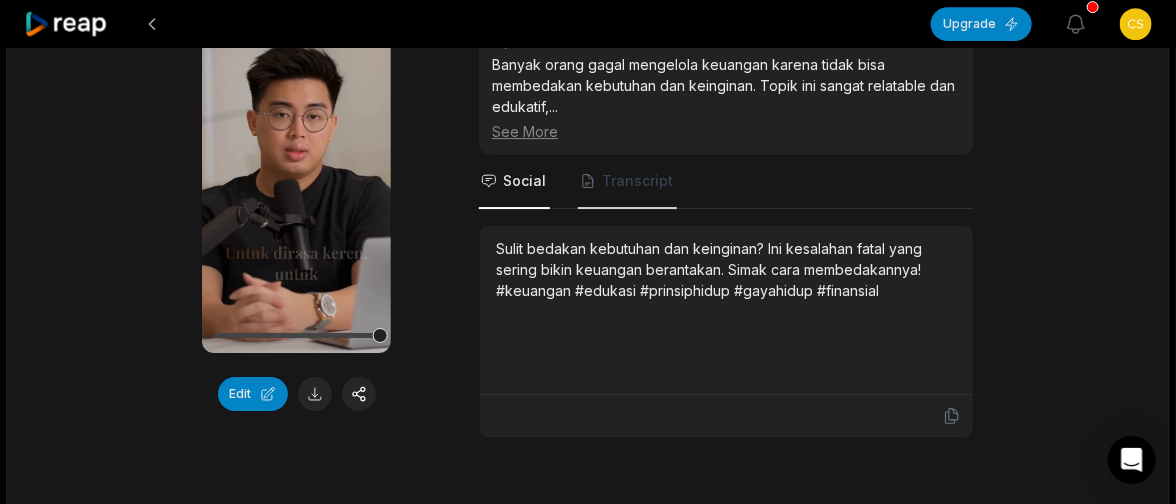 click on "Transcript" at bounding box center [637, 181] 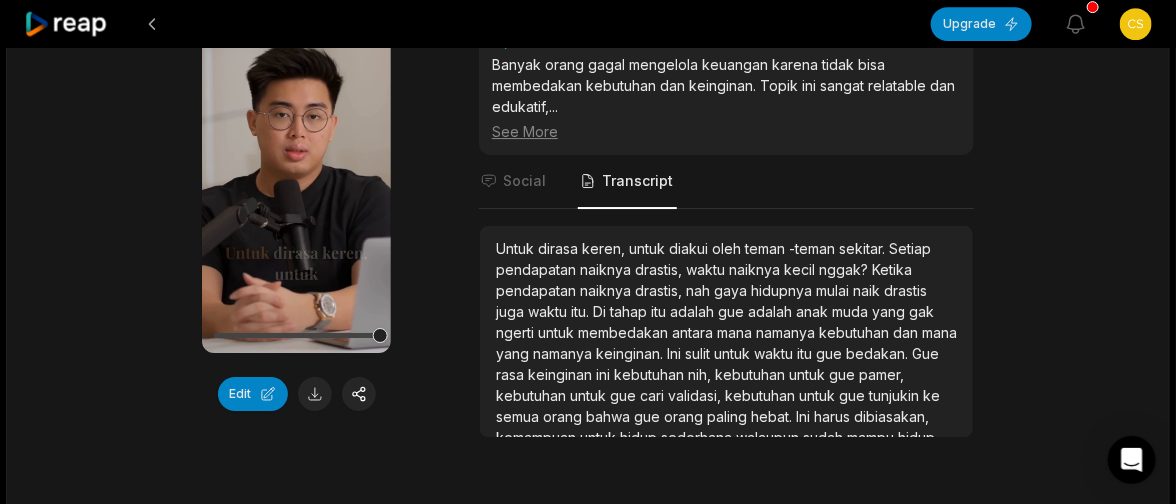 scroll, scrollTop: 31, scrollLeft: 0, axis: vertical 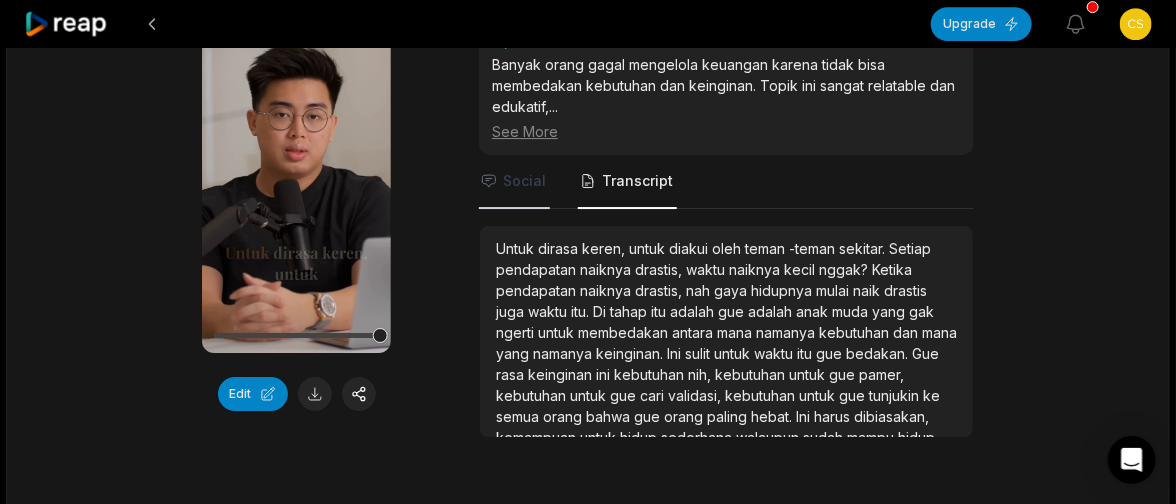 click on "Social" at bounding box center (524, 181) 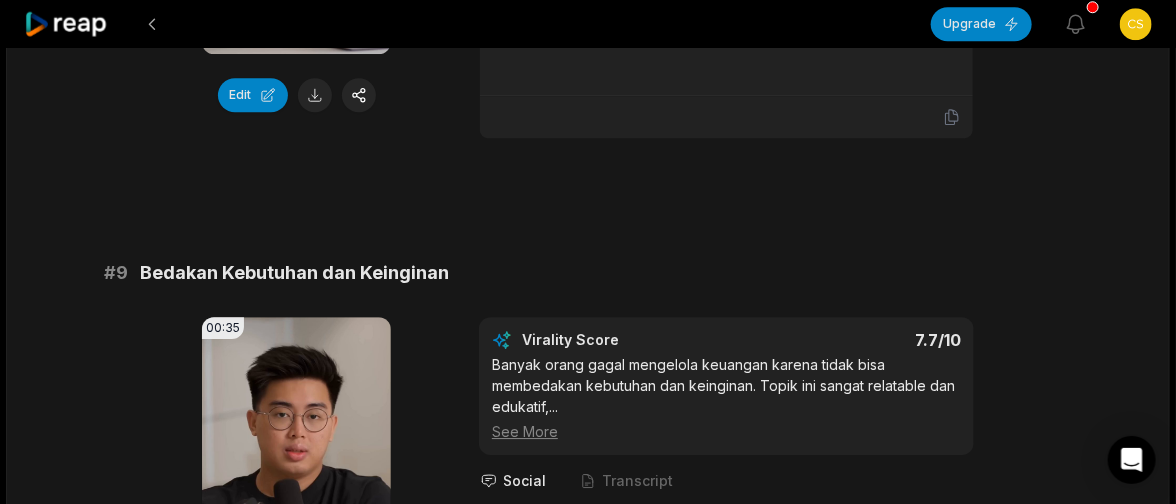 scroll, scrollTop: 4838, scrollLeft: 0, axis: vertical 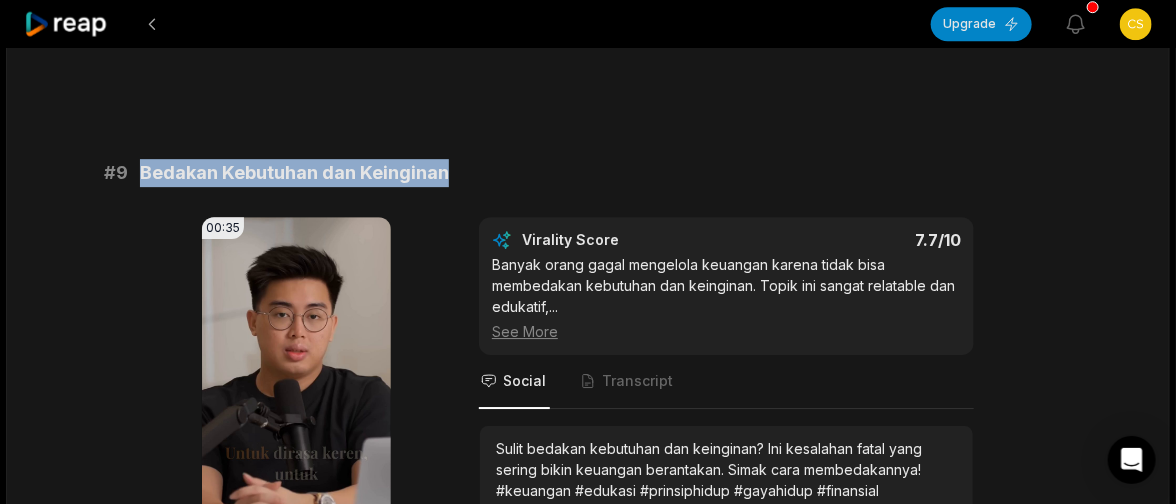 drag, startPoint x: 466, startPoint y: 179, endPoint x: 123, endPoint y: 194, distance: 343.32782 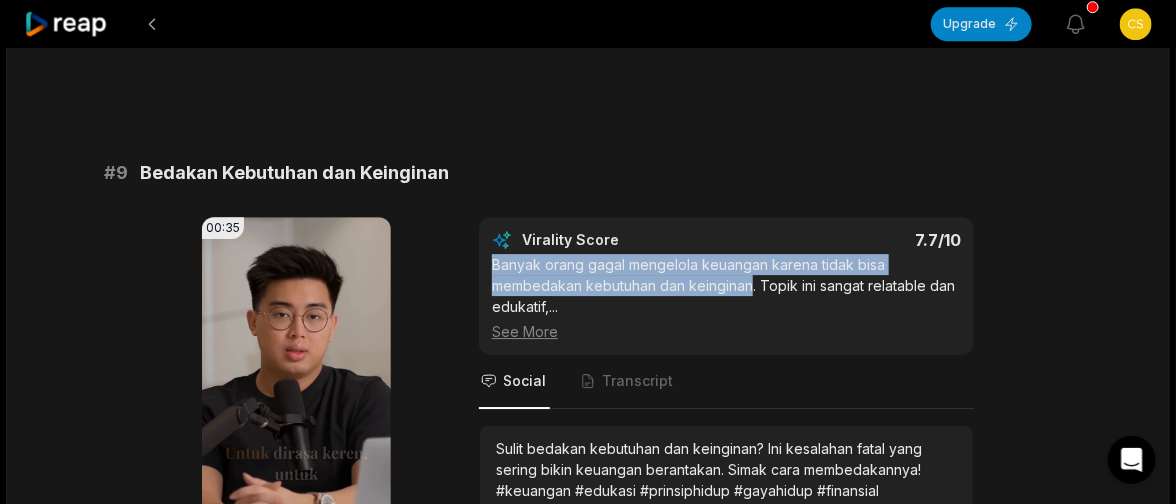drag, startPoint x: 494, startPoint y: 273, endPoint x: 753, endPoint y: 294, distance: 259.84995 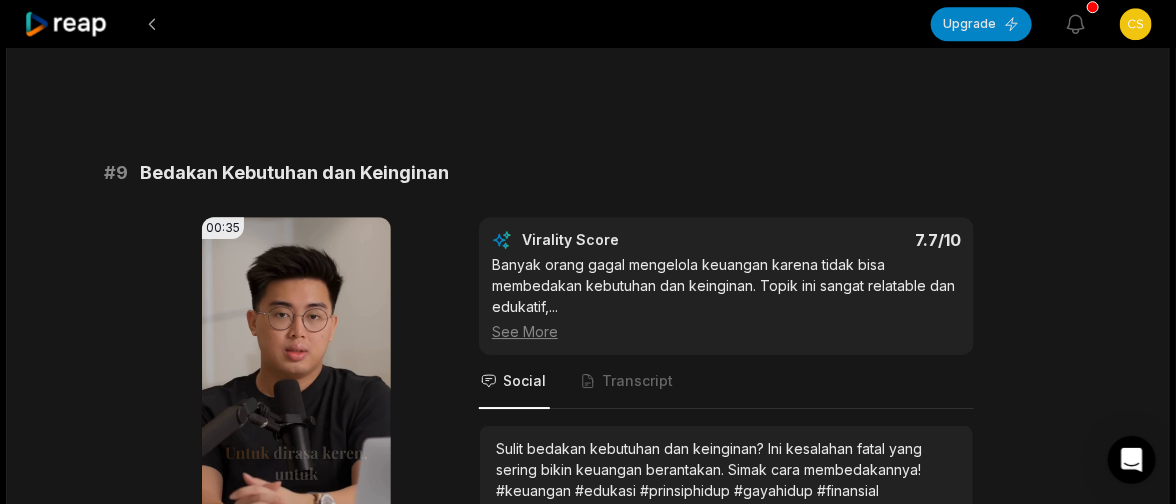 click on "Upgrade View notifications Open user menu 21:15 5 Prinsip Yang Bikin Kamu Kaya Seumur Hidup 22 min ago Indonesian id 00:00  -  10:10 Portrait 24   fps Playdate # 1 Buat Uang Bekerja Saat Tidur 00:49 Your browser does not support mp4 format. Edit Virality Score 8.7 /10 Pesan tentang pentingnya passive income dan membuat uang bekerja saat tidur sangat menarik dan aspiratif. Banyak orang ingin tahu car ...   See More Social Transcript Kalau uangmu belum bekerja saat kamu tidur, kamu akan terus bekerja seumur hidup. Mulai investasikan uangmu sekarang! #investasi #keuangan #passiveincome #prinsiphidup #finansial # 2 Uang Untuk Melayani, Bukan Pamer 00:48 Your browser does not support mp4 format. Edit Virality Score 8.5 /10 Pesan bahwa uang sebaiknya digunakan untuk melayani orang lain, bukan pamer, sangat kuat dan berbeda dari narasi umum. Ini bisa memic ...   See More Social Transcript # 3 Hidup Di Bawah Kemampuanmu 00:43 Your browser does not support mp4 format. Edit Virality Score 8.3 /10   See Less Social # 4" at bounding box center [588, -1701] 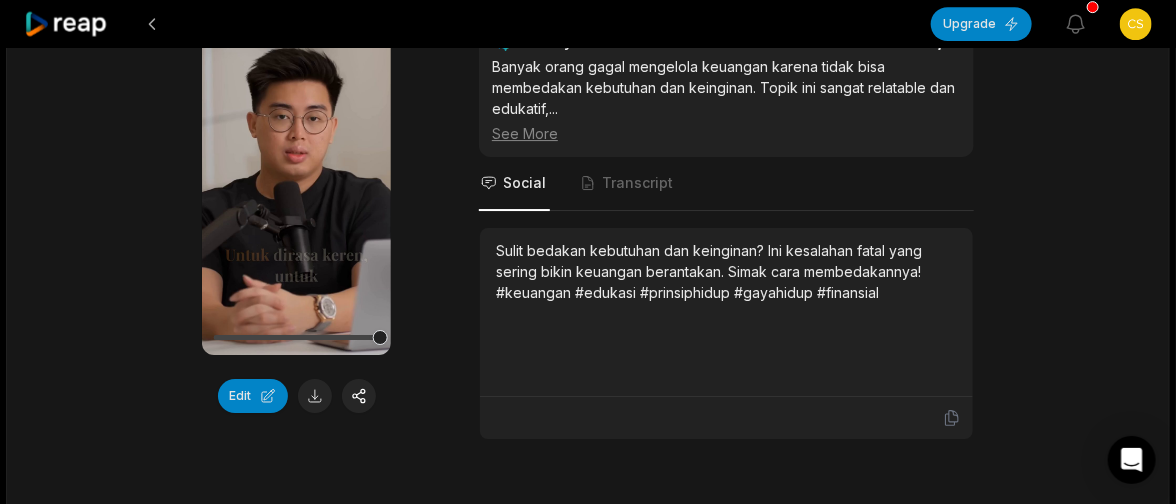 scroll, scrollTop: 5038, scrollLeft: 0, axis: vertical 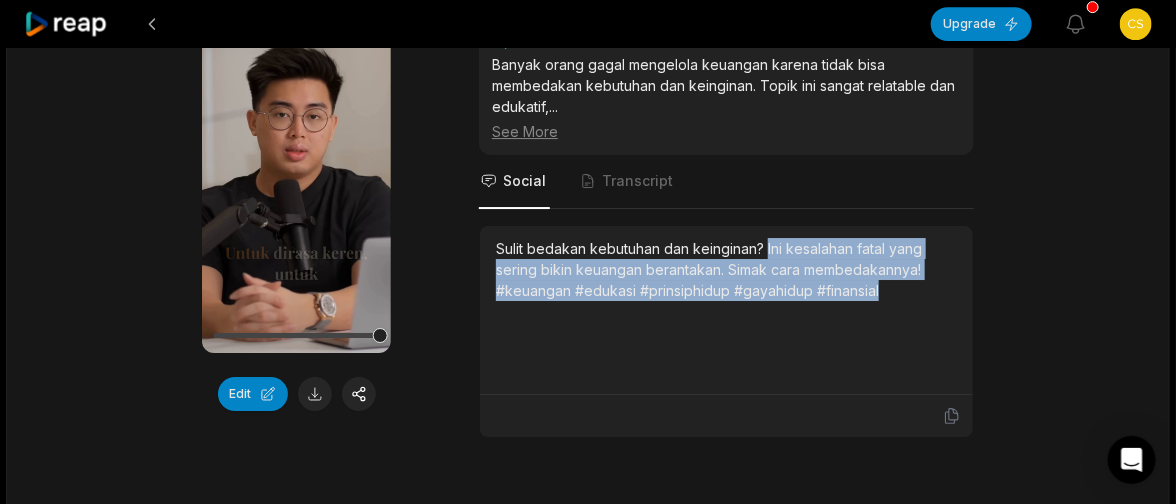 drag, startPoint x: 772, startPoint y: 257, endPoint x: 899, endPoint y: 298, distance: 133.45412 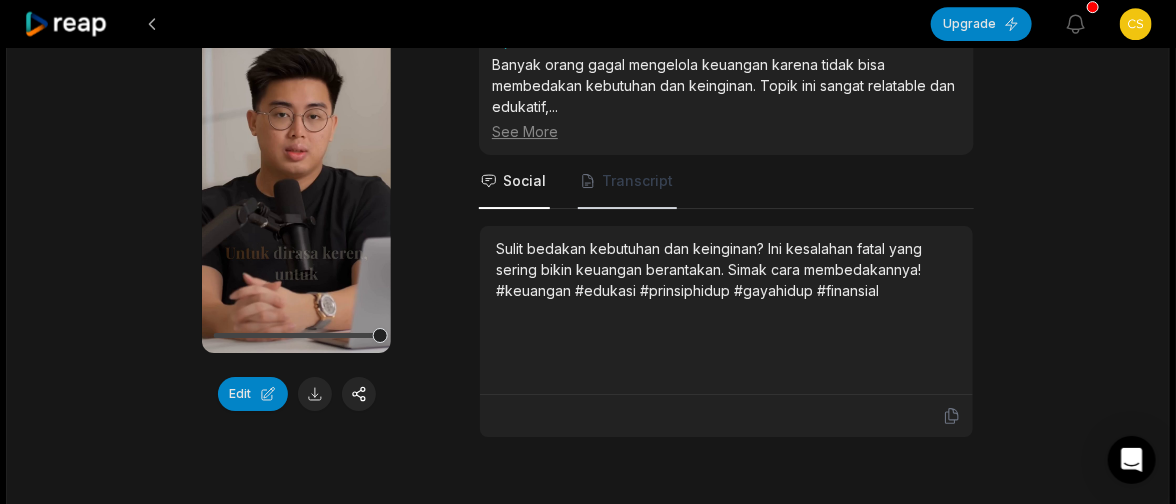 click on "Transcript" at bounding box center [627, 182] 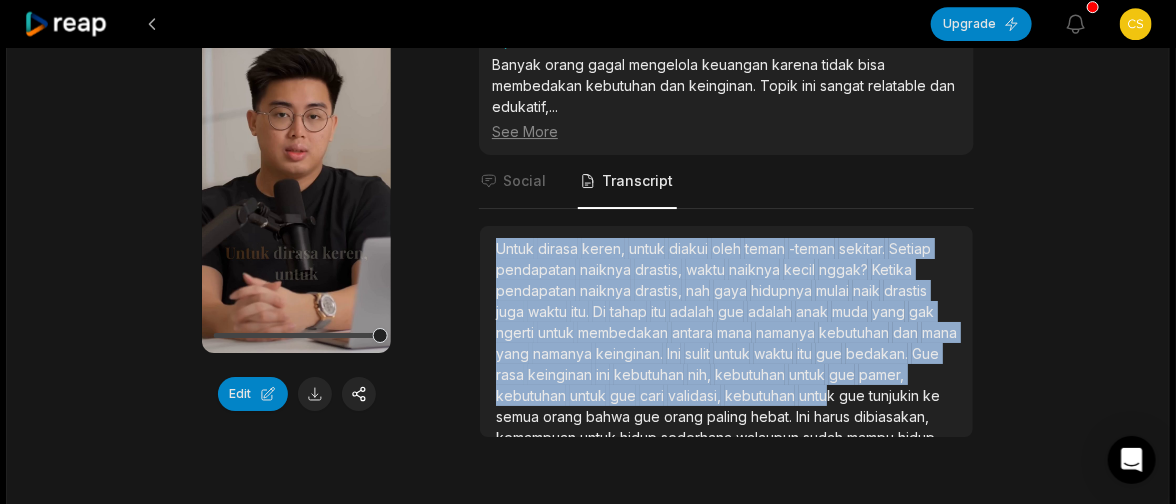 scroll, scrollTop: 31, scrollLeft: 0, axis: vertical 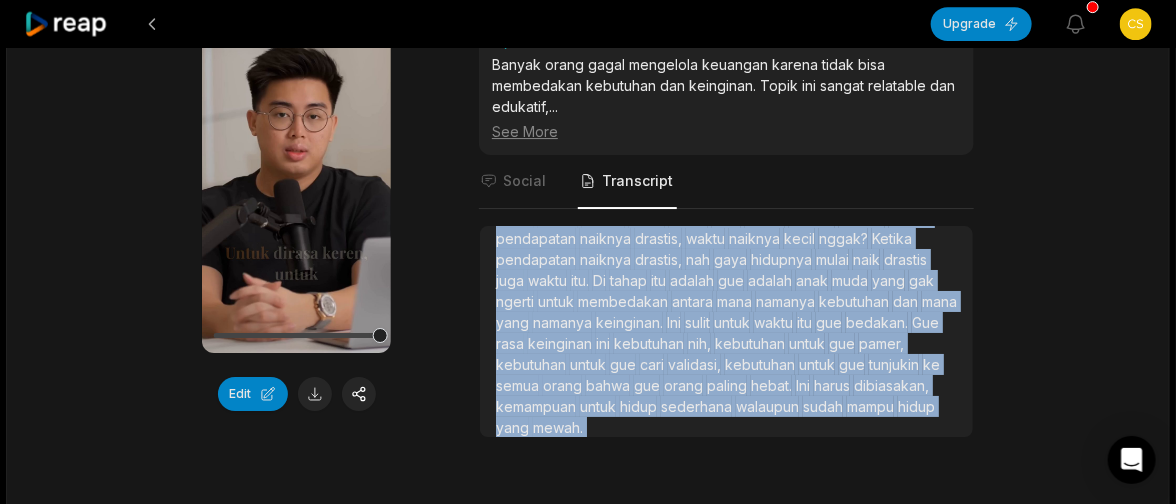 drag, startPoint x: 527, startPoint y: 285, endPoint x: 915, endPoint y: 446, distance: 420.07736 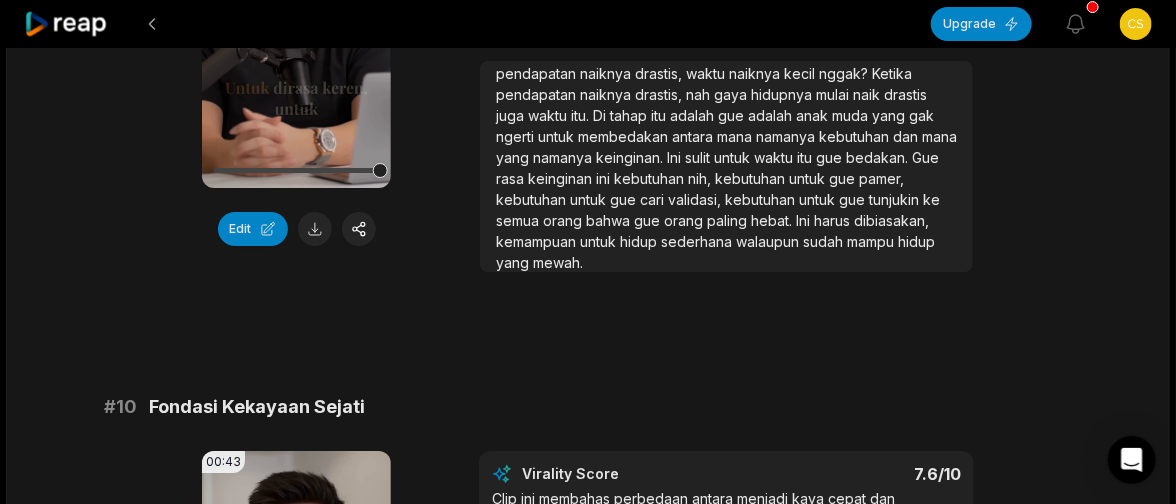 scroll, scrollTop: 5238, scrollLeft: 0, axis: vertical 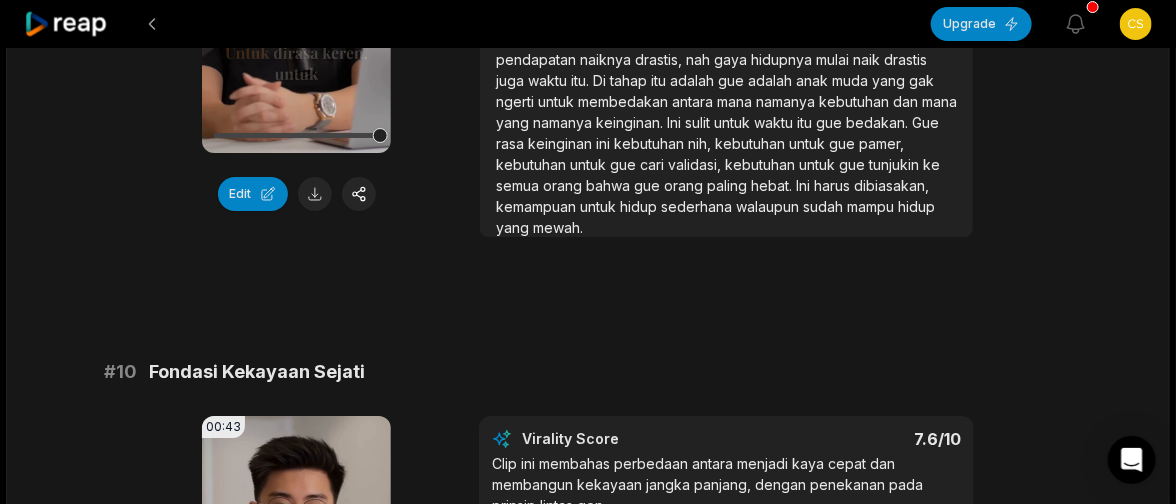 click on "Upgrade View notifications Open user menu 21:15 5 Prinsip Yang Bikin Kamu Kaya Seumur Hidup 22 min ago Indonesian id 00:00  -  10:10 Portrait 24   fps Playdate # 1 Buat Uang Bekerja Saat Tidur 00:49 Your browser does not support mp4 format. Edit Virality Score 8.7 /10 Pesan tentang pentingnya passive income dan membuat uang bekerja saat tidur sangat menarik dan aspiratif. Banyak orang ingin tahu car ...   See More Social Transcript Kalau uangmu belum bekerja saat kamu tidur, kamu akan terus bekerja seumur hidup. Mulai investasikan uangmu sekarang! #investasi #keuangan #passiveincome #prinsiphidup #finansial # 2 Uang Untuk Melayani, Bukan Pamer 00:48 Your browser does not support mp4 format. Edit Virality Score 8.5 /10 Pesan bahwa uang sebaiknya digunakan untuk melayani orang lain, bukan pamer, sangat kuat dan berbeda dari narasi umum. Ini bisa memic ...   See More Social Transcript # 3 Hidup Di Bawah Kemampuanmu 00:43 Your browser does not support mp4 format. Edit Virality Score 8.3 /10   See Less Social # 4" at bounding box center [588, -2101] 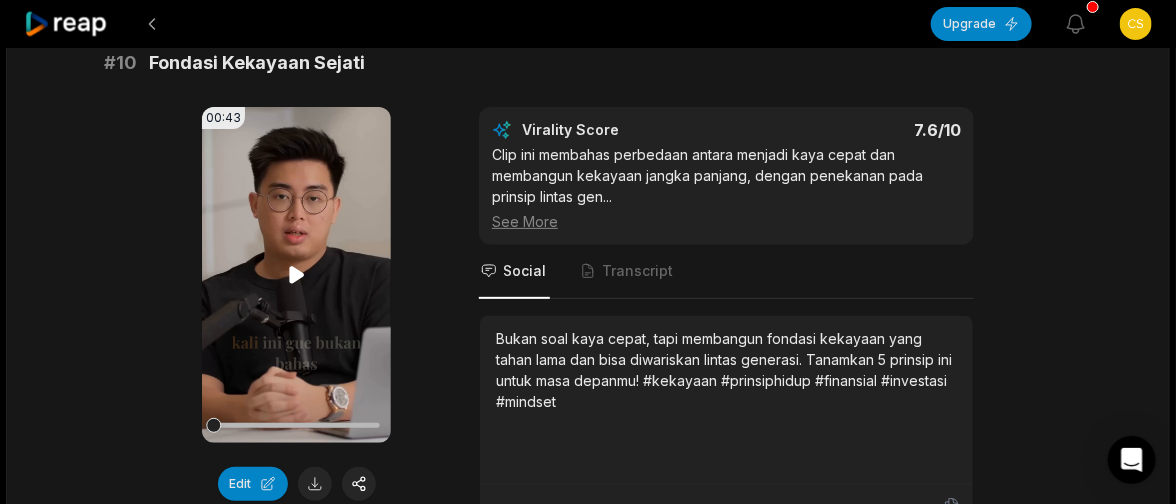 scroll, scrollTop: 5538, scrollLeft: 0, axis: vertical 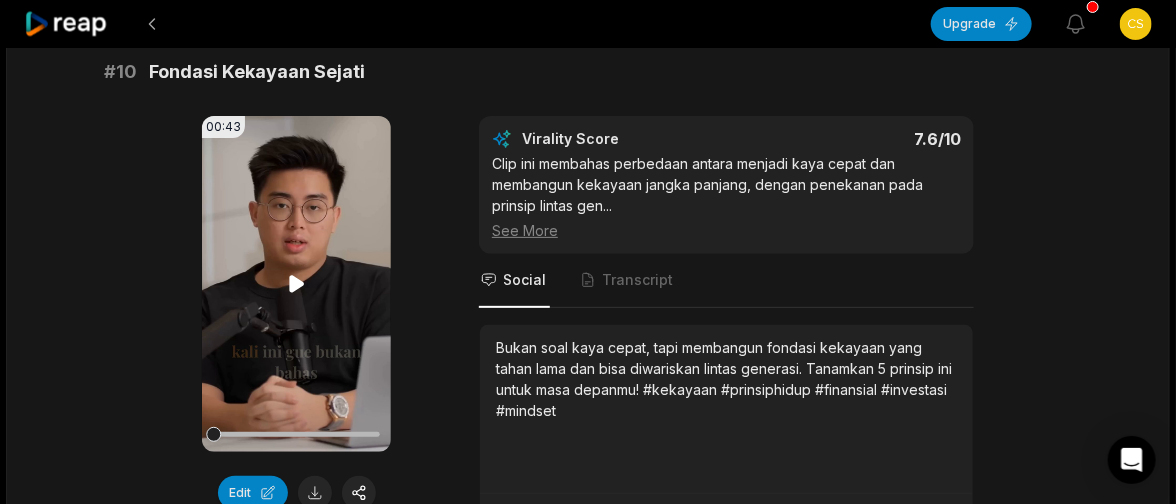 click 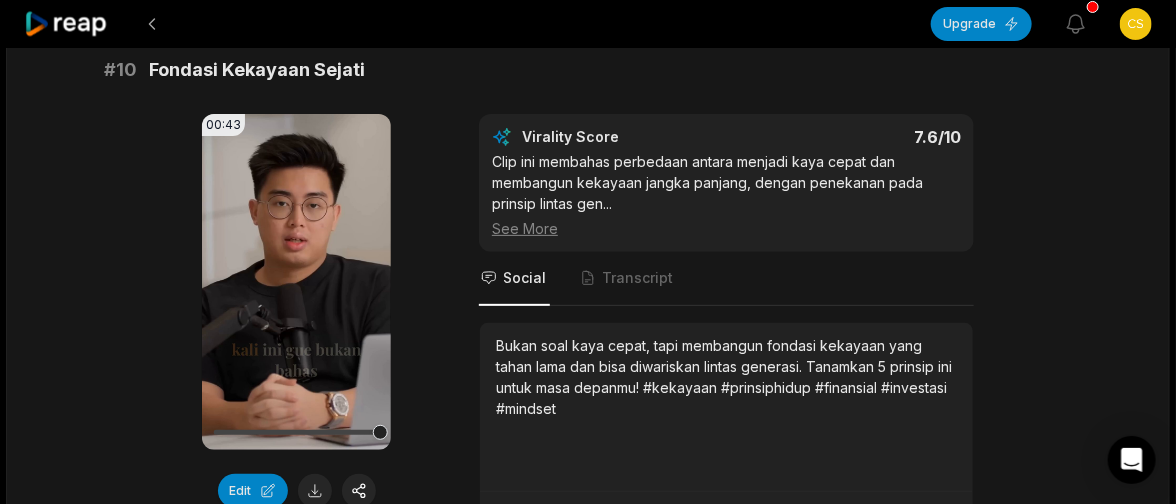 scroll, scrollTop: 5538, scrollLeft: 0, axis: vertical 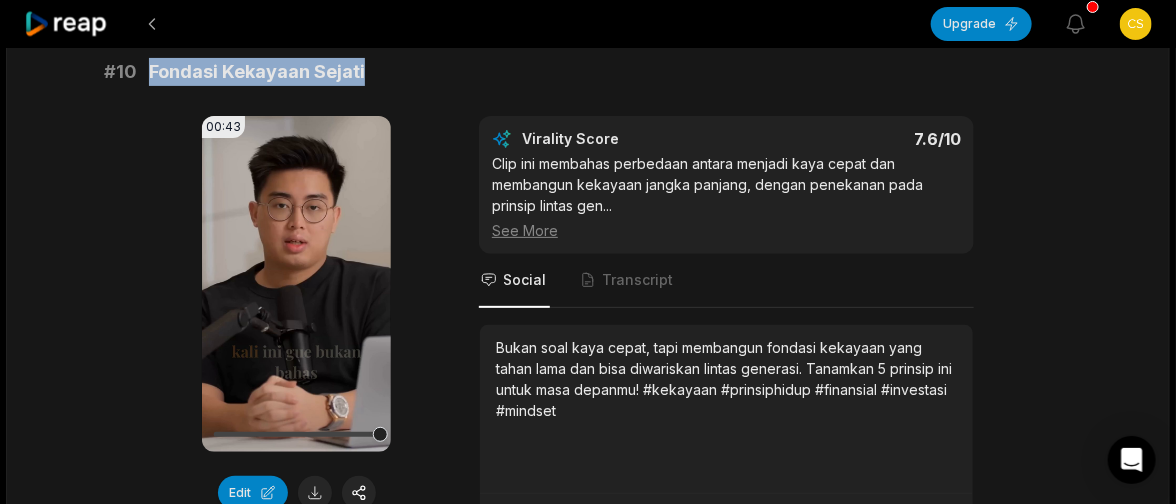 drag, startPoint x: 442, startPoint y: 89, endPoint x: 148, endPoint y: 77, distance: 294.24478 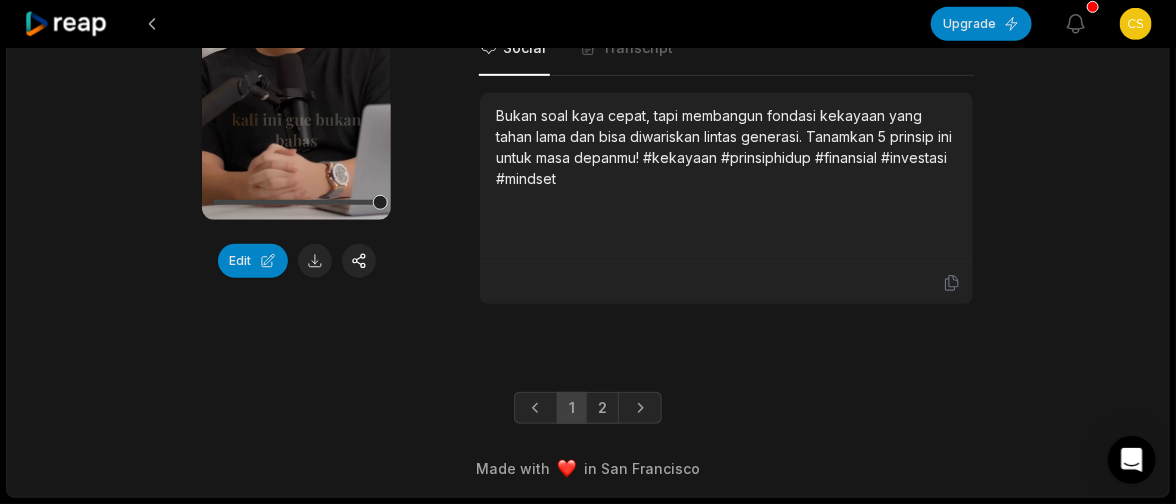 scroll, scrollTop: 5781, scrollLeft: 0, axis: vertical 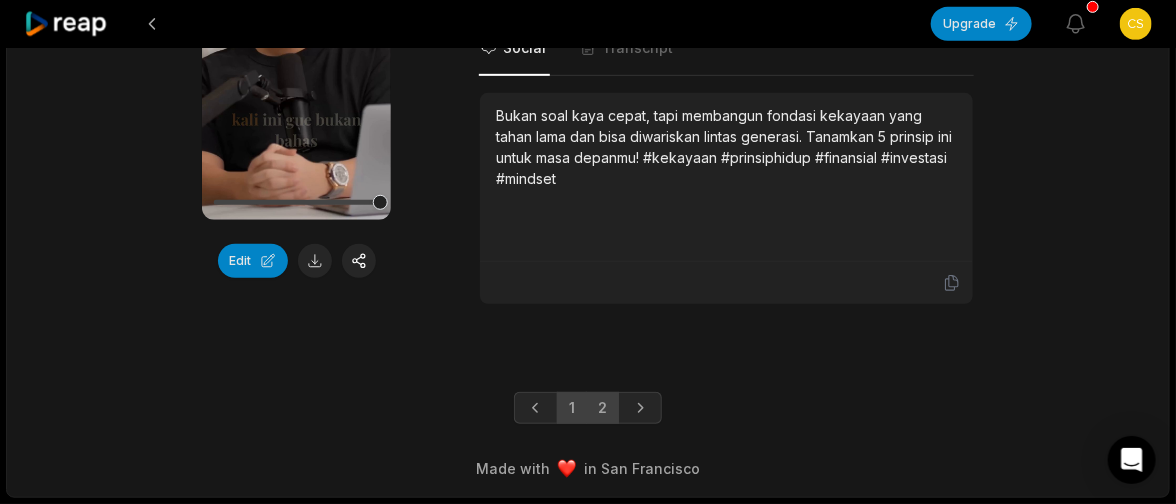 click on "2" at bounding box center [602, 408] 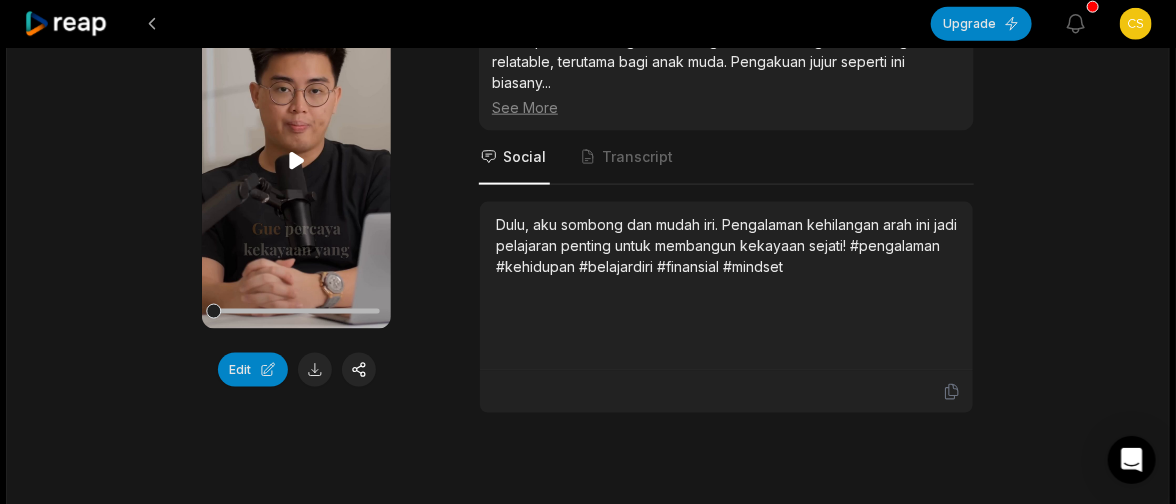 scroll, scrollTop: 916, scrollLeft: 0, axis: vertical 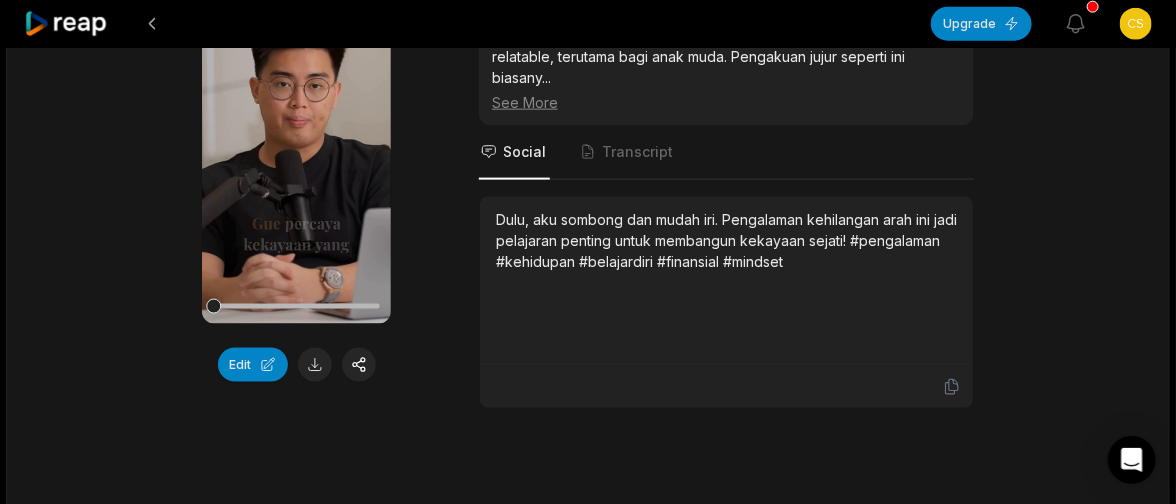 click on "21:15 5 Prinsip Yang Bikin Kamu Kaya Seumur Hidup 41 min ago Indonesian id 00:00  -  10:10 Portrait 24   fps Playdate # 11 Mindset Cukup, Kunci Pertumbuhan 00:54 Your browser does not support mp4 format. Edit Virality Score 7.5 /10 Mengangkat tema mindset cukup dan pertumbuhan pribadi, clip ini menawarkan solusi praktis untuk masalah umum: rasa kurang. Pesan posi ...   See More Social Transcript Ubah mindset dari 'aku selalu kurang' jadi 'aku cukup hari ini, tapi tetap berkembang'. Kunci pertumbuhan dan kebahagiaan! #mindset #pertumbuhan #syukur #prinsiphidup #keuangan # 12 Belajar Dari Kesalahan Masa Muda 00:49 Your browser does not support mp4 format. Edit Virality Score 7.2 /10 Cerita pribadi tentang kesombongan dan kehilangan arah sangat relatable, terutama bagi anak muda. Pengakuan jujur seperti ini biasany ...   See More Social Transcript # 13 Jangan Blokir Pola Pikirmu! 00:46 Your browser does not support mp4 format. Edit Virality Score 7 /10 ...   See More Social Transcript 1 2 Made with" at bounding box center (588, 166) 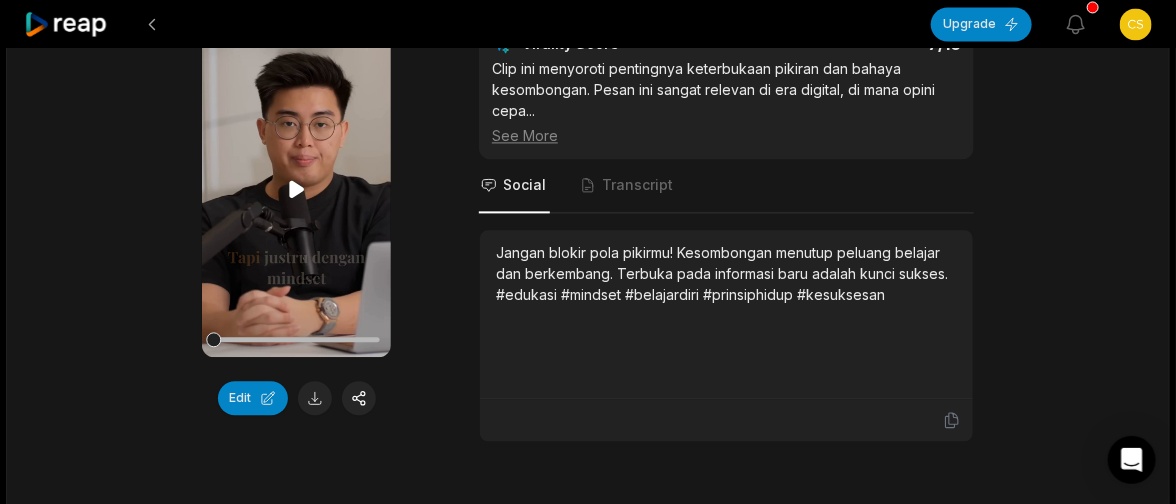 scroll, scrollTop: 1616, scrollLeft: 0, axis: vertical 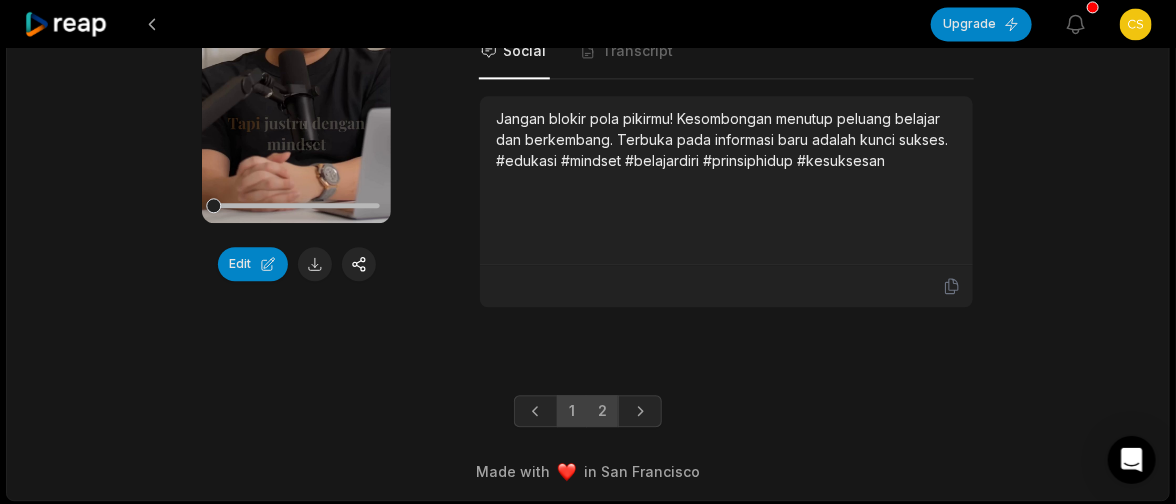 click on "1" at bounding box center (572, 411) 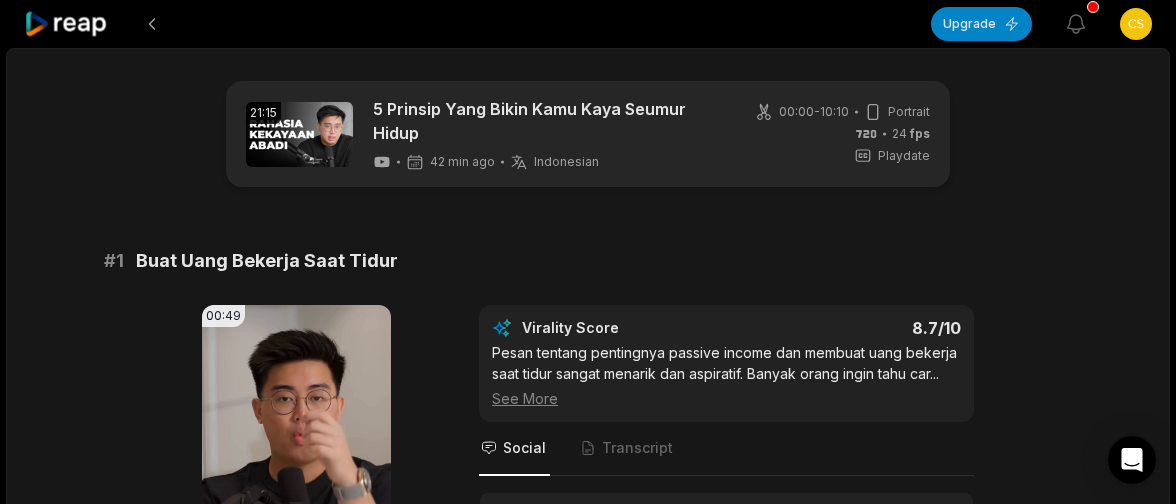 scroll, scrollTop: 2916, scrollLeft: 0, axis: vertical 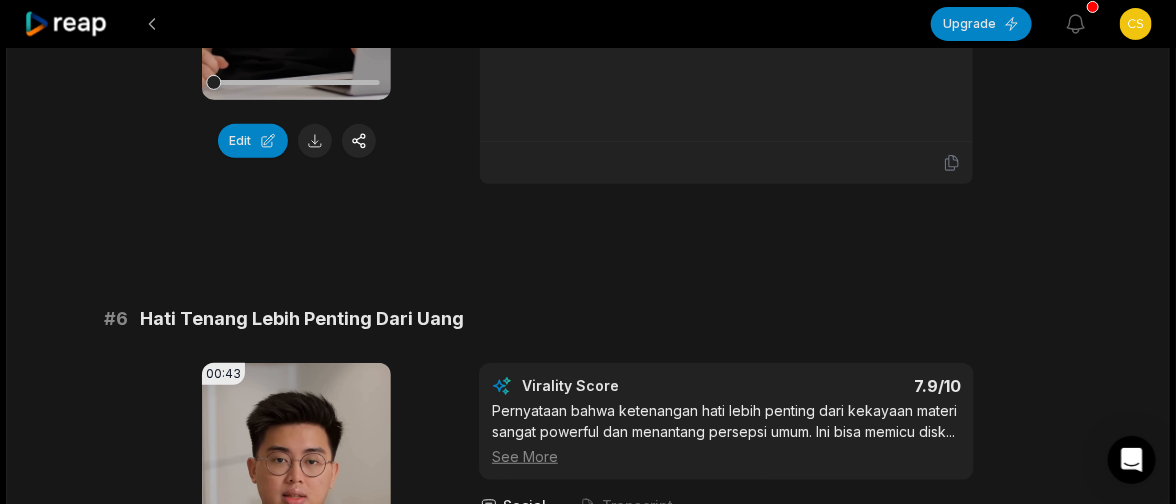 drag, startPoint x: 26, startPoint y: 429, endPoint x: 47, endPoint y: 402, distance: 34.20526 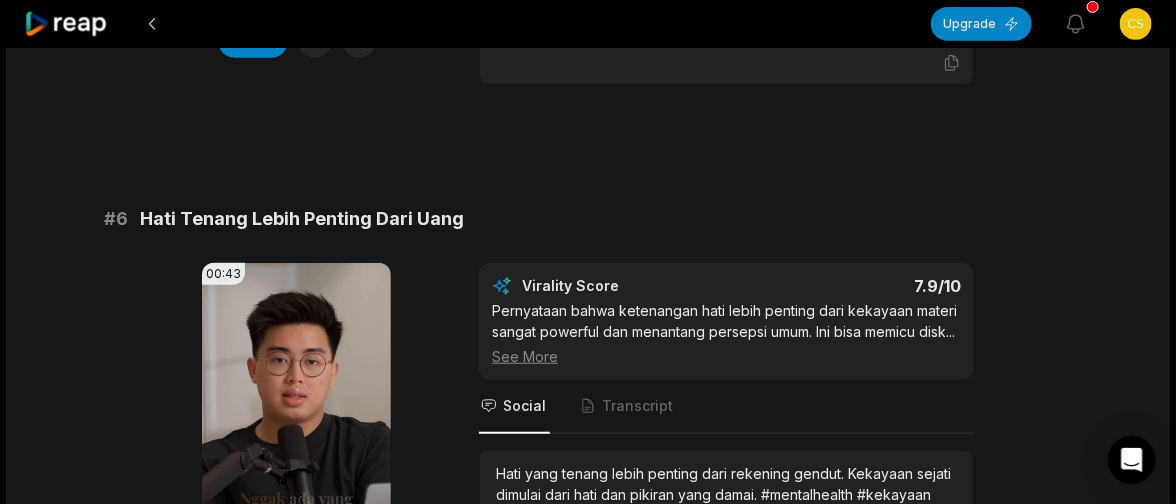 scroll, scrollTop: 4173, scrollLeft: 0, axis: vertical 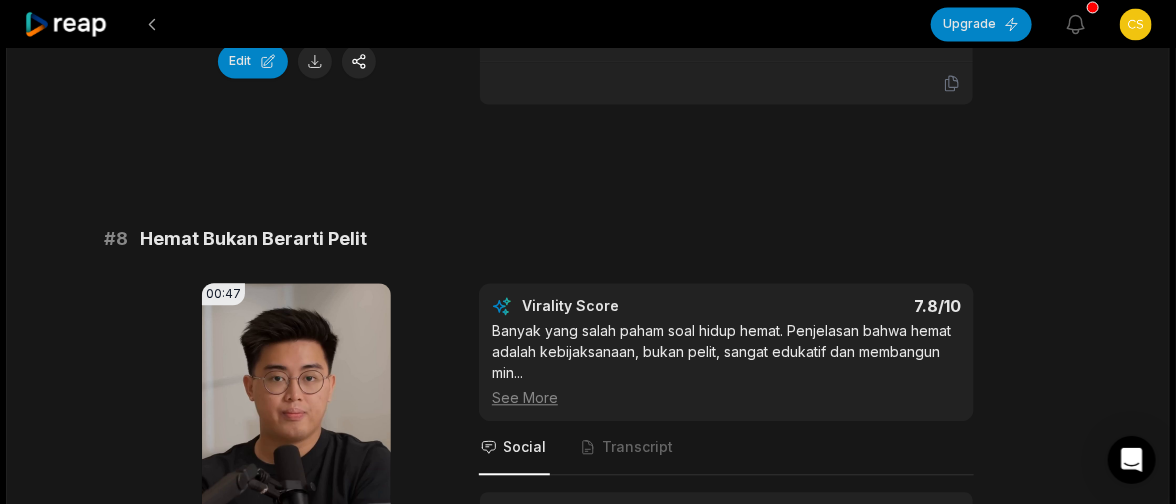 click on "# 8 Hemat Bukan Berarti Pelit" at bounding box center (588, 239) 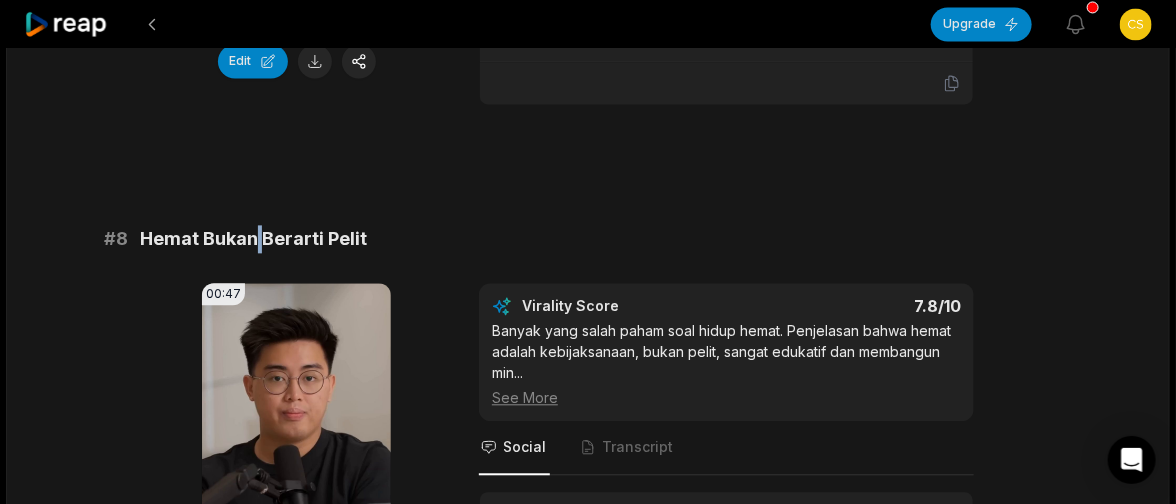 click on "Hemat Bukan Berarti Pelit" at bounding box center [253, 239] 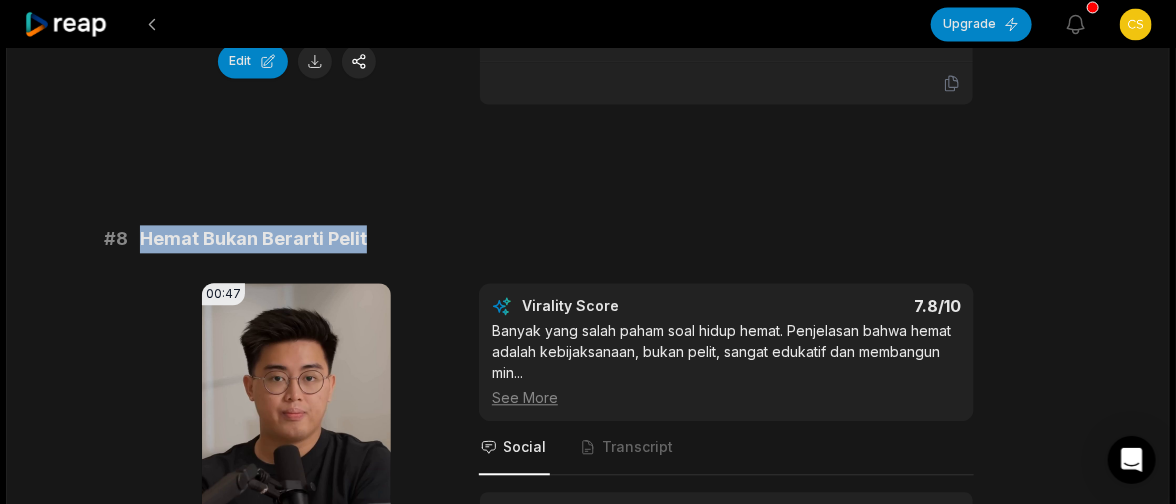 drag, startPoint x: 396, startPoint y: 251, endPoint x: 141, endPoint y: 251, distance: 255 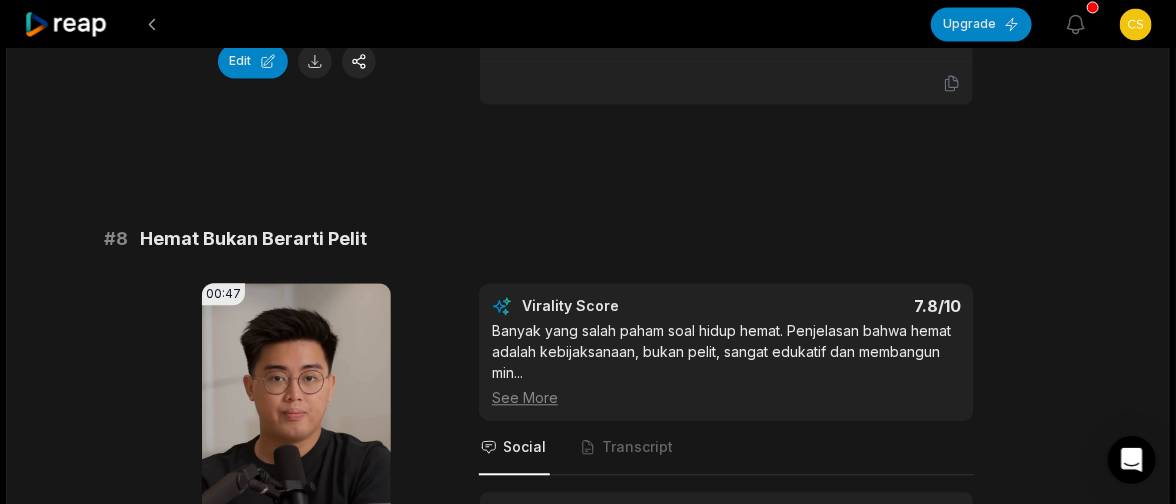 scroll, scrollTop: 4273, scrollLeft: 0, axis: vertical 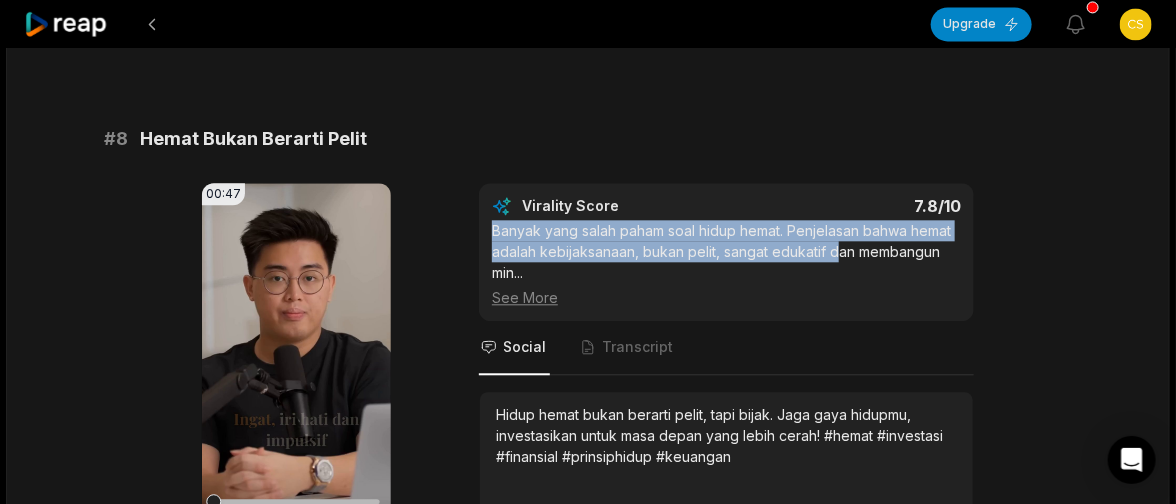 drag, startPoint x: 493, startPoint y: 238, endPoint x: 836, endPoint y: 259, distance: 343.64224 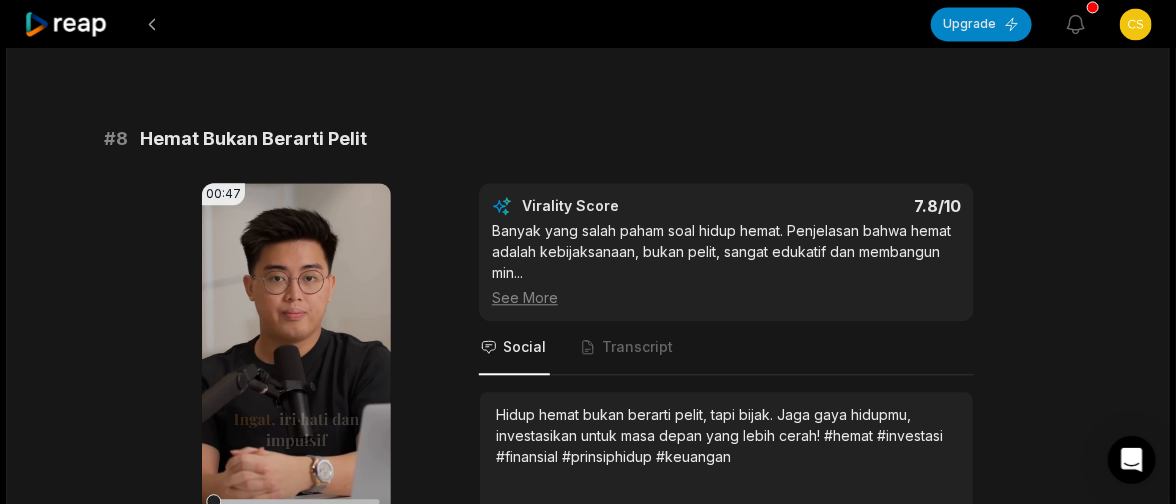click on "See More" at bounding box center (726, 297) 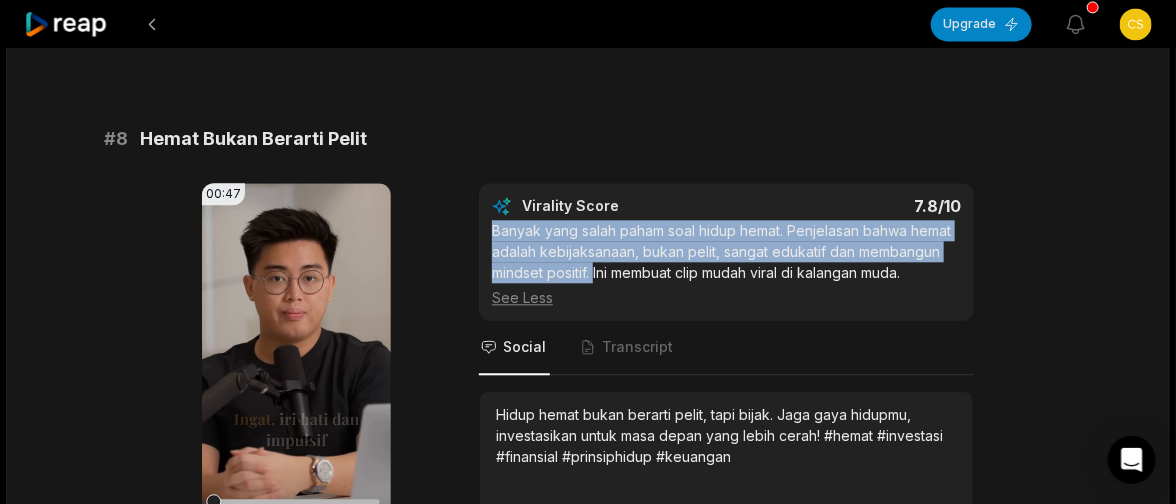drag, startPoint x: 597, startPoint y: 285, endPoint x: 487, endPoint y: 251, distance: 115.134705 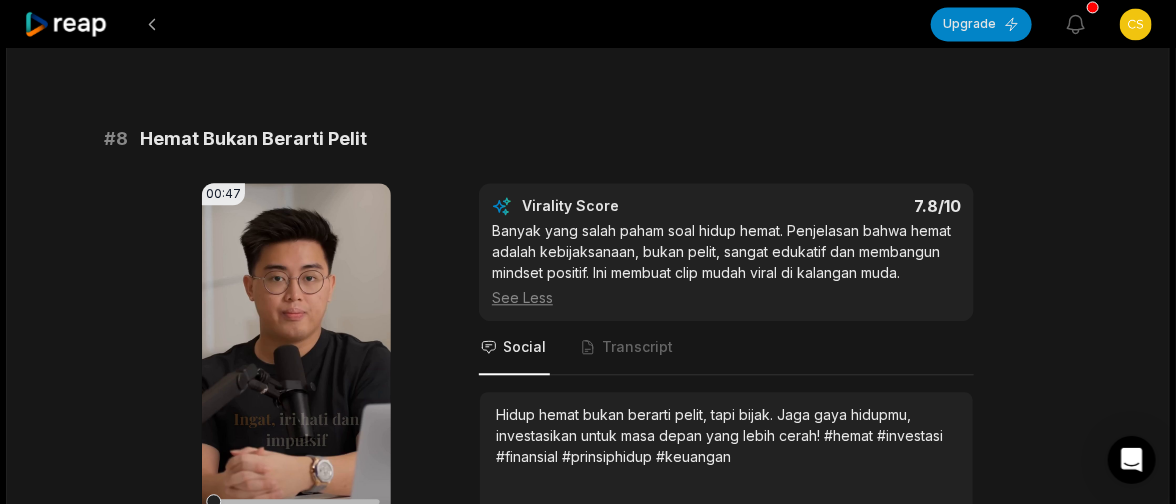 click on "00:47 Your browser does not support mp4 format. Edit Virality Score 7.8 /10 Banyak yang salah paham soal hidup hemat. Penjelasan bahwa hemat adalah kebijaksanaan, bukan pelit, sangat edukatif dan membangun mindset positif. Ini membuat clip viral di kalangan muda.   See Less Social Transcript Hidup hemat bukan berarti pelit, tapi bijak. Jaga gaya hidupmu, investasikan untuk masa depan yang lebih cerah! #hemat #investasi #finansial #prinsiphidup #keuangan" at bounding box center [588, 393] 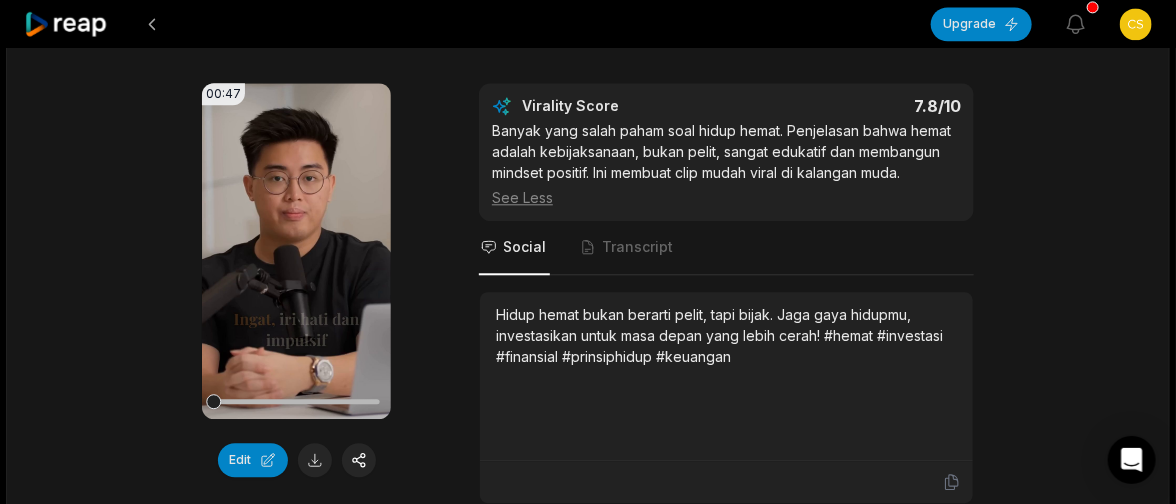 scroll, scrollTop: 4473, scrollLeft: 0, axis: vertical 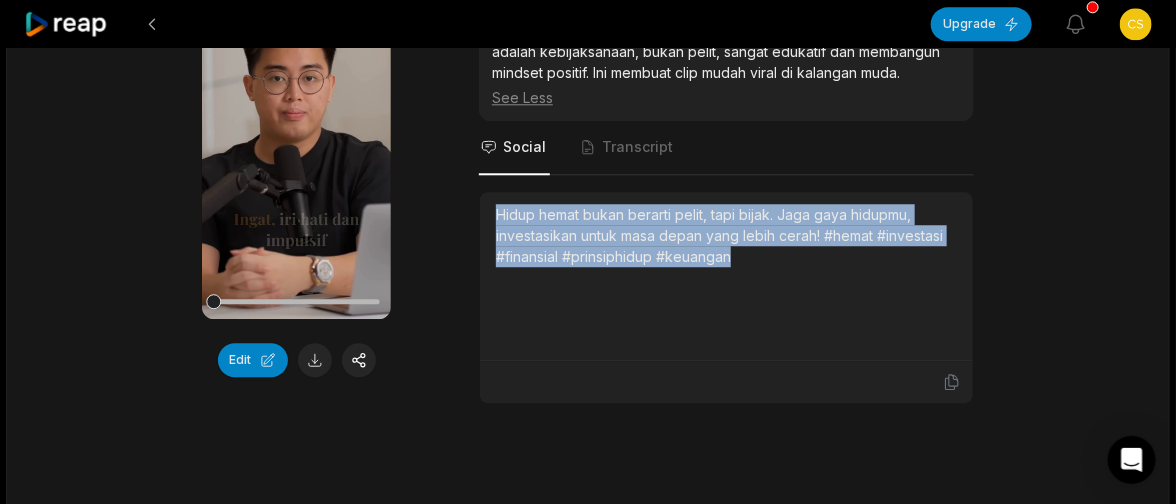 drag, startPoint x: 774, startPoint y: 285, endPoint x: 486, endPoint y: 234, distance: 292.48077 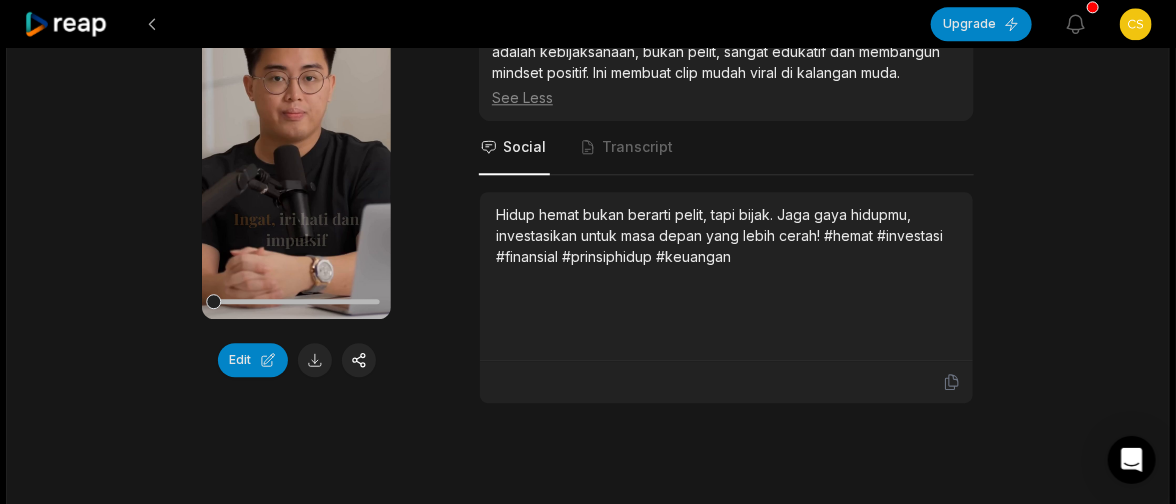 click on "00:47 Your browser does not support mp4 format. Edit Virality Score 7.8 /10 Banyak yang salah paham soal hidup hemat. Penjelasan bahwa hemat adalah kebijaksanaan, bukan pelit, sangat edukatif dan membangun mindset positif. Ini membuat clip viral di kalangan muda.   See Less Social Transcript Hidup hemat bukan berarti pelit, tapi bijak. Jaga gaya hidupmu, investasikan untuk masa depan yang lebih cerah! #hemat #investasi #finansial #prinsiphidup #keuangan" at bounding box center [588, 193] 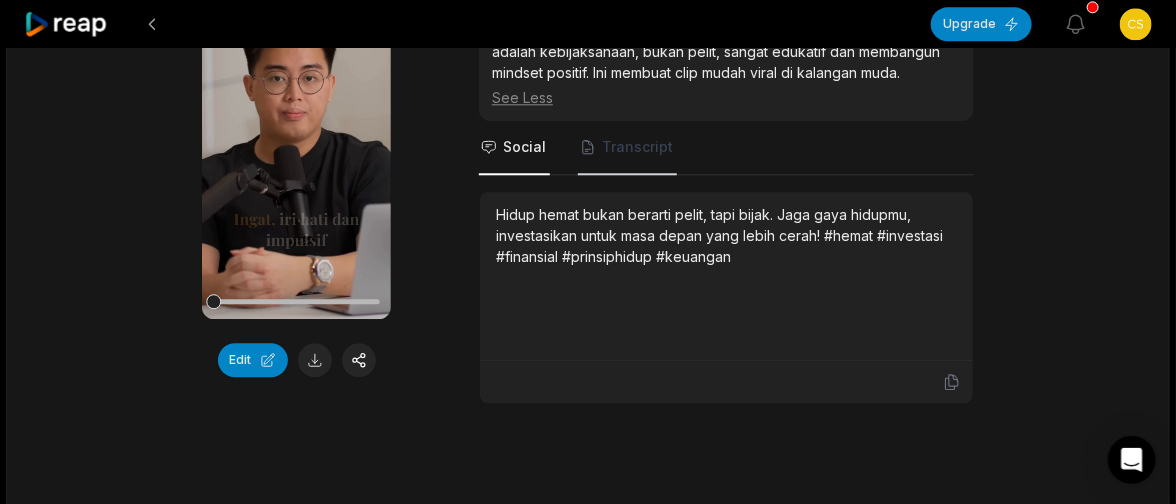 click on "Transcript" at bounding box center [637, 147] 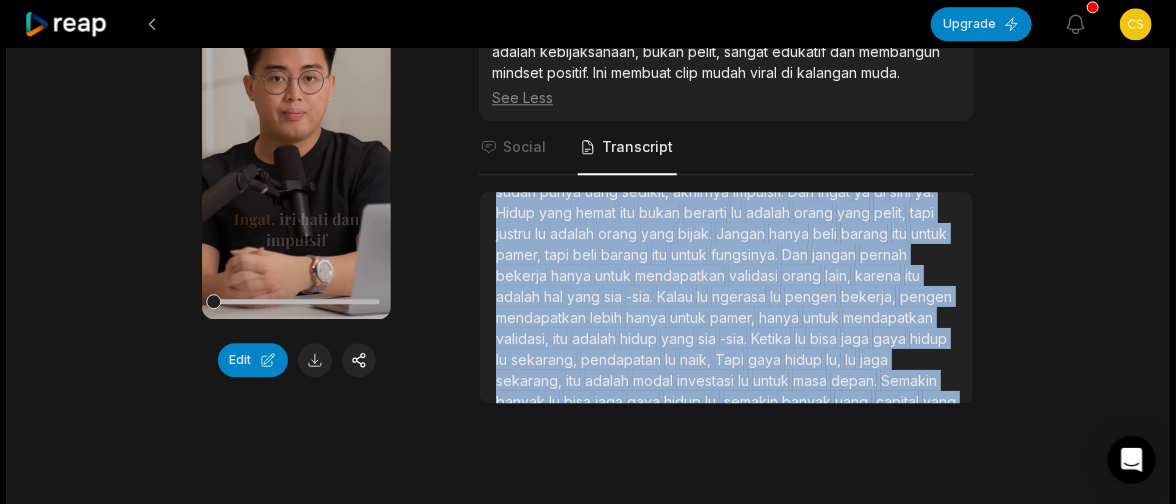 scroll, scrollTop: 74, scrollLeft: 0, axis: vertical 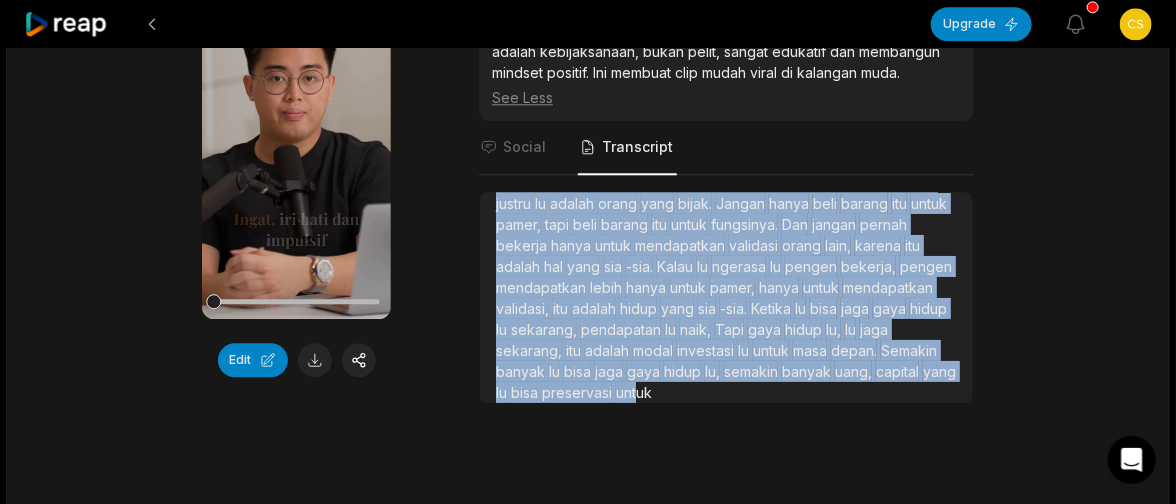 drag, startPoint x: 494, startPoint y: 227, endPoint x: 822, endPoint y: 413, distance: 377.06763 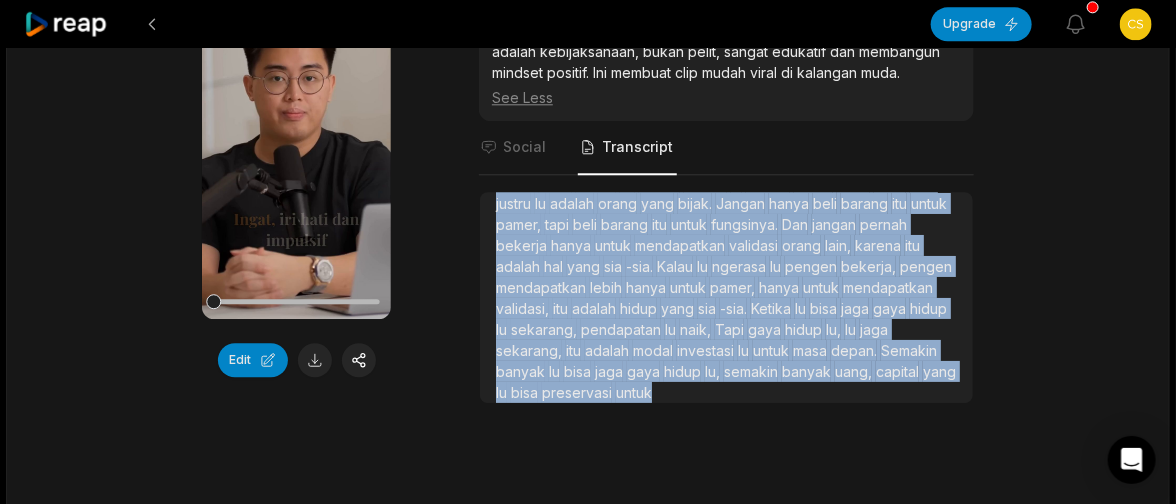 scroll, scrollTop: 4531, scrollLeft: 0, axis: vertical 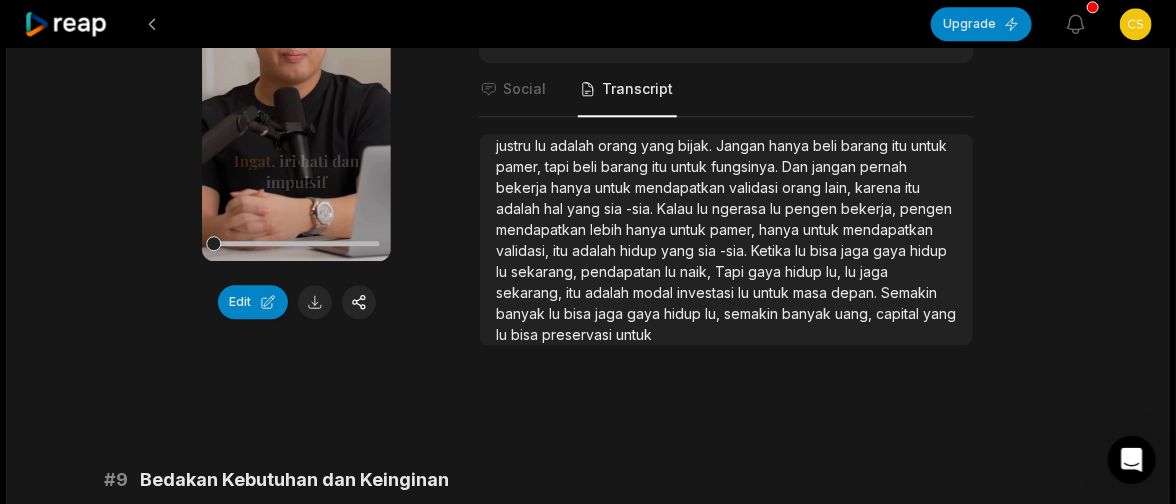 click on "00:47 Your browser does not support mp4 format. Edit Virality Score 7.8 /10 Banyak yang salah paham soal hidup hemat. Penjelasan bahwa hemat adalah kebijaksanaan, bukan pelit, sangat edukatif dan membangun mindset positif. Ini membuat clip mudah viral di kalangan muda.   See Less Social Transcript Ingat,     iri     hati     dan     impulsif     itu     adalah     musuh     dari     orang     kaya.     Ketika     sudah     punya     uang     sedikit,     akhirnya     impulsif.     Dan     ingat     ya     di     sini     ya.     Hidup     yang     hemat     itu     bukan     berarti     lu     adalah     orang     yang     pelit,     tapi     justru     lu     adalah     orang     yang     bijak.     Jangan     hanya     beli     barang     itu     untuk     pamer,     tapi     beli     barang     itu     untuk     fungsinya.     Dan     jangan     pernah     bekerja     hanya     untuk     mendapatkan     validasi     orang     lain,     karena     itu     adalah     hal     yang     sia     -sia.     Kalau" at bounding box center (588, 135) 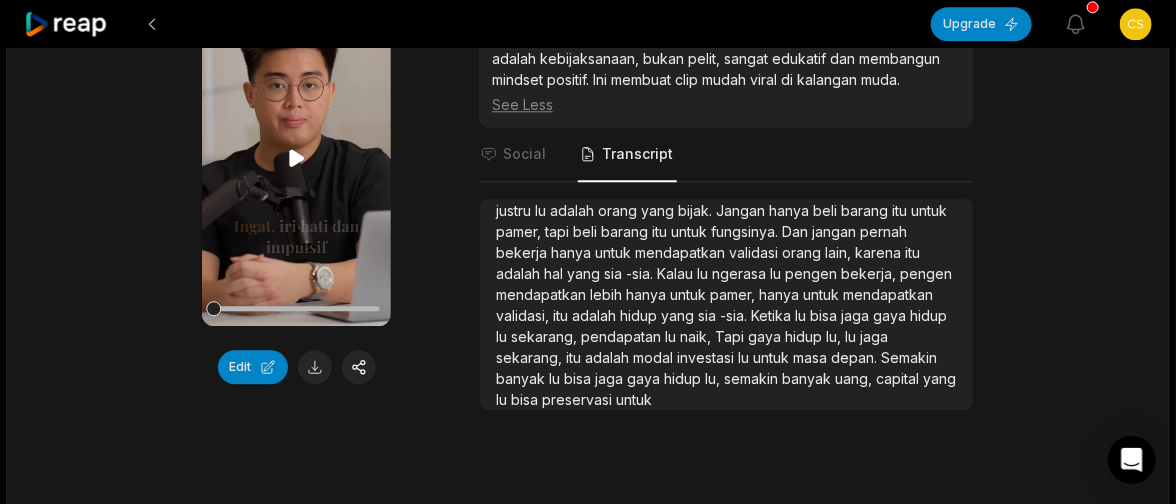 scroll, scrollTop: 4430, scrollLeft: 0, axis: vertical 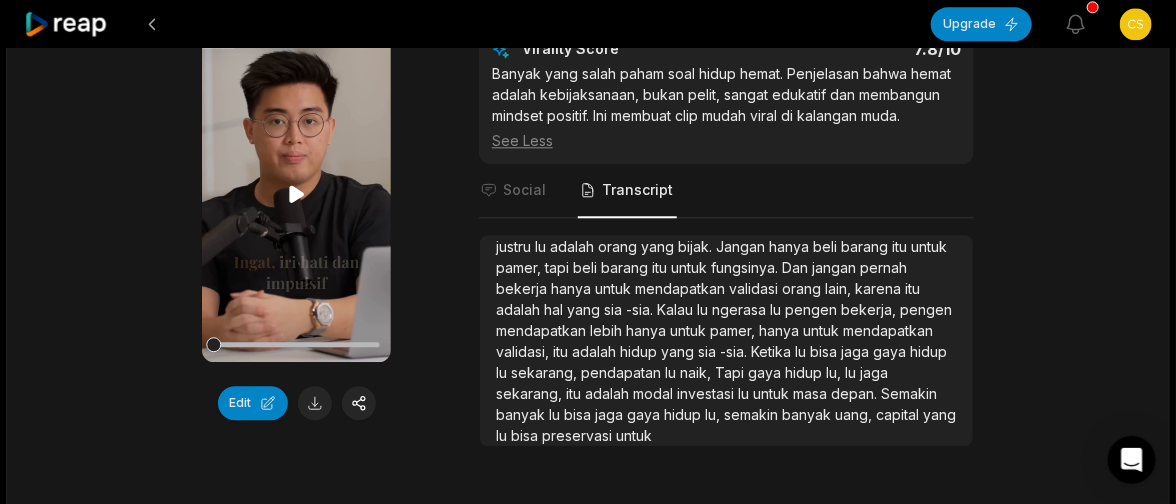 click at bounding box center (296, 344) 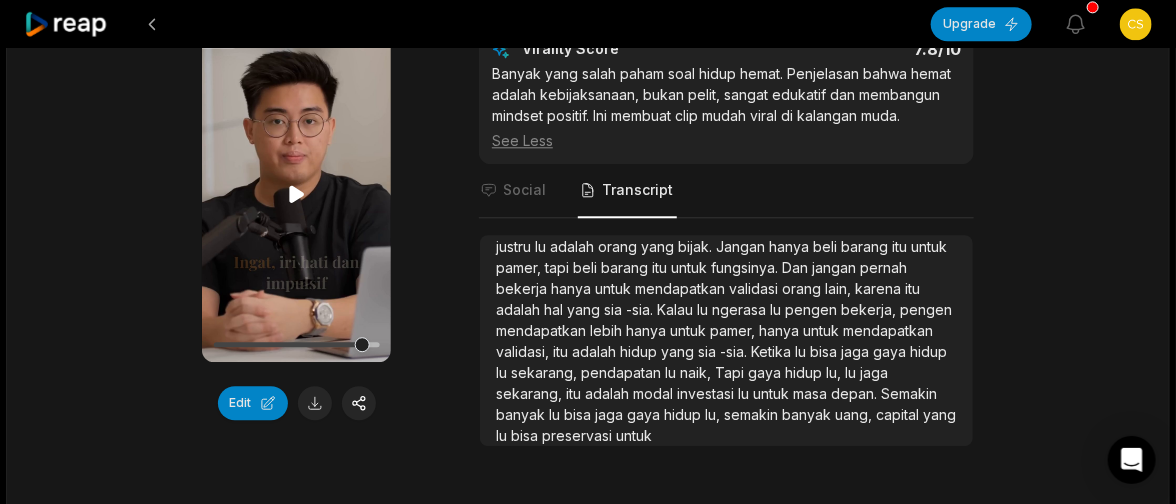 click 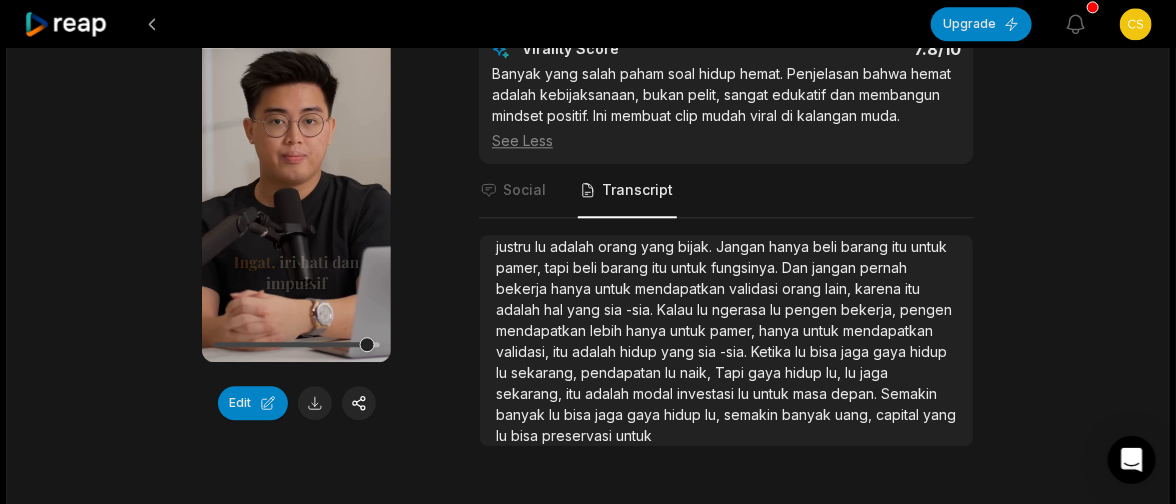 scroll, scrollTop: 73, scrollLeft: 0, axis: vertical 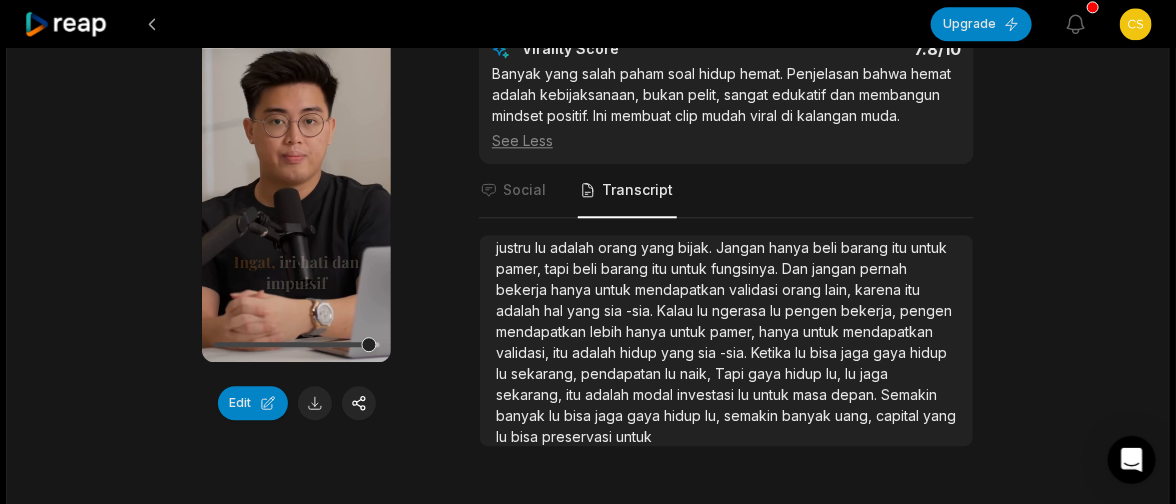 click on "yang" at bounding box center [585, 310] 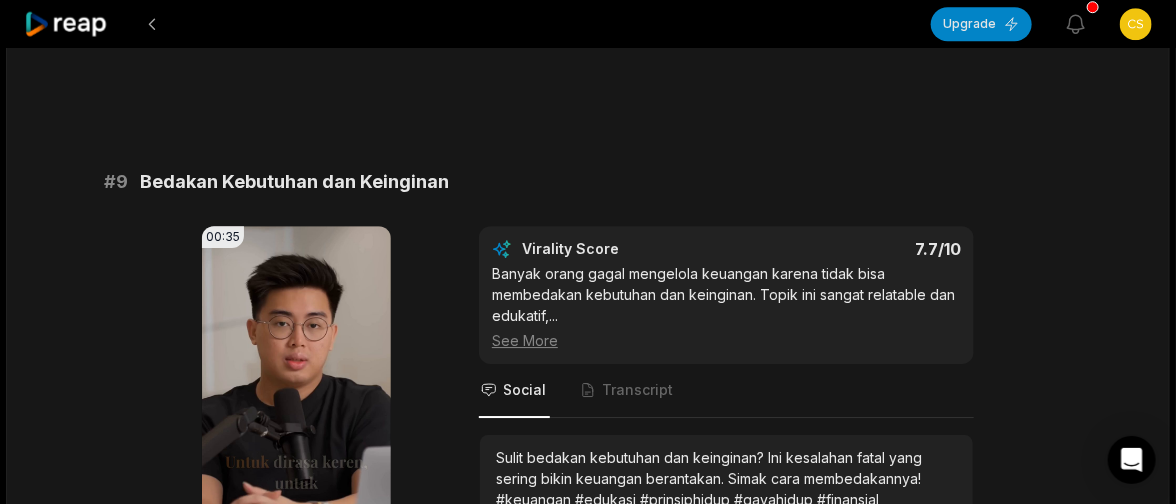 scroll, scrollTop: 4531, scrollLeft: 0, axis: vertical 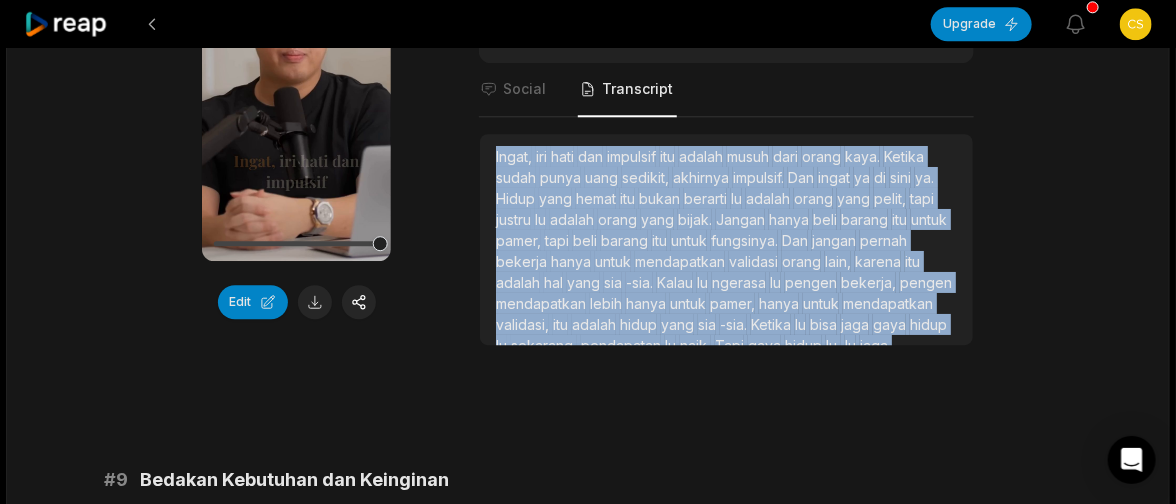 drag, startPoint x: 793, startPoint y: 347, endPoint x: 496, endPoint y: 158, distance: 352.03693 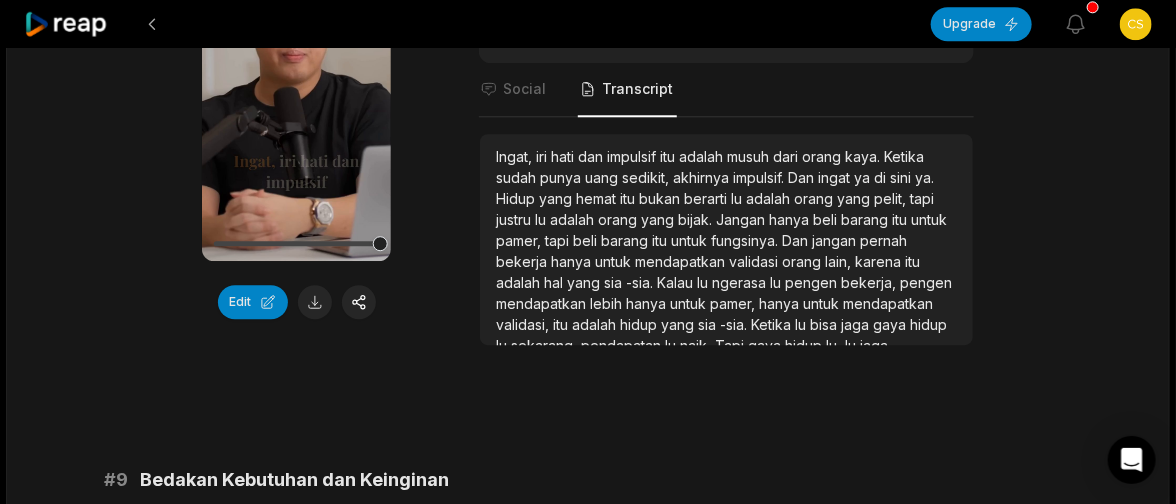 click on "21:15 5 Prinsip Yang Bikin Kamu Kaya Seumur Hidup 42 min ago Indonesian id 00:00  -  10:10 Portrait 24   fps Playdate # 1 Buat Uang Bekerja Saat Tidur 00:49 Your browser does not support mp4 format. Edit Virality Score 8.7 /10 Pesan tentang pentingnya passive income dan membuat uang bekerja saat tidur sangat menarik dan aspiratif. Banyak orang ingin tahu car ...   See More Social Transcript Kalau uangmu belum bekerja saat kamu tidur, kamu akan terus bekerja seumur hidup. Mulai investasikan uangmu sekarang! #investasi #keuangan #passiveincome #prinsiphidup #finansial # 2 Uang Untuk Melayani, Bukan Pamer 00:48 Your browser does not support mp4 format. Edit Virality Score 8.5 /10 Pesan bahwa uang sebaiknya digunakan untuk melayani orang lain, bukan pamer, sangat kuat dan berbeda dari narasi umum. Ini bisa memic ...   See More Social Transcript # 3 Hidup Di Bawah Kemampuanmu 00:43 Your browser does not support mp4 format. Edit Virality Score 8.3 /10 ...   See More Social Transcript # 4 Iri Hati, Musuh Kekayaan" at bounding box center [588, -1373] 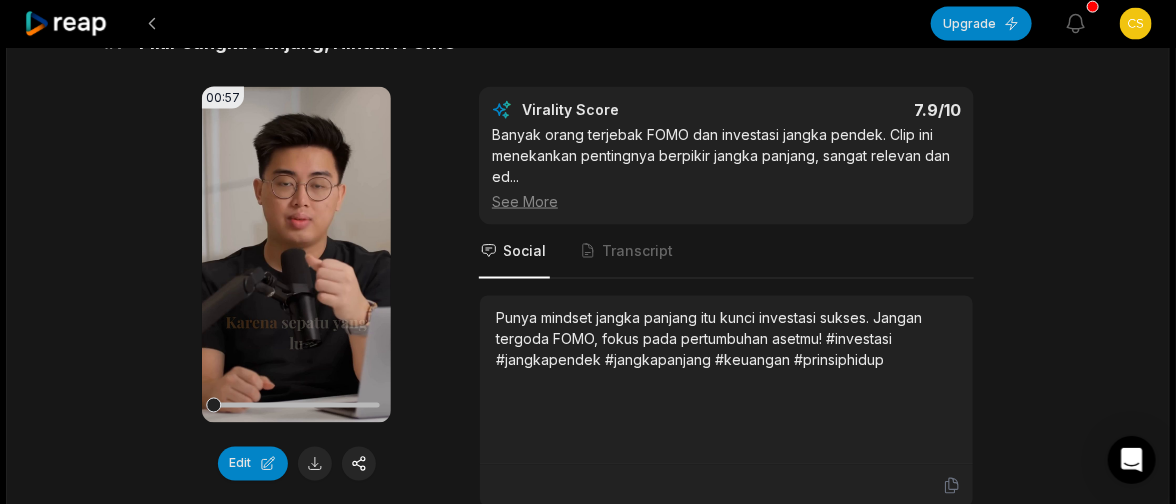scroll, scrollTop: 3675, scrollLeft: 0, axis: vertical 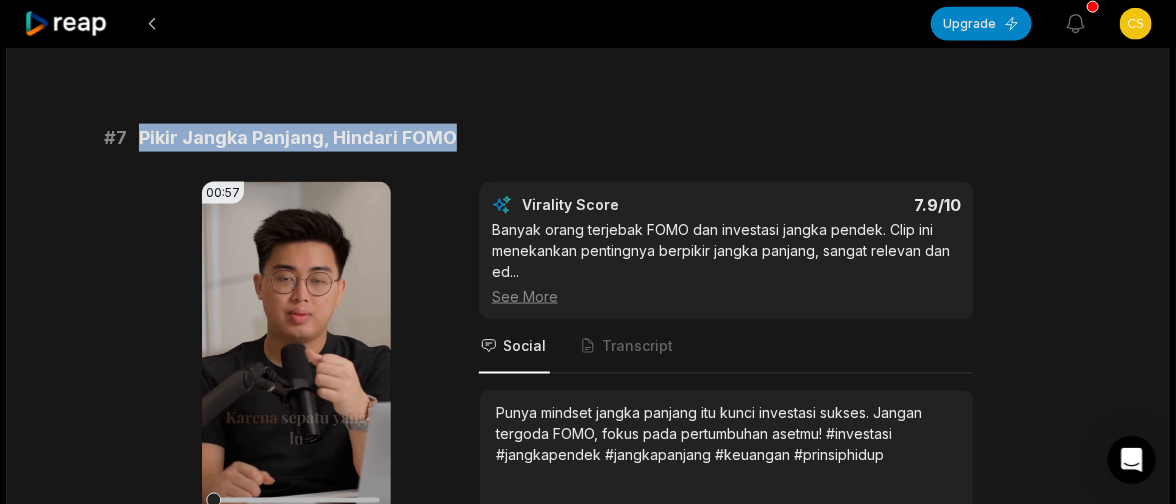 drag, startPoint x: 480, startPoint y: 144, endPoint x: 142, endPoint y: 144, distance: 338 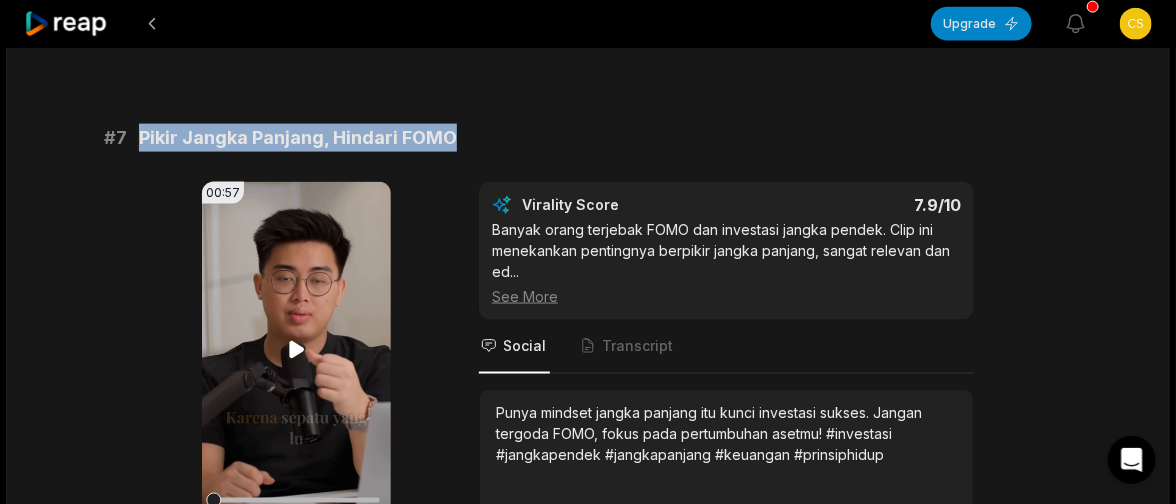 copy on "Pikir Jangka Panjang, Hindari FOMO" 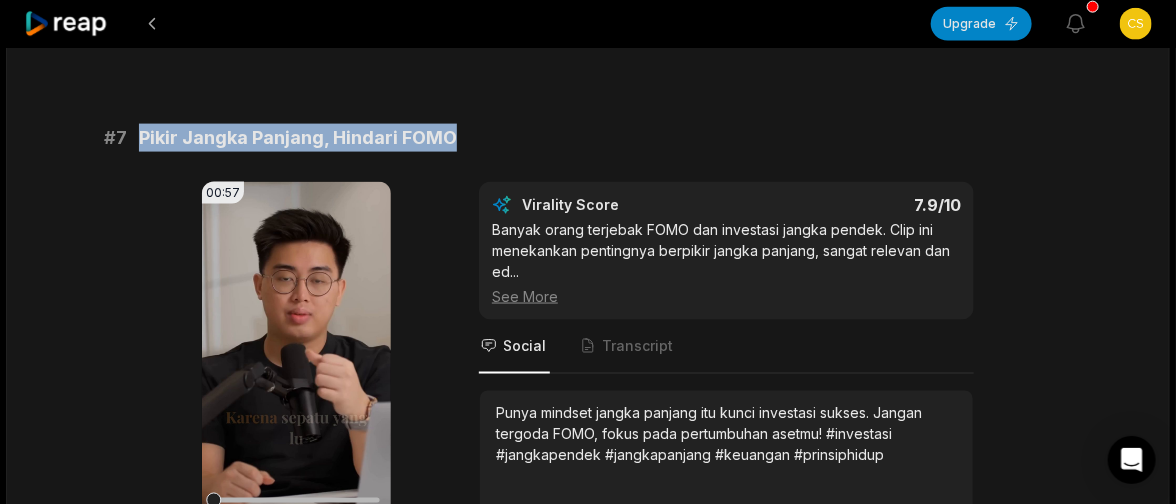 drag, startPoint x: 0, startPoint y: 201, endPoint x: 105, endPoint y: 242, distance: 112.720894 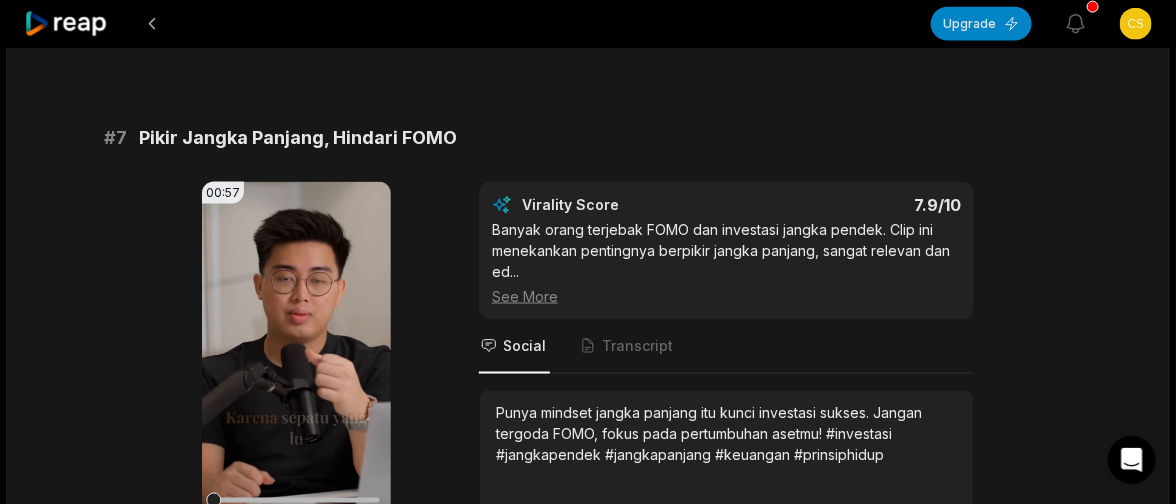 click on "See More" at bounding box center (726, 296) 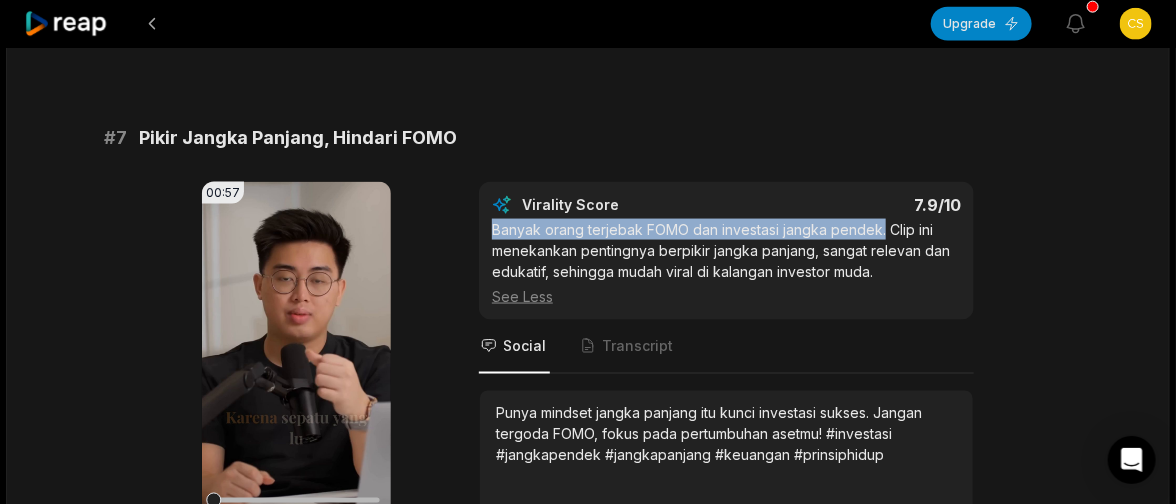 drag, startPoint x: 884, startPoint y: 242, endPoint x: 496, endPoint y: 245, distance: 388.0116 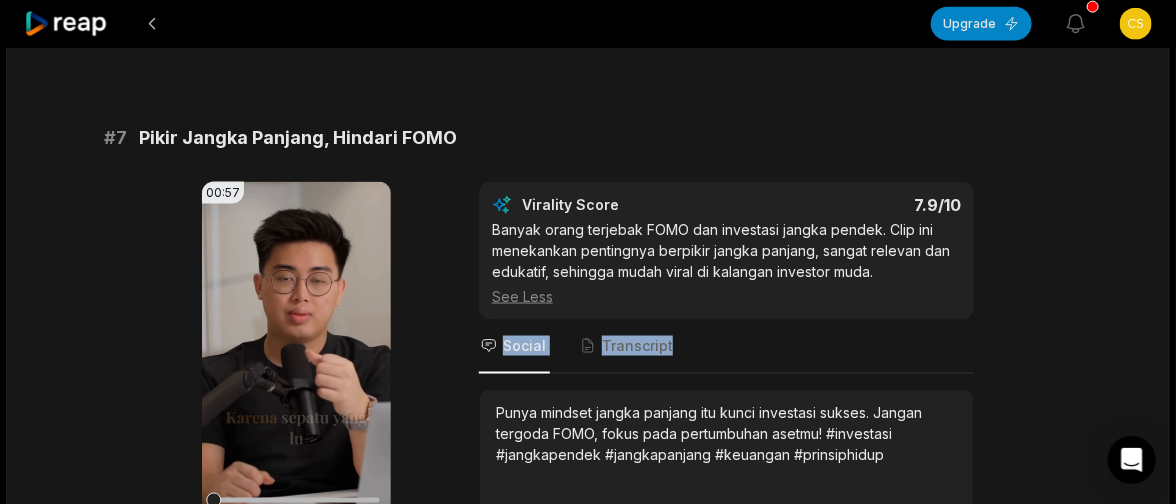scroll, scrollTop: 3775, scrollLeft: 0, axis: vertical 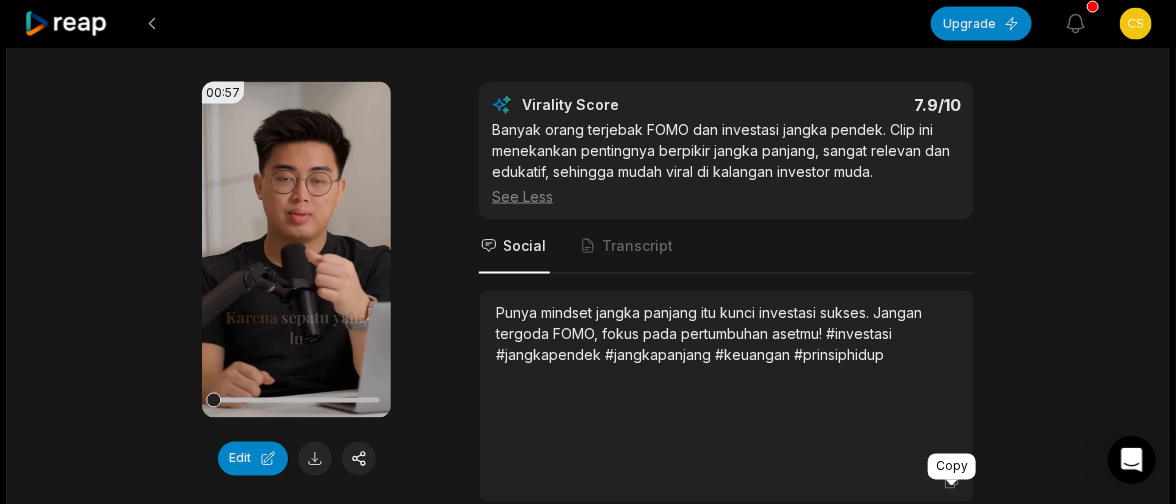 drag, startPoint x: 948, startPoint y: 495, endPoint x: 924, endPoint y: 494, distance: 24.020824 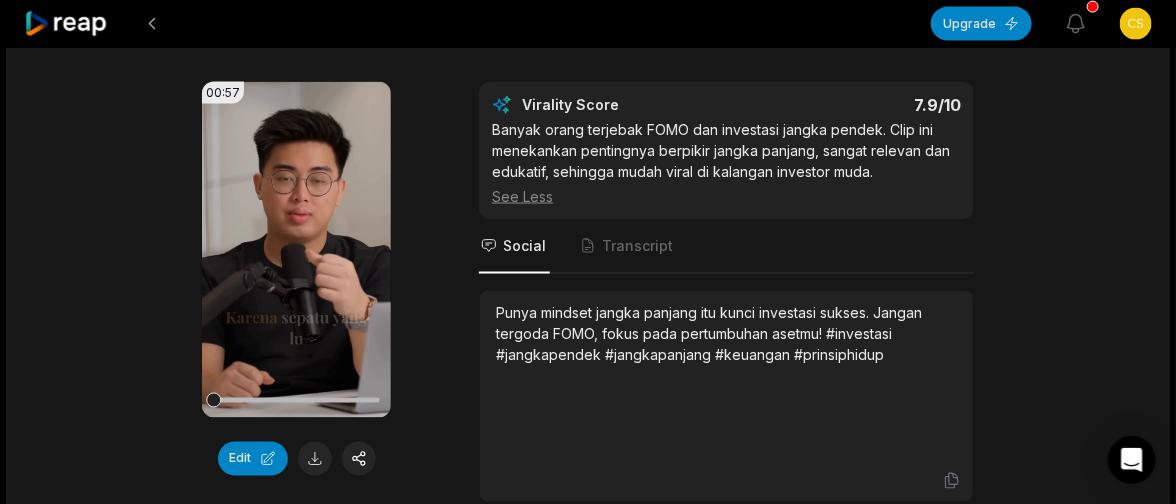 click on "21:15 5 Prinsip Yang Bikin Kamu Kaya Seumur Hidup 42 min ago Indonesian id 00:00  -  10:10 Portrait 24   fps Playdate # 1 Buat Uang Bekerja Saat Tidur 00:49 Your browser does not support mp4 format. Edit Virality Score 8.7 /10 Pesan tentang pentingnya passive income dan membuat uang bekerja saat tidur sangat menarik dan aspiratif. Banyak orang ingin tahu car ...   See More Social Transcript Kalau uangmu belum bekerja saat kamu tidur, kamu akan terus bekerja seumur hidup. Mulai investasikan uangmu sekarang! #investasi #keuangan #passiveincome #prinsiphidup #finansial # 2 Uang Untuk Melayani, Bukan Pamer 00:48 Your browser does not support mp4 format. Edit Virality Score 8.5 /10 Pesan bahwa uang sebaiknya digunakan untuk melayani orang lain, bukan pamer, sangat kuat dan berbeda dari narasi umum. Ini bisa memic ...   See More Social Transcript # 3 Hidup Di Bawah Kemampuanmu 00:43 Your browser does not support mp4 format. Edit Virality Score 8.3 /10 ...   See More Social Transcript # 4 Iri Hati, Musuh Kekayaan" at bounding box center [588, -617] 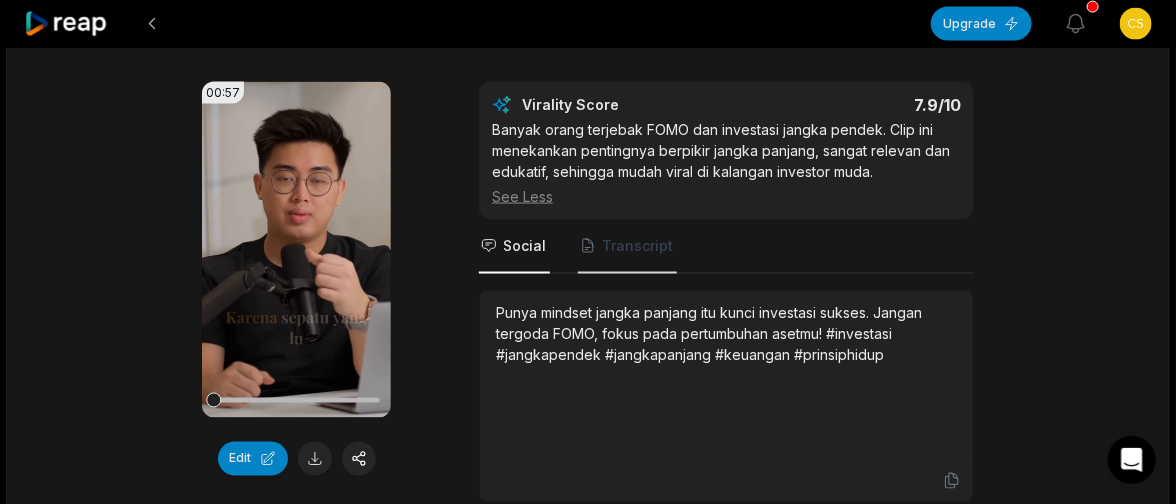 click on "Transcript" at bounding box center [637, 246] 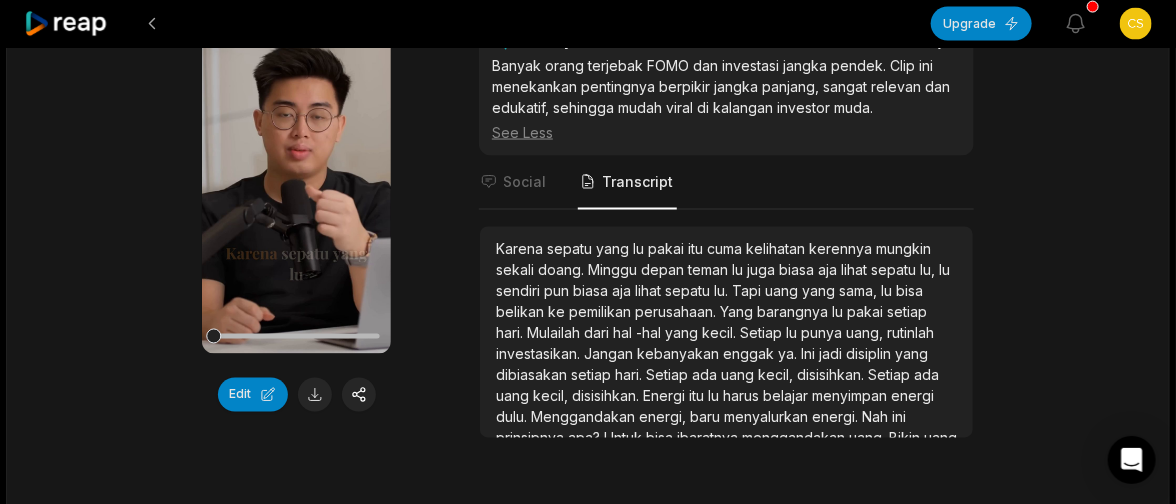 scroll, scrollTop: 3875, scrollLeft: 0, axis: vertical 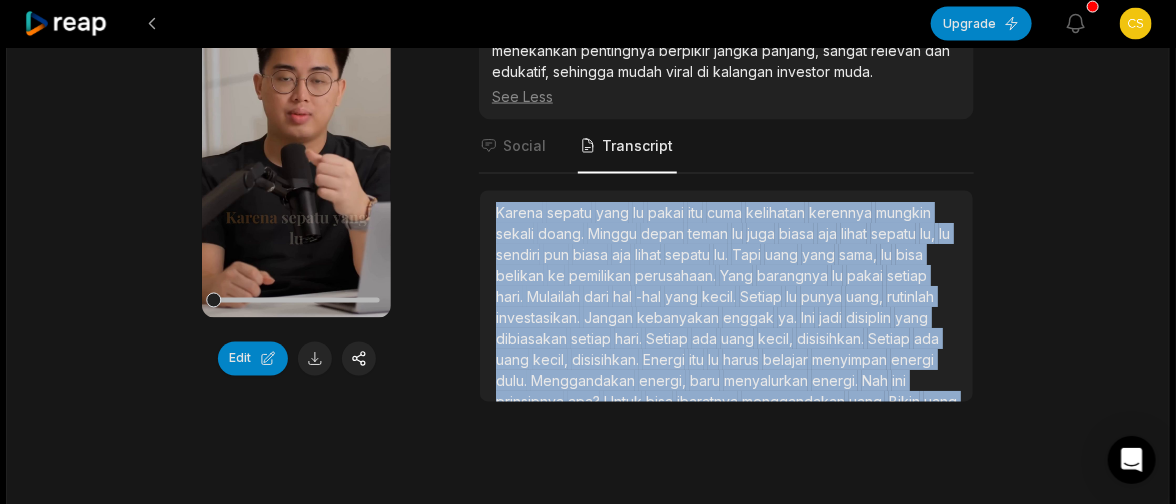 drag, startPoint x: 789, startPoint y: 401, endPoint x: 492, endPoint y: 223, distance: 346.25568 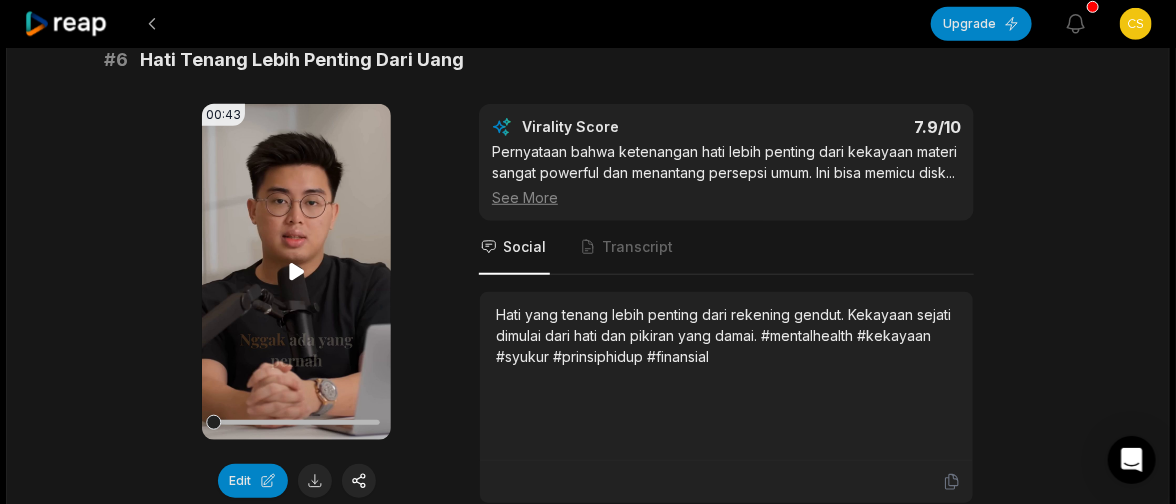 scroll, scrollTop: 3075, scrollLeft: 0, axis: vertical 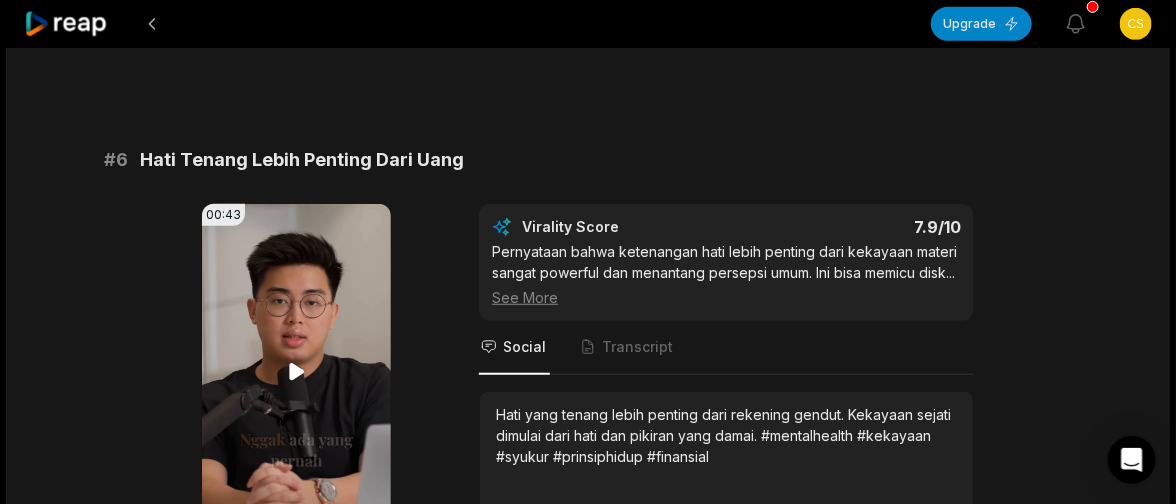 click 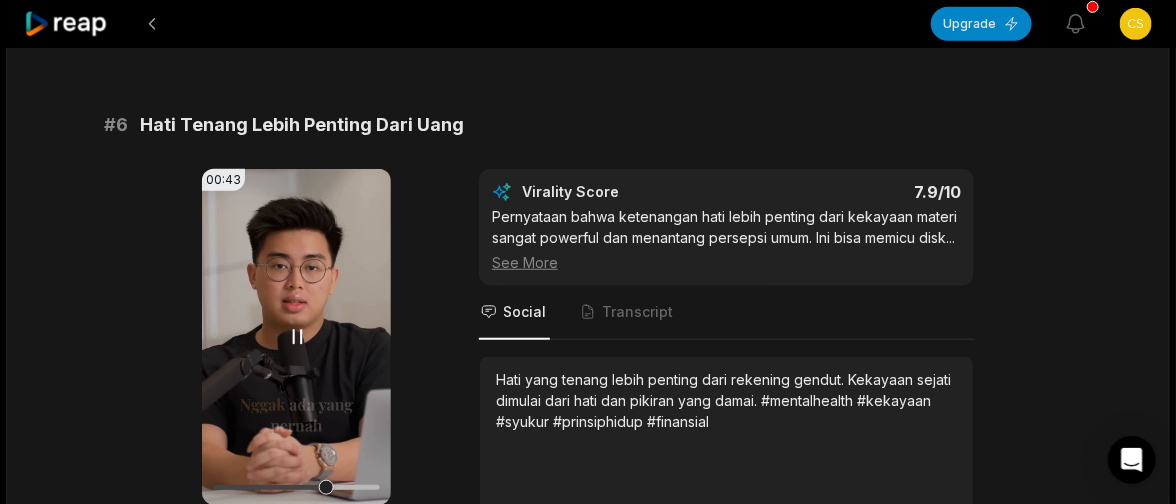 scroll, scrollTop: 3075, scrollLeft: 0, axis: vertical 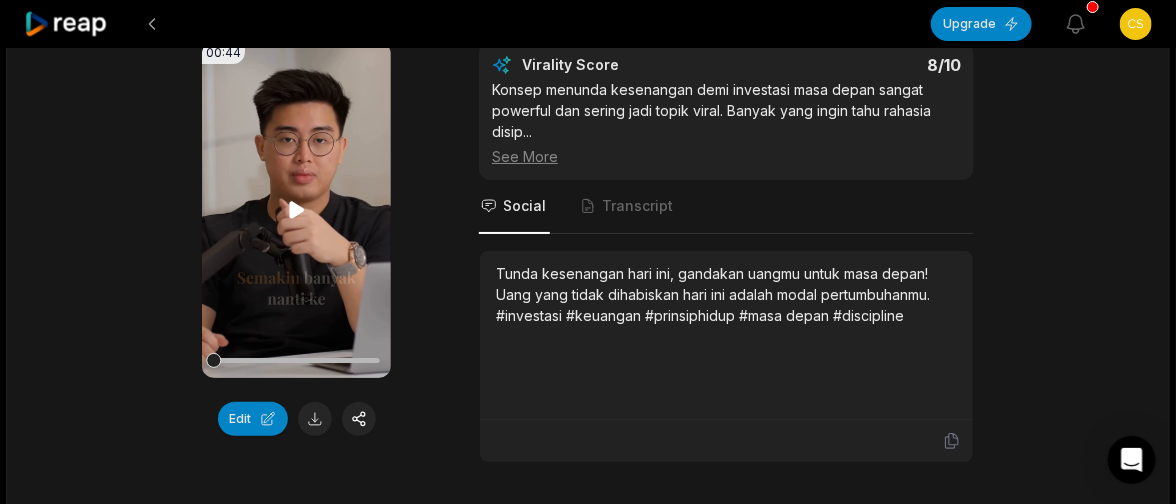 click 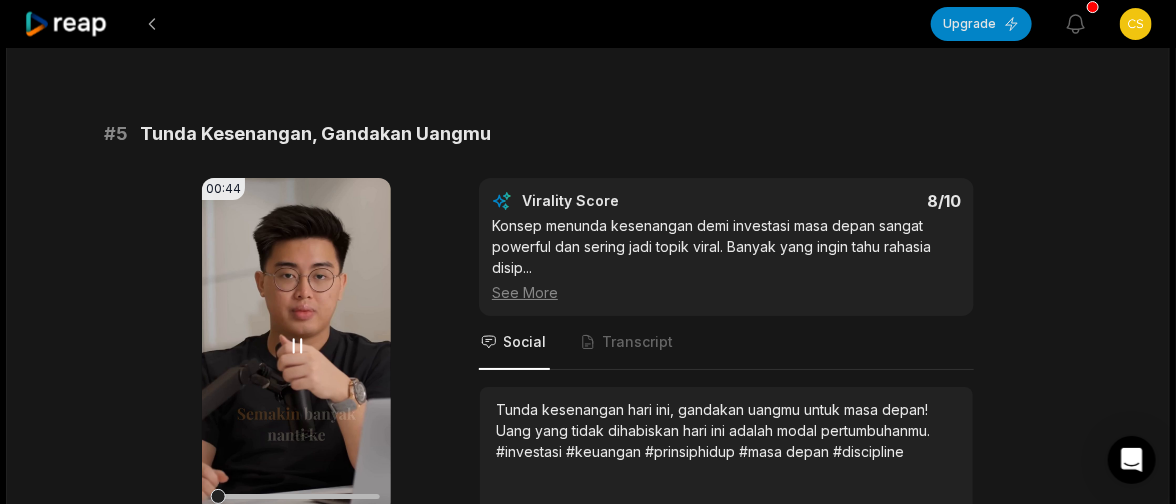 scroll, scrollTop: 2537, scrollLeft: 0, axis: vertical 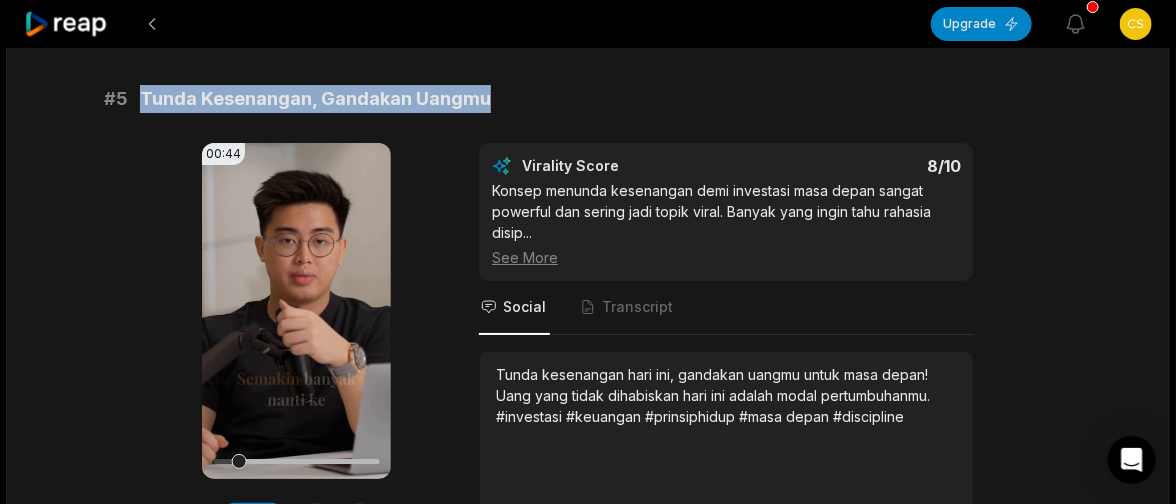 drag, startPoint x: 498, startPoint y: 98, endPoint x: 139, endPoint y: 100, distance: 359.00558 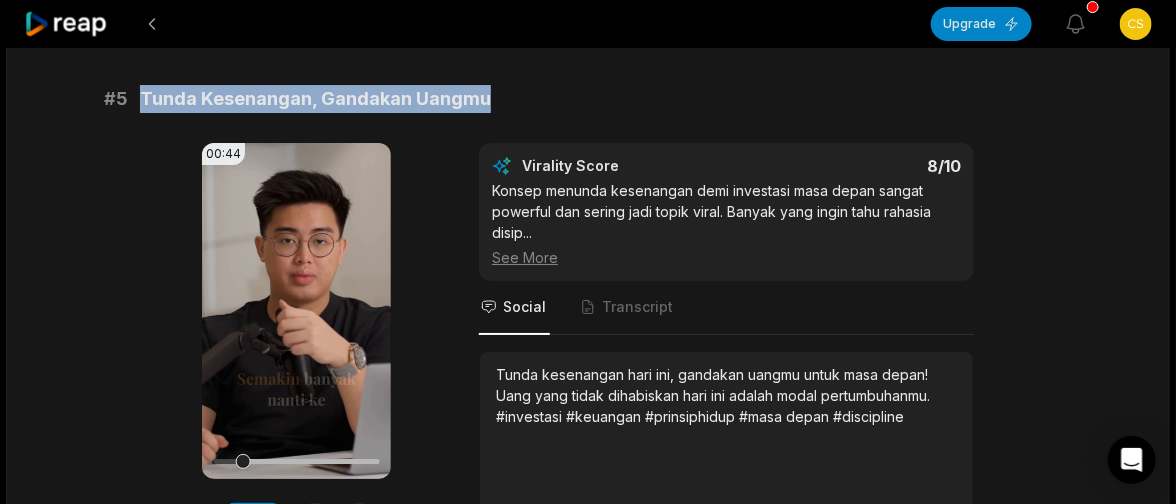 copy on "Tunda Kesenangan, Gandakan Uangmu" 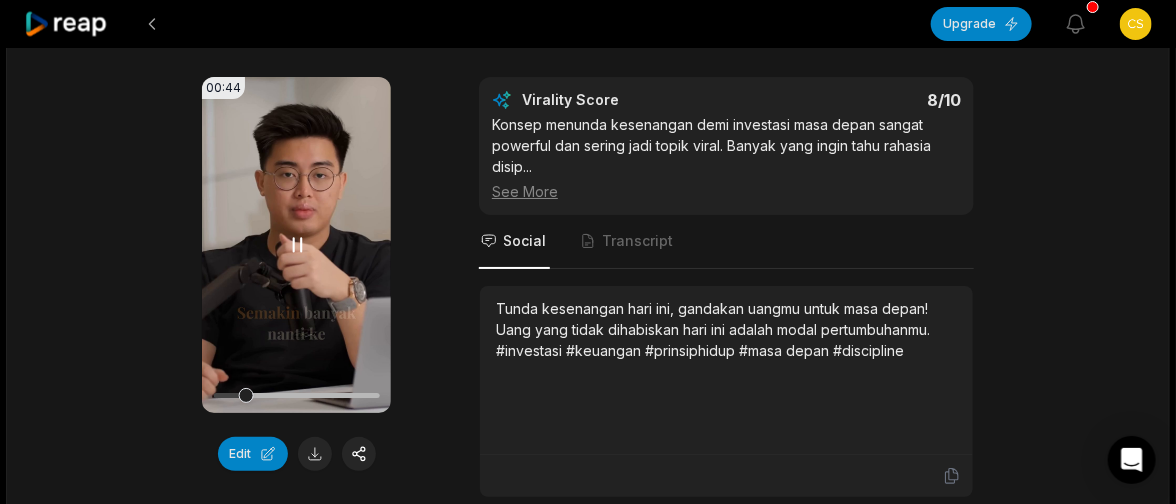 scroll, scrollTop: 2638, scrollLeft: 0, axis: vertical 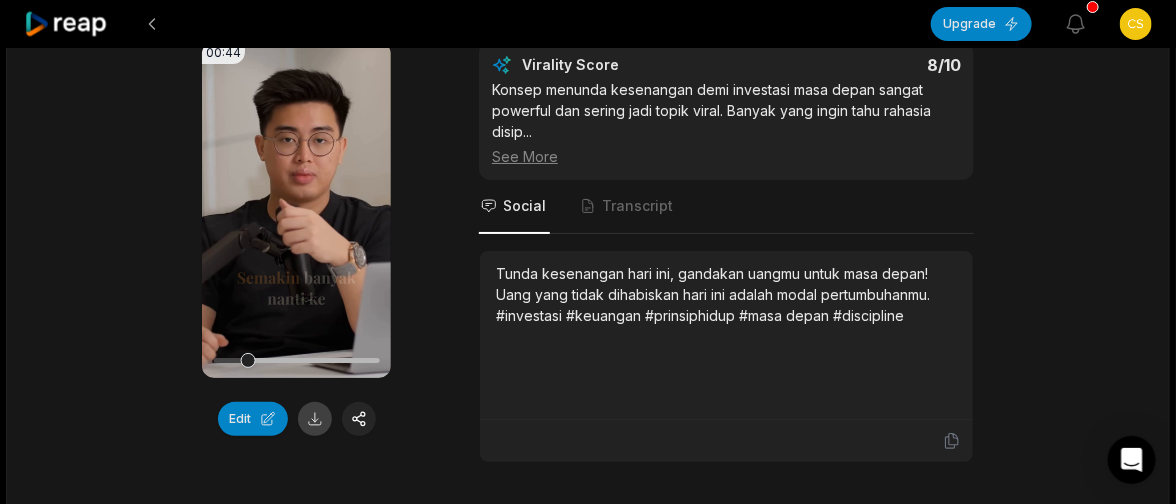 click at bounding box center [315, 419] 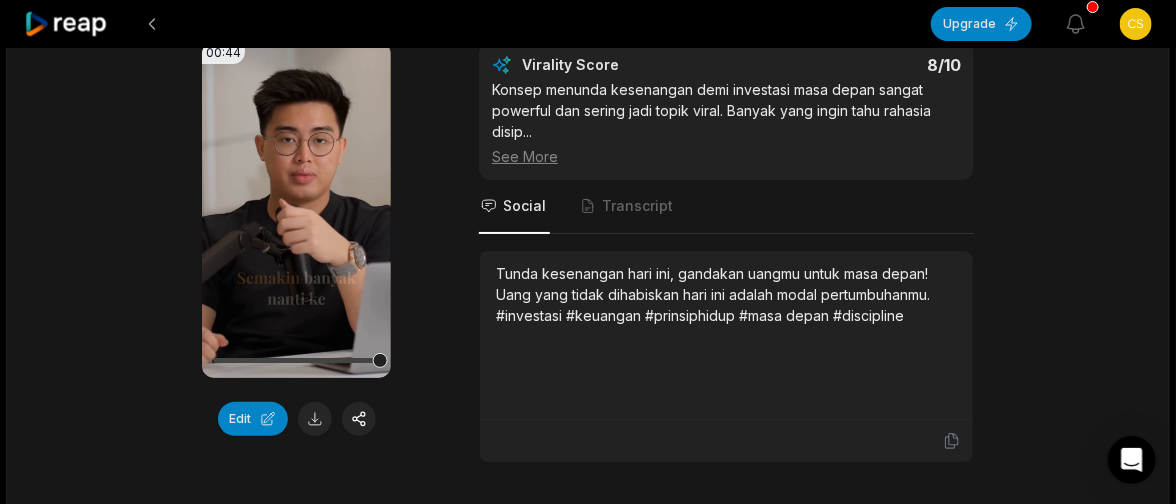 click on "Upgrade View notifications Open user menu 21:15 5 Prinsip Yang Bikin Kamu Kaya Seumur Hidup 42 min ago Indonesian id 00:00  -  10:10 Portrait 24   fps Playdate # 1 Buat Uang Bekerja Saat Tidur 00:49 Your browser does not support mp4 format. Edit Virality Score 8.7 /10 Pesan tentang pentingnya passive income dan membuat uang bekerja saat tidur sangat menarik dan aspiratif. Banyak orang ingin tahu car ...   See More Social Transcript Kalau uangmu belum bekerja saat kamu tidur, kamu akan terus bekerja seumur hidup. Mulai investasikan uangmu sekarang! #investasi #keuangan #passiveincome #prinsiphidup #finansial # 2 Uang Untuk Melayani, Bukan Pamer 00:48 Your browser does not support mp4 format. Edit Virality Score 8.5 /10 Pesan bahwa uang sebaiknya digunakan untuk melayani orang lain, bukan pamer, sangat kuat dan berbeda dari narasi umum. Ini bisa memic ...   See More Social Transcript # 3 Hidup Di Bawah Kemampuanmu 00:43 Your browser does not support mp4 format. Edit Virality Score 8.3 /10 ...   See More" at bounding box center [588, 499] 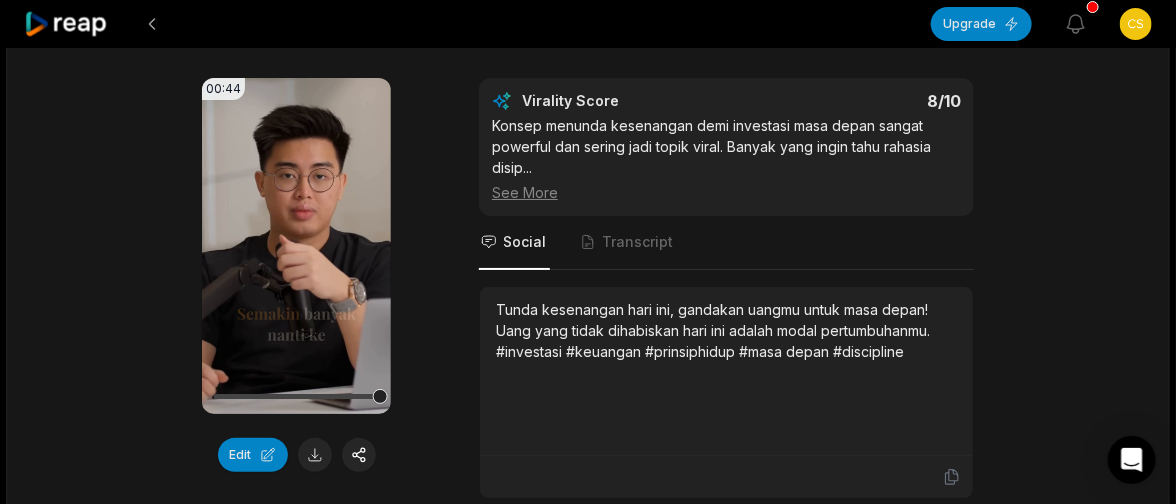 scroll, scrollTop: 2638, scrollLeft: 0, axis: vertical 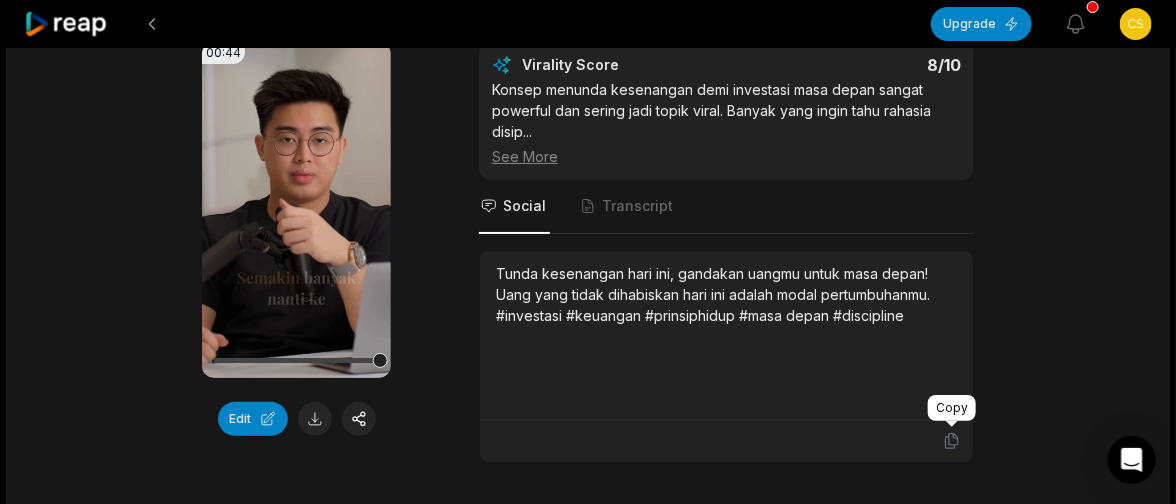 click 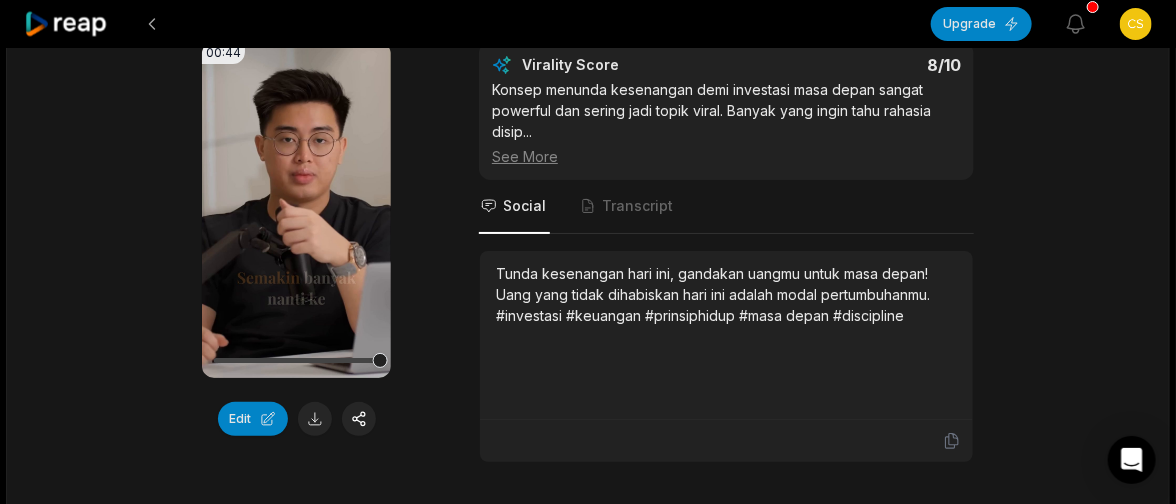 drag, startPoint x: 0, startPoint y: 175, endPoint x: 71, endPoint y: 176, distance: 71.00704 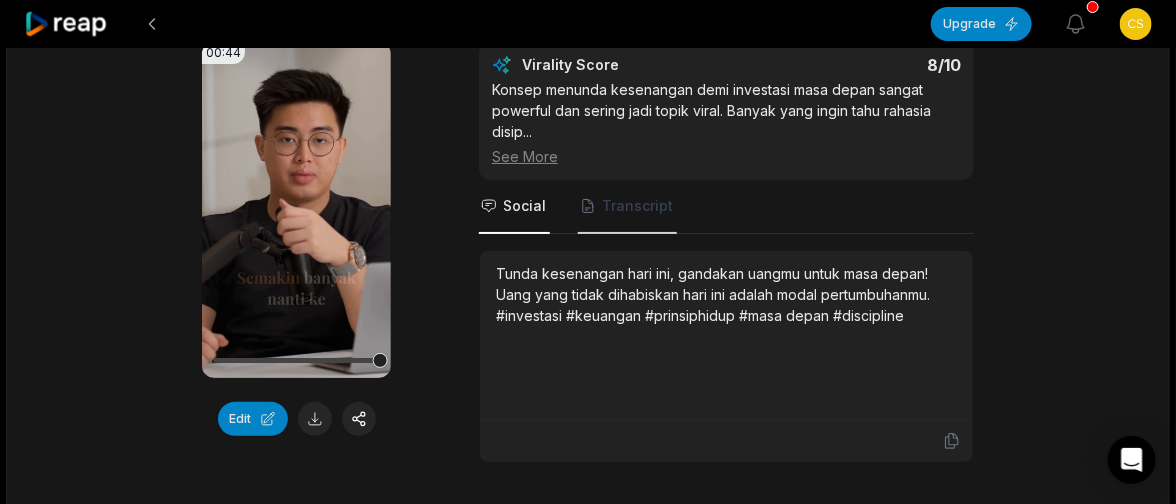 click on "Transcript" at bounding box center (637, 206) 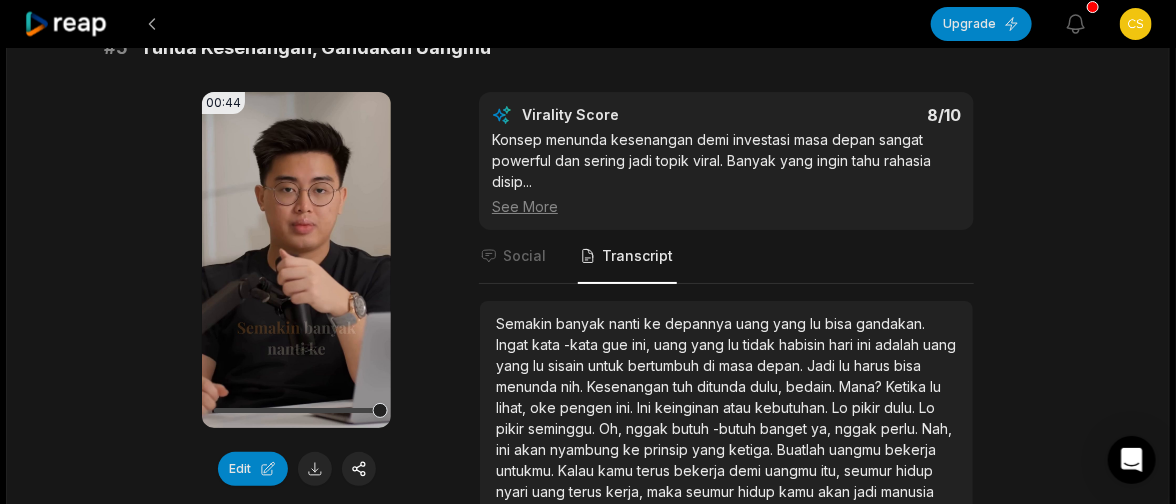 scroll, scrollTop: 2638, scrollLeft: 0, axis: vertical 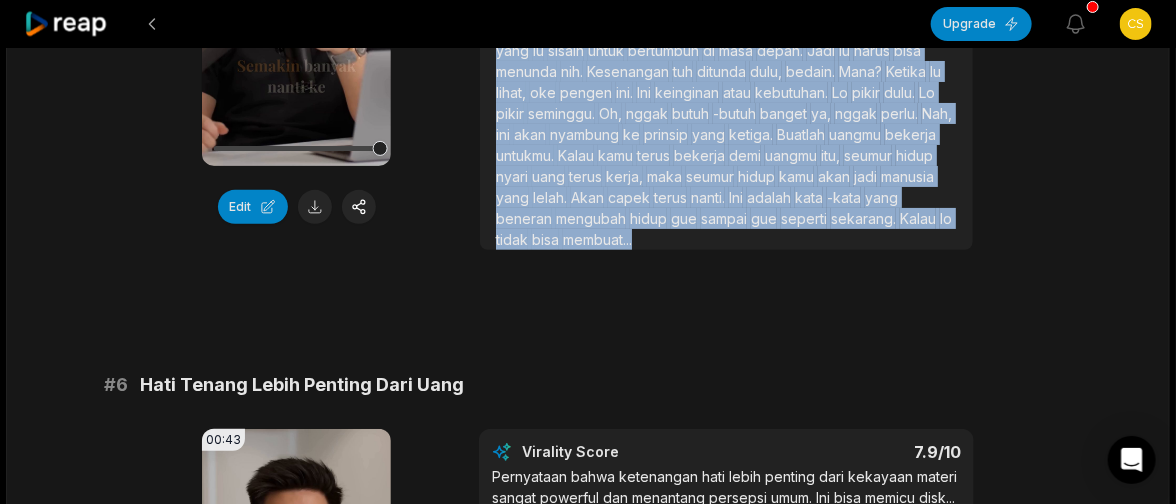 drag, startPoint x: 497, startPoint y: 264, endPoint x: 859, endPoint y: 234, distance: 363.24097 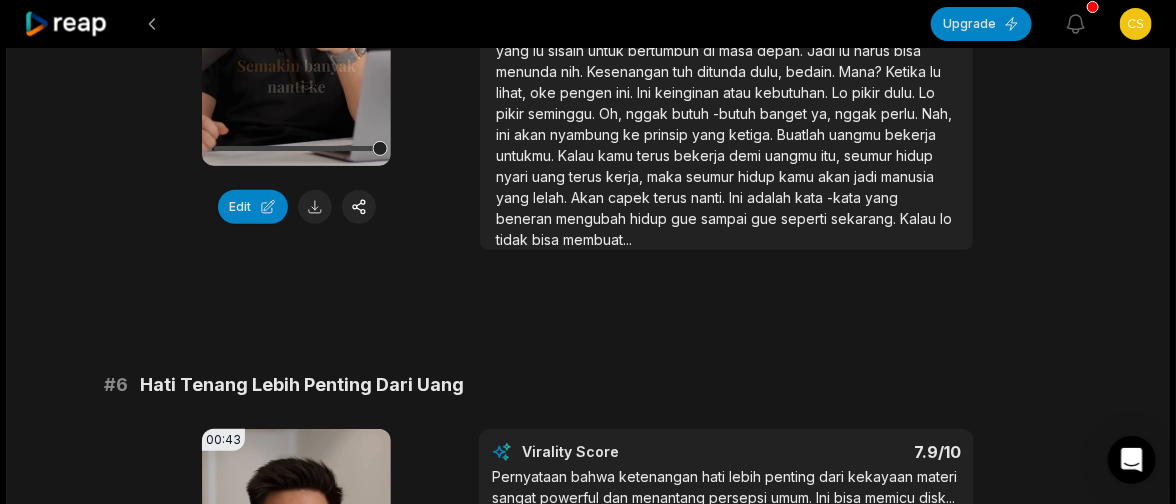 click on "# 1 Buat Uang Bekerja Saat Tidur 00:49 Your browser does not support mp4 format. Edit Virality Score 8.7 /10 Pesan tentang pentingnya passive income dan membuat uang bekerja saat tidur sangat menarik dan aspiratif. Banyak orang ingin tahu car ...   See More Social Transcript Uang     bekerja     untuk     lo     di     saat     lo     tidur,     lo     akan     selamanya     bekerja     untuk     uang.     Ketika     gue     tau     hal     ini,     semua     uang     yang     gue     dapatkan     itu     pengen     gue     cepat     -cepat     pekerjakan.     Jadi     uang     itu     sebagai     prajurit     yang     bekerja     di     saat     gue     tidur.     Kalau     gue     tidur     gue     belum     bikin     uang,     jadi     problem     di     hidup     gue.     Uang     itu     adalah     energi,     jadi     jangan     buang     -buang     energi     lo     untuk     sesuatu" at bounding box center [588, 311] 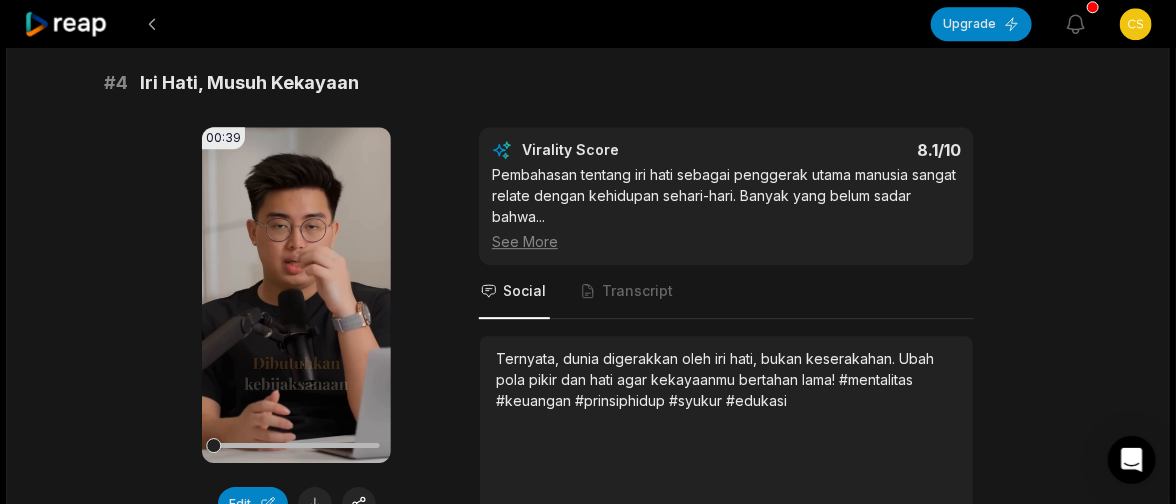 scroll, scrollTop: 1949, scrollLeft: 0, axis: vertical 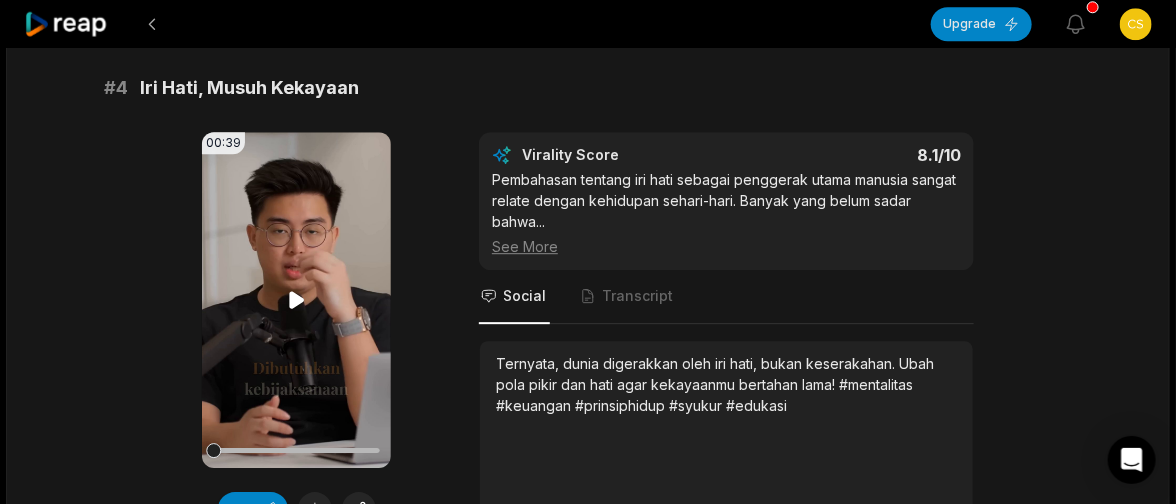 click 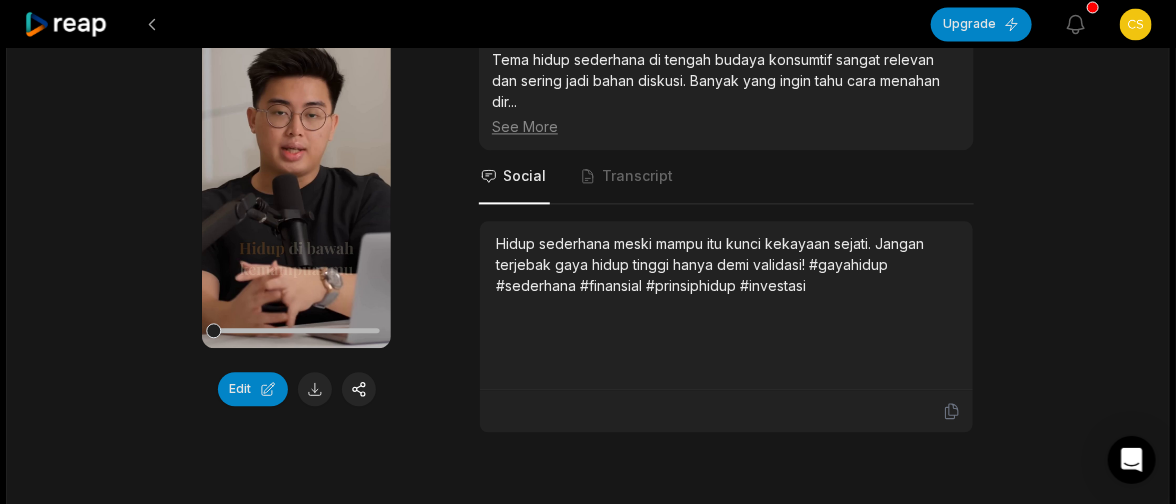 scroll, scrollTop: 1350, scrollLeft: 0, axis: vertical 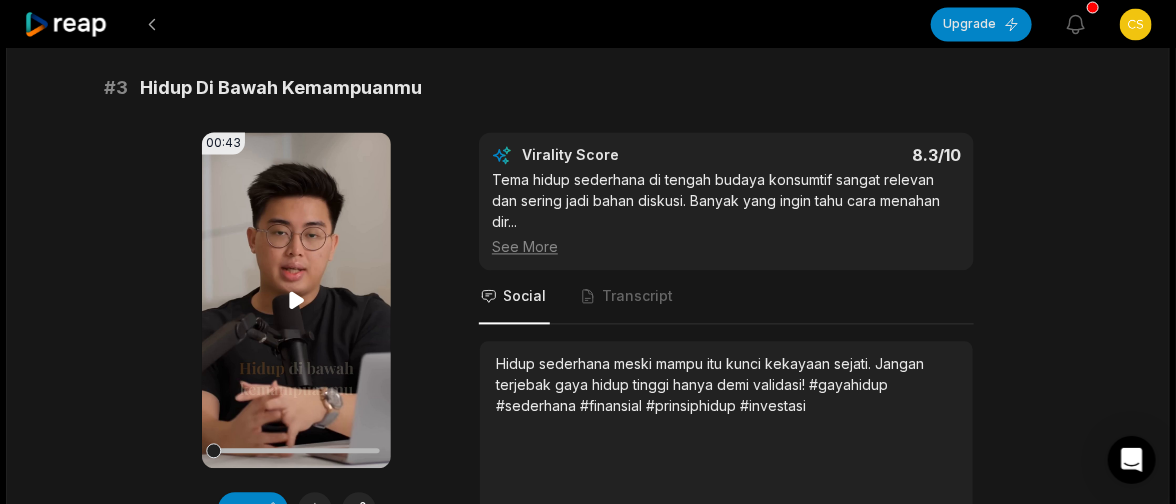click 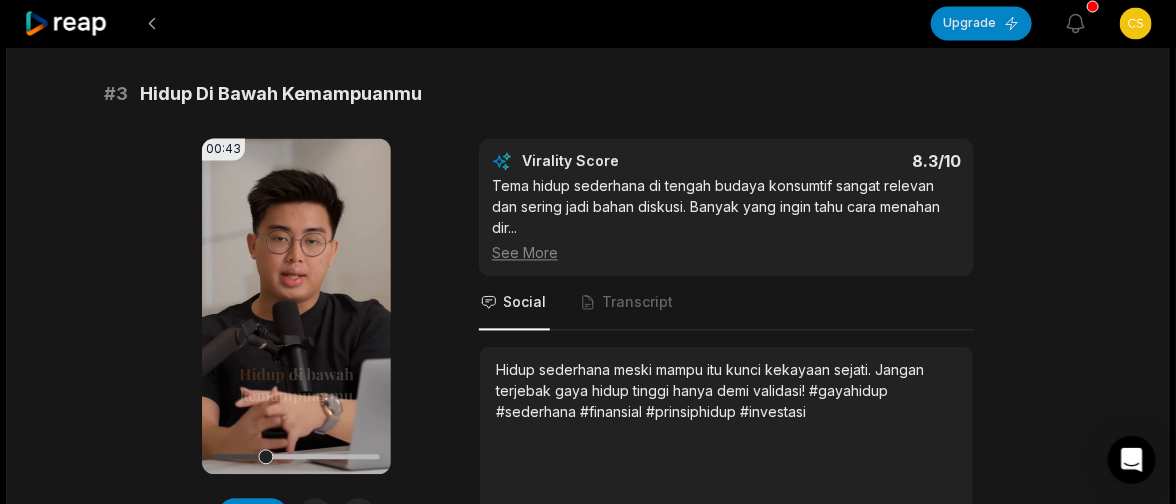 scroll, scrollTop: 1354, scrollLeft: 0, axis: vertical 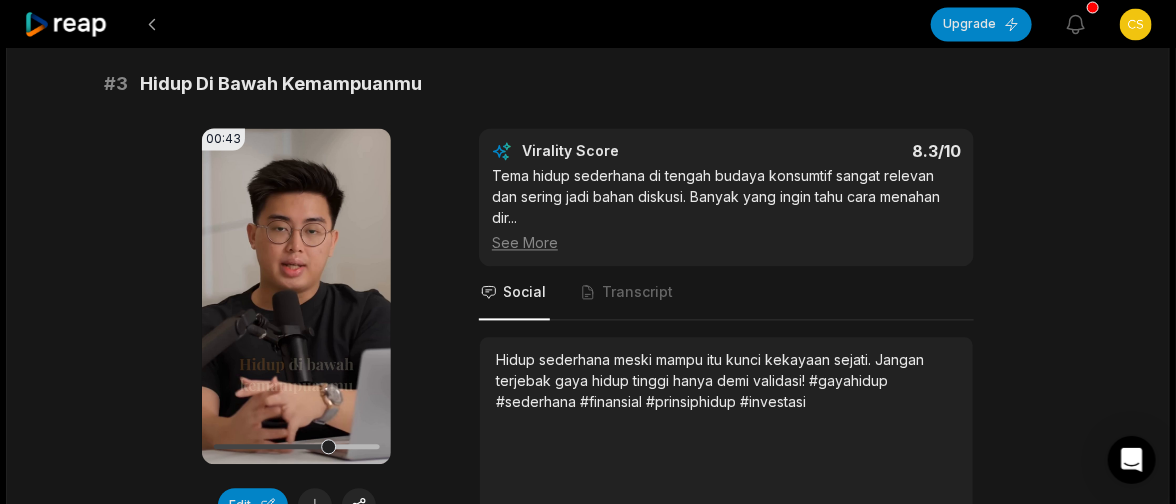 click on "Upgrade View notifications Open user menu 21:15 5 Prinsip Yang Bikin Kamu Kaya Seumur Hidup 42 min ago Indonesian id 00:00  -  10:10 Portrait 24   fps Playdate # 1 Buat Uang Bekerja Saat Tidur 00:49 Your browser does not support mp4 format. Edit Virality Score 8.7 /10 Pesan tentang pentingnya passive income dan membuat uang bekerja saat tidur sangat menarik dan aspiratif. Banyak orang ingin tahu car ...   See More Social Transcript Kalau uangmu belum bekerja saat kamu tidur, kamu akan terus bekerja seumur hidup. Mulai investasikan uangmu sekarang! #investasi #keuangan #passiveincome #prinsiphidup #finansial # 2 Uang Untuk Melayani, Bukan Pamer 00:48 Your browser does not support mp4 format. Edit Virality Score 8.5 /10 Pesan bahwa uang sebaiknya digunakan untuk melayani orang lain, bukan pamer, sangat kuat dan berbeda dari narasi umum. Ini bisa memic ...   See More Social Transcript # 3 Hidup Di Bawah Kemampuanmu 00:43 Your browser does not support mp4 format. Edit Virality Score 8.3 /10 ...   See More" at bounding box center [588, 1783] 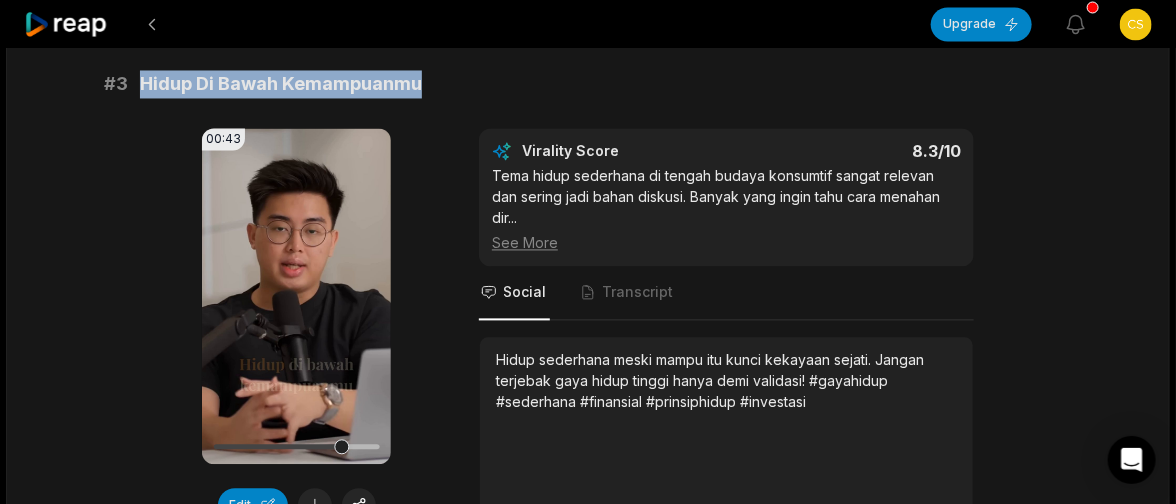 drag, startPoint x: 461, startPoint y: 78, endPoint x: 141, endPoint y: 70, distance: 320.09998 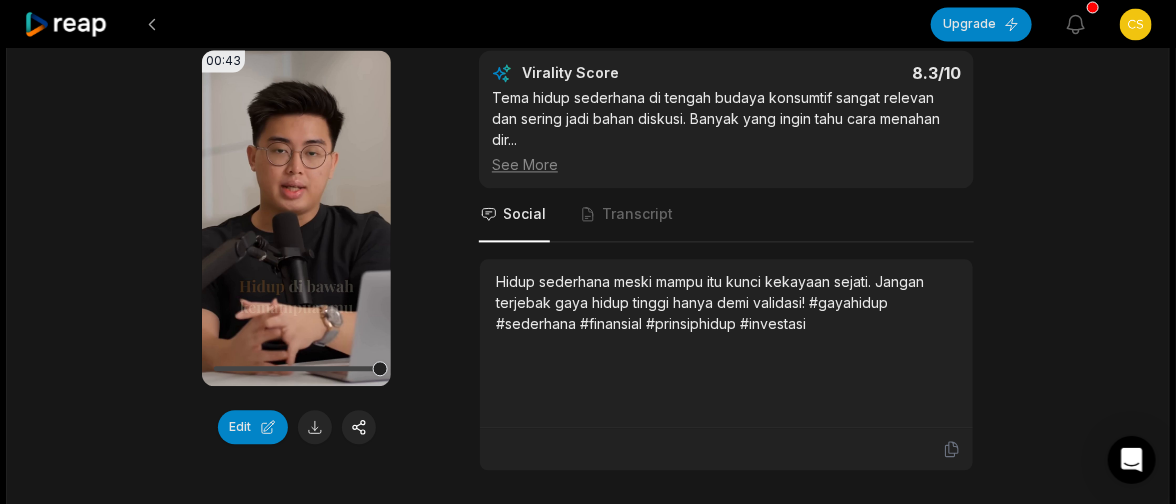 scroll, scrollTop: 1454, scrollLeft: 0, axis: vertical 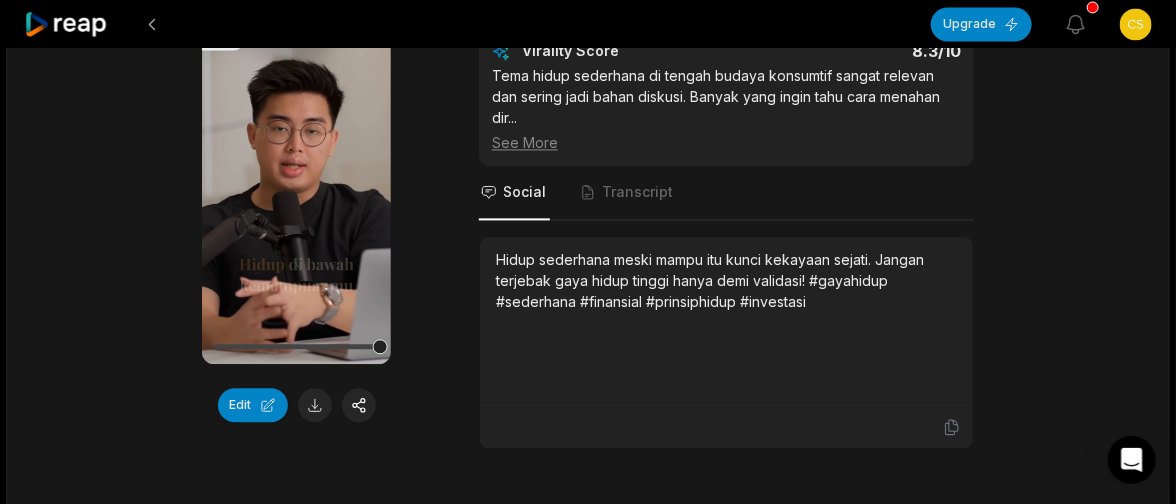 click at bounding box center [315, 405] 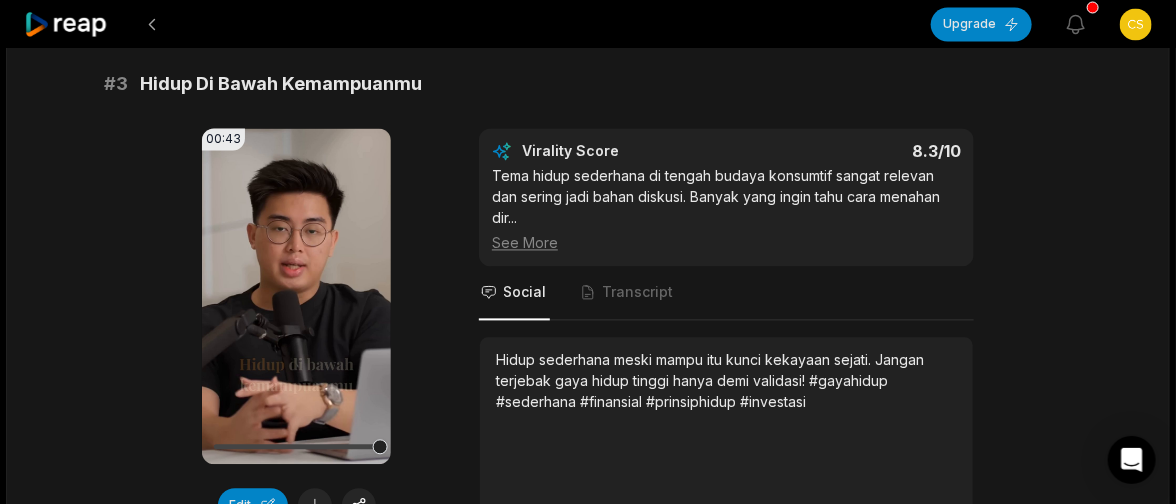 scroll, scrollTop: 1454, scrollLeft: 0, axis: vertical 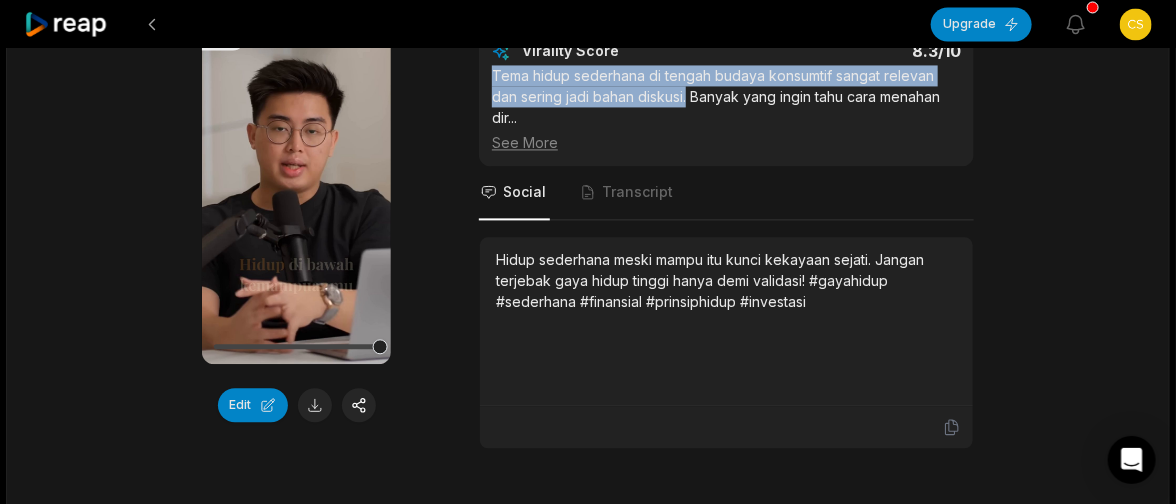 drag, startPoint x: 685, startPoint y: 86, endPoint x: 481, endPoint y: 70, distance: 204.6265 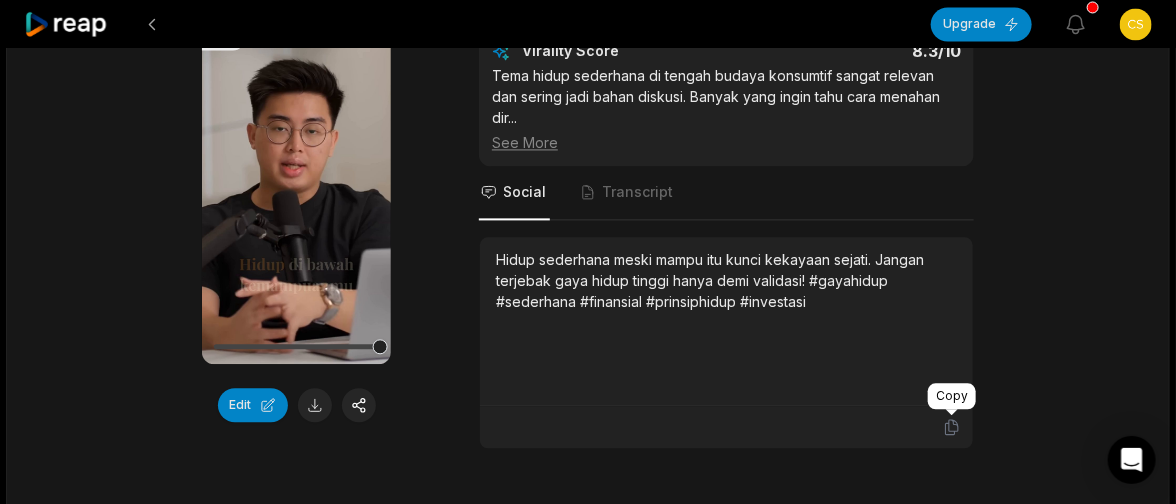 click 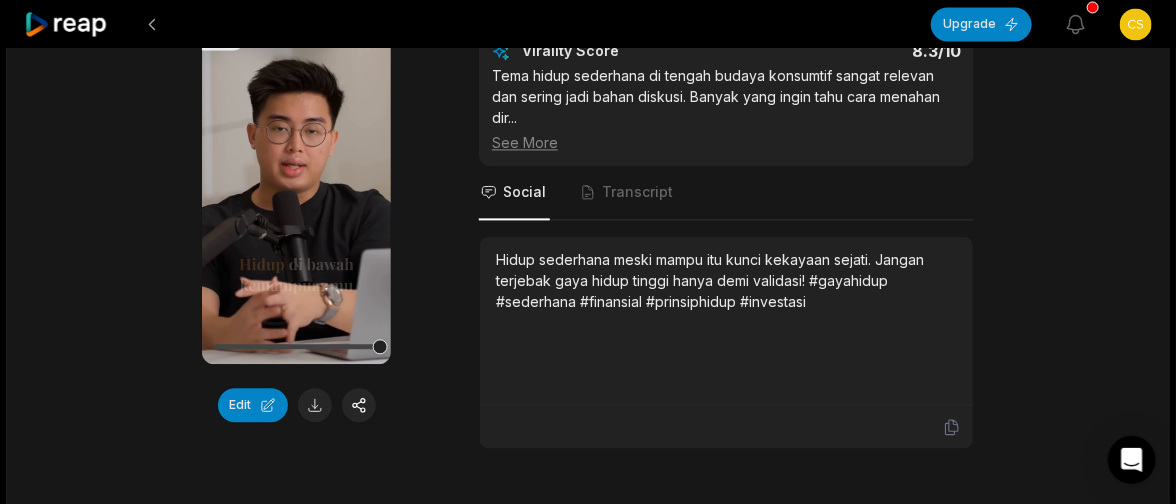 click on "Upgrade View notifications Open user menu 21:15 5 Prinsip Yang Bikin Kamu Kaya Seumur Hidup 42 min ago Indonesian id 00:00  -  10:10 Portrait 24   fps Playdate # 1 Buat Uang Bekerja Saat Tidur 00:49 Your browser does not support mp4 format. Edit Virality Score 8.7 /10 Pesan tentang pentingnya passive income dan membuat uang bekerja saat tidur sangat menarik dan aspiratif. Banyak orang ingin tahu car ...   See More Social Transcript Kalau uangmu belum bekerja saat kamu tidur, kamu akan terus bekerja seumur hidup. Mulai investasikan uangmu sekarang! #investasi #keuangan #passiveincome #prinsiphidup #finansial # 2 Uang Untuk Melayani, Bukan Pamer 00:48 Your browser does not support mp4 format. Edit Virality Score 8.5 /10 Pesan bahwa uang sebaiknya digunakan untuk melayani orang lain, bukan pamer, sangat kuat dan berbeda dari narasi umum. Ini bisa memic ...   See More Social Transcript # 3 Hidup Di Bawah Kemampuanmu 00:43 Your browser does not support mp4 format. Edit Virality Score 8.3 /10 ...   See More" at bounding box center (588, 1683) 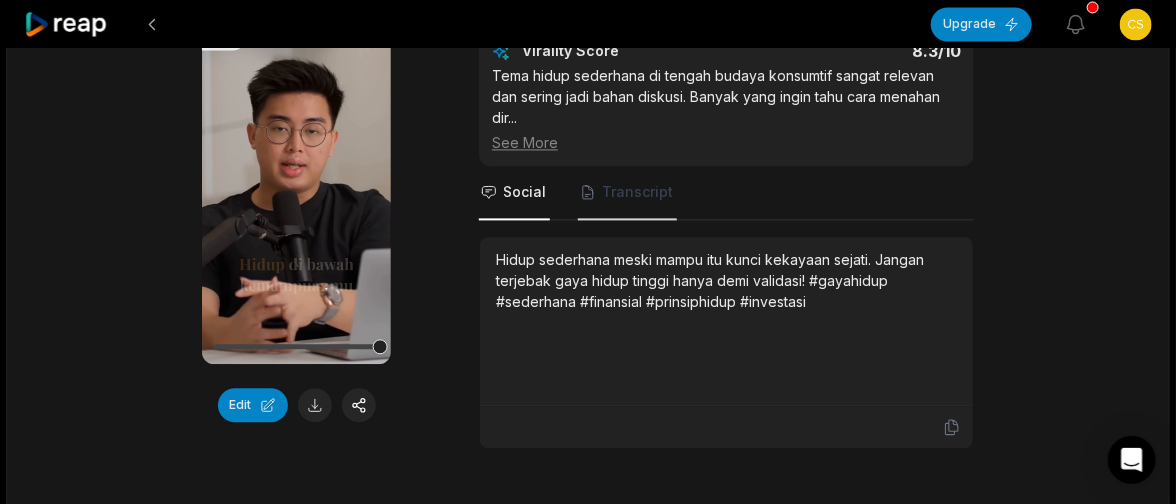 click on "Transcript" at bounding box center (637, 192) 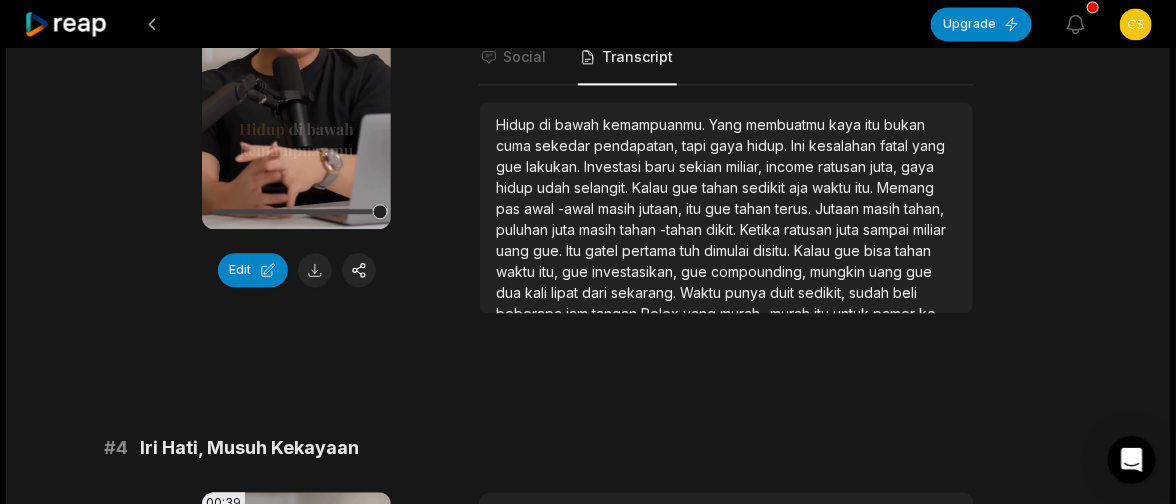 scroll, scrollTop: 1554, scrollLeft: 0, axis: vertical 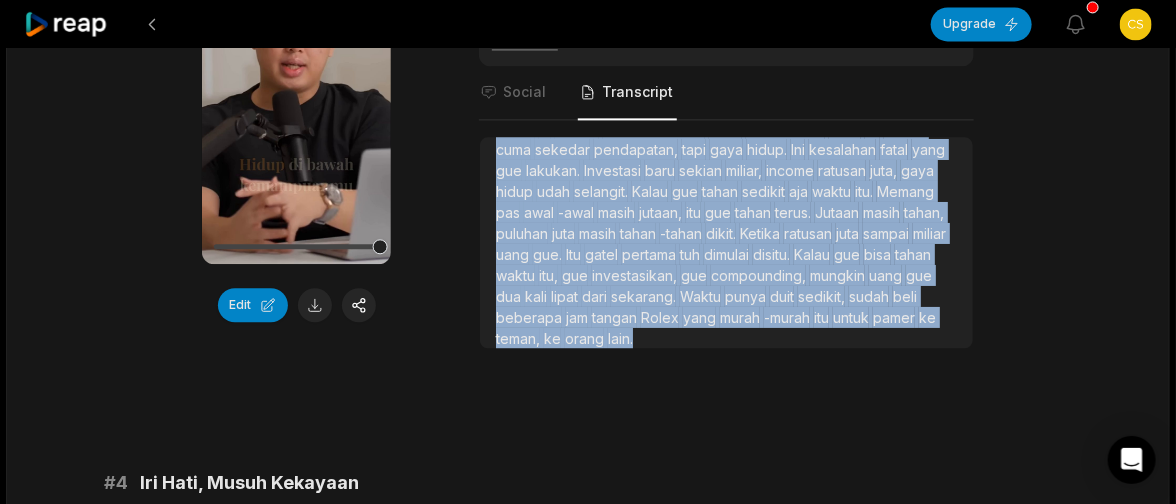 drag, startPoint x: 496, startPoint y: 151, endPoint x: 920, endPoint y: 340, distance: 464.21655 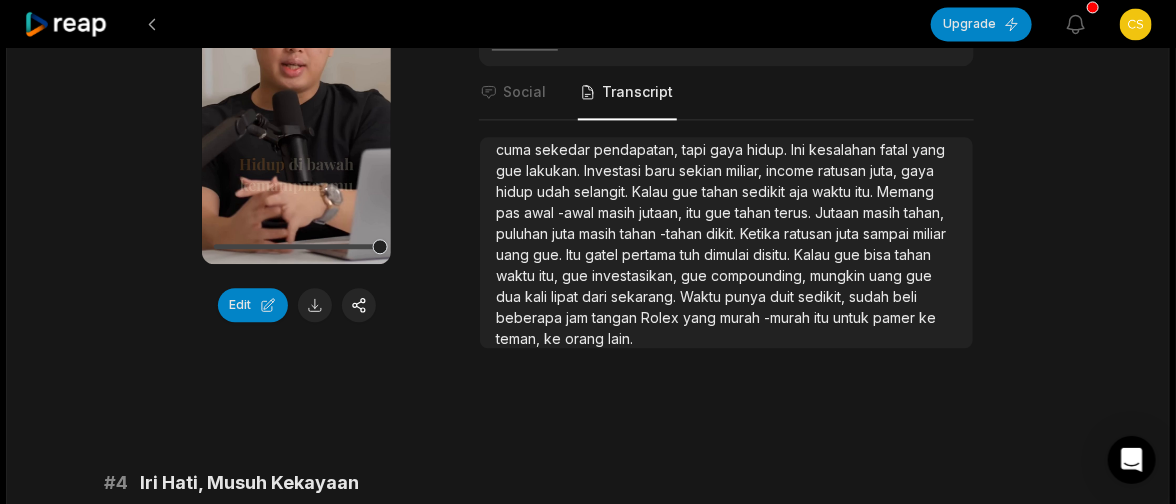 click on "Upgrade View notifications Open user menu 21:15 5 Prinsip Yang Bikin Kamu Kaya Seumur Hidup 42 min ago Indonesian id 00:00  -  10:10 Portrait 24   fps Playdate # 1 Buat Uang Bekerja Saat Tidur 00:49 Your browser does not support mp4 format. Edit Virality Score 8.7 /10 Pesan tentang pentingnya passive income dan membuat uang bekerja saat tidur sangat menarik dan aspiratif. Banyak orang ingin tahu car ...   See More Social Transcript Kalau uangmu belum bekerja saat kamu tidur, kamu akan terus bekerja seumur hidup. Mulai investasikan uangmu sekarang! #investasi #keuangan #passiveincome #prinsiphidup #finansial # 2 Uang Untuk Melayani, Bukan Pamer 00:48 Your browser does not support mp4 format. Edit Virality Score 8.5 /10 Pesan bahwa uang sebaiknya digunakan untuk melayani orang lain, bukan pamer, sangat kuat dan berbeda dari narasi umum. Ini bisa memic ...   See More Social Transcript Hidup     di     bawah" at bounding box center (588, 1604) 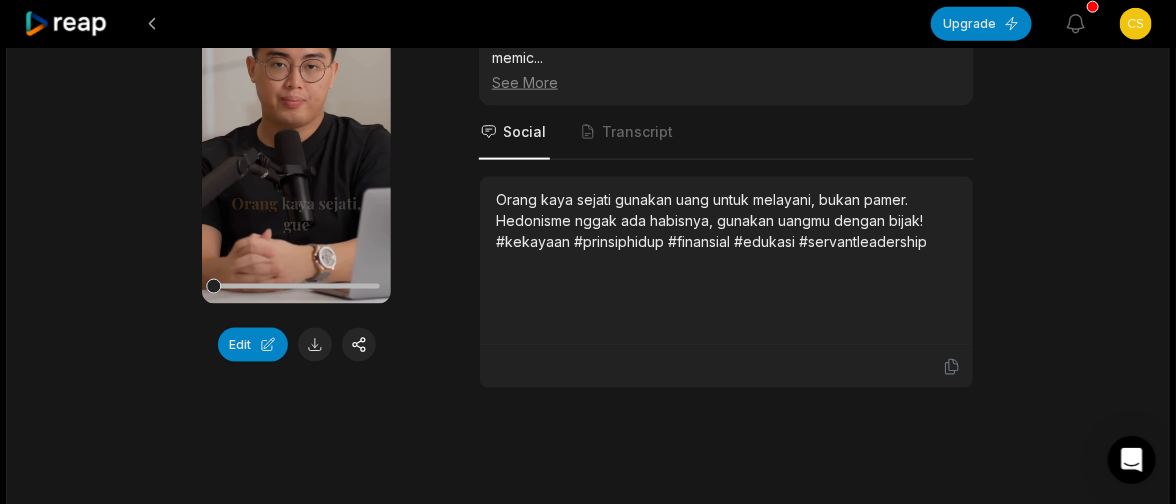 scroll, scrollTop: 854, scrollLeft: 0, axis: vertical 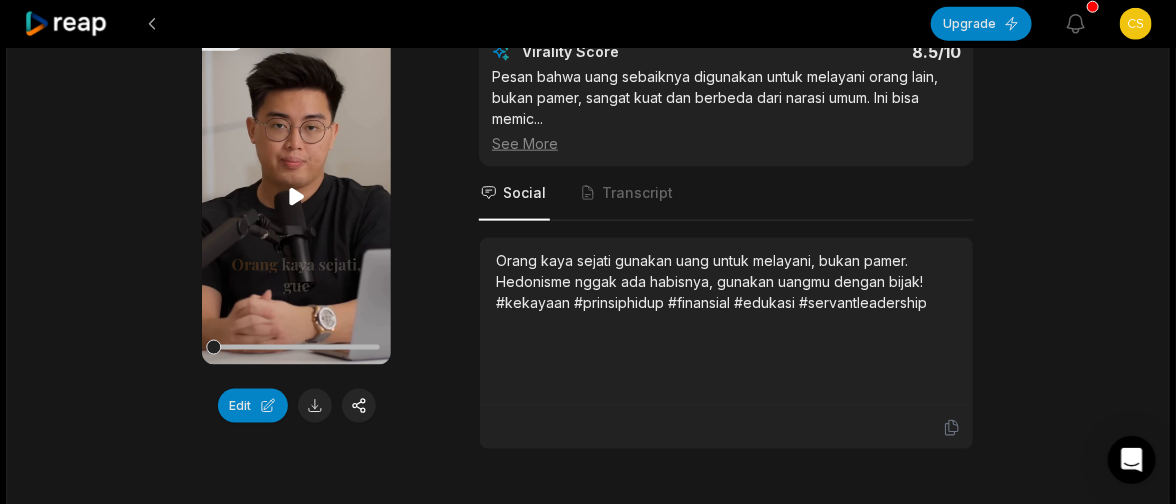 click 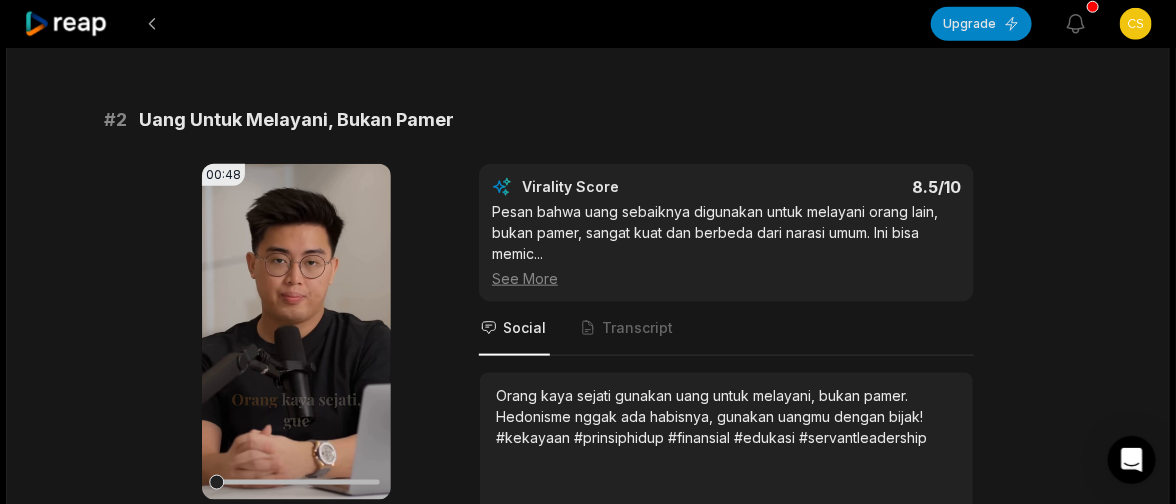 scroll, scrollTop: 754, scrollLeft: 0, axis: vertical 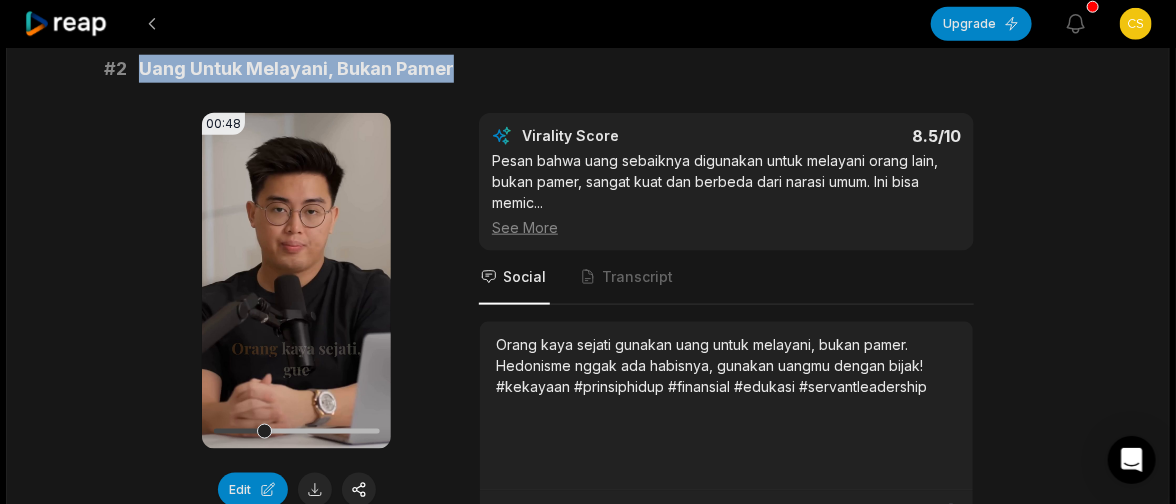 drag, startPoint x: 464, startPoint y: 60, endPoint x: 140, endPoint y: 59, distance: 324.00156 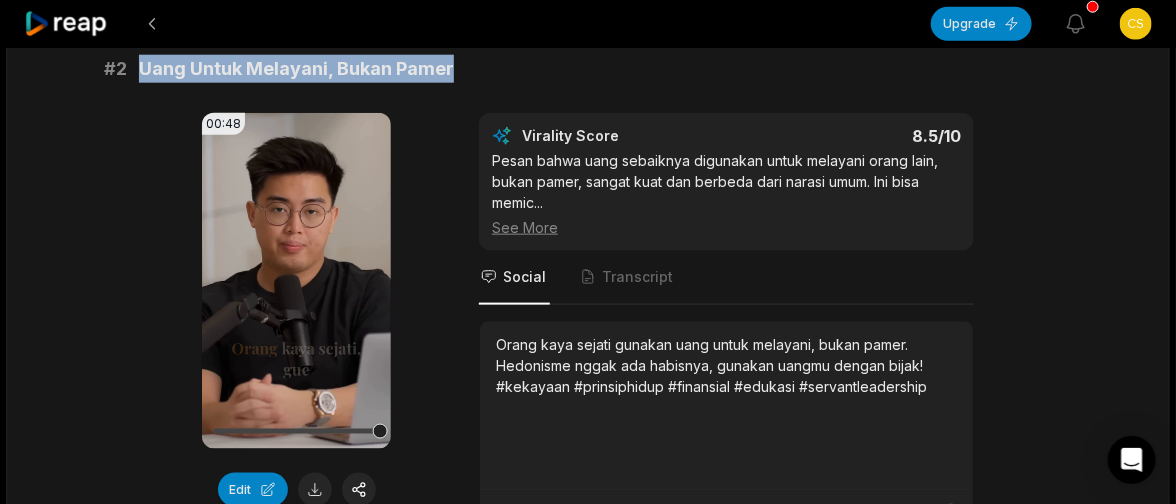 click on "Upgrade View notifications Open user menu 21:15 5 Prinsip Yang Bikin Kamu Kaya Seumur Hidup 42 min ago Indonesian id 00:00  -  10:10 Portrait 24   fps Playdate # 1 Buat Uang Bekerja Saat Tidur 00:49 Your browser does not support mp4 format. Edit Virality Score 8.7 /10 Pesan tentang pentingnya passive income dan membuat uang bekerja saat tidur sangat menarik dan aspiratif. Banyak orang ingin tahu car ...   See More Social Transcript Kalau uangmu belum bekerja saat kamu tidur, kamu akan terus bekerja seumur hidup. Mulai investasikan uangmu sekarang! #investasi #keuangan #passiveincome #prinsiphidup #finansial # 2 Uang Untuk Melayani, Bukan Pamer 00:48 Your browser does not support mp4 format. Edit Virality Score 8.5 /10 Pesan bahwa uang sebaiknya digunakan untuk melayani orang lain, bukan pamer, sangat kuat dan berbeda dari narasi umum. Ini bisa memic ...   See More Social Transcript # 3 Hidup Di Bawah Kemampuanmu 00:43 Your browser does not support mp4 format. Edit Virality Score 8.3 /10 ...   See More" at bounding box center [588, 2367] 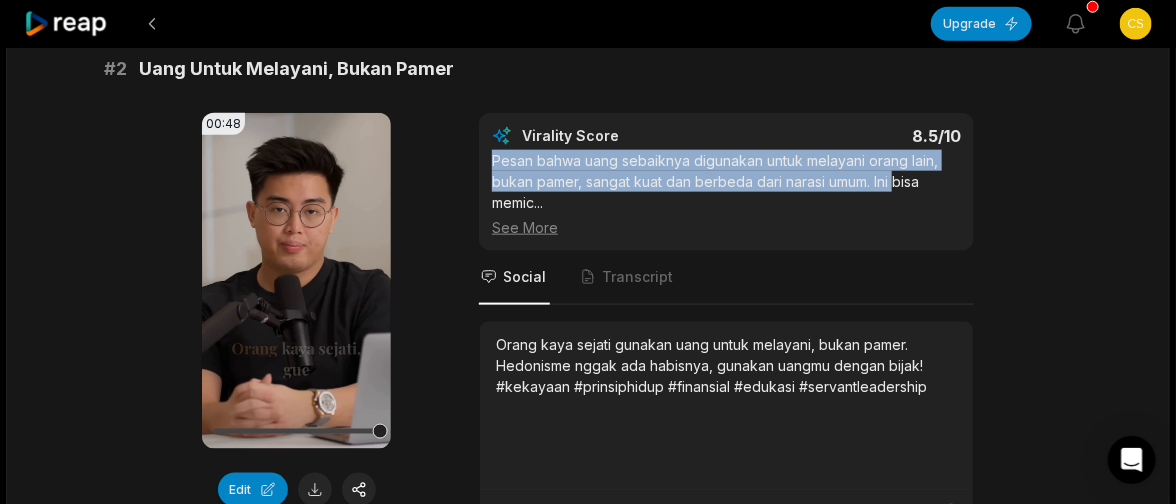 drag, startPoint x: 495, startPoint y: 157, endPoint x: 905, endPoint y: 185, distance: 410.955 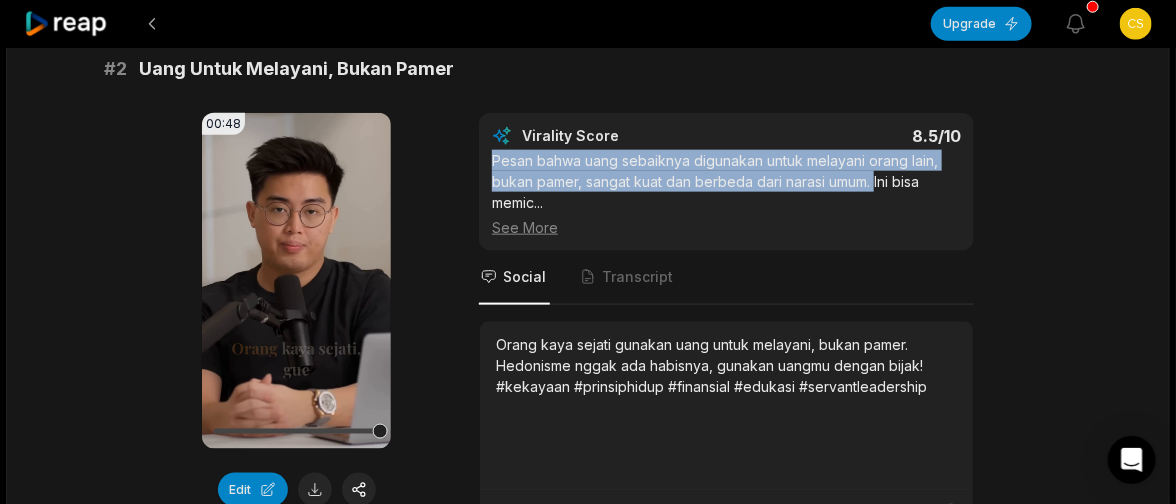 click on "Upgrade View notifications Open user menu 21:15 5 Prinsip Yang Bikin Kamu Kaya Seumur Hidup 42 min ago Indonesian id 00:00  -  10:10 Portrait 24   fps Playdate # 1 Buat Uang Bekerja Saat Tidur 00:49 Your browser does not support mp4 format. Edit Virality Score 8.7 /10 Pesan tentang pentingnya passive income dan membuat uang bekerja saat tidur sangat menarik dan aspiratif. Banyak orang ingin tahu car ...   See More Social Transcript Kalau uangmu belum bekerja saat kamu tidur, kamu akan terus bekerja seumur hidup. Mulai investasikan uangmu sekarang! #investasi #keuangan #passiveincome #prinsiphidup #finansial # 2 Uang Untuk Melayani, Bukan Pamer 00:48 Your browser does not support mp4 format. Edit Virality Score 8.5 /10 Pesan bahwa uang sebaiknya digunakan untuk melayani orang lain, bukan pamer, sangat kuat dan berbeda dari narasi umum. Ini bisa memic ...   See More Social Transcript Hidup     di     bawah" at bounding box center [588, 2388] 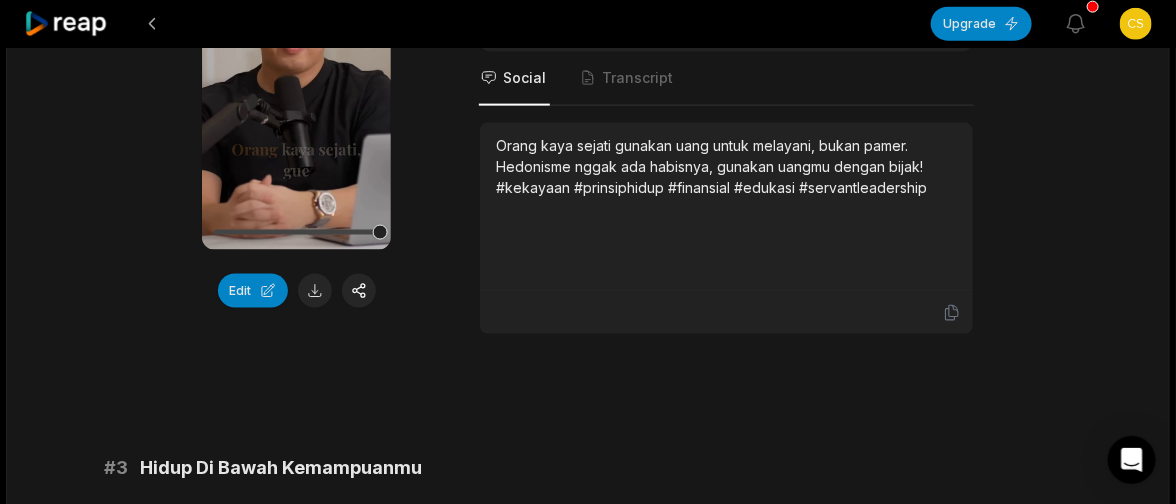 scroll, scrollTop: 970, scrollLeft: 0, axis: vertical 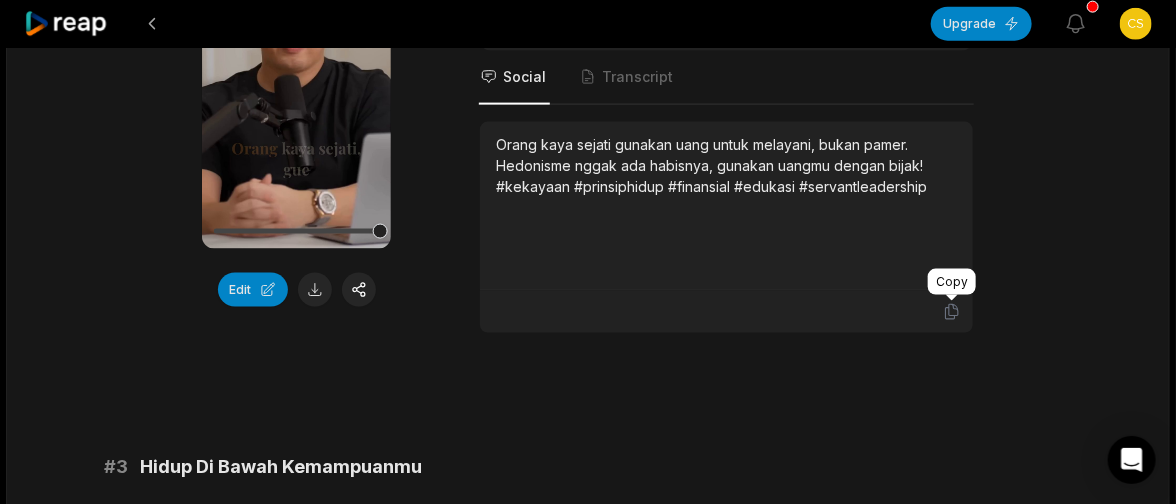 click 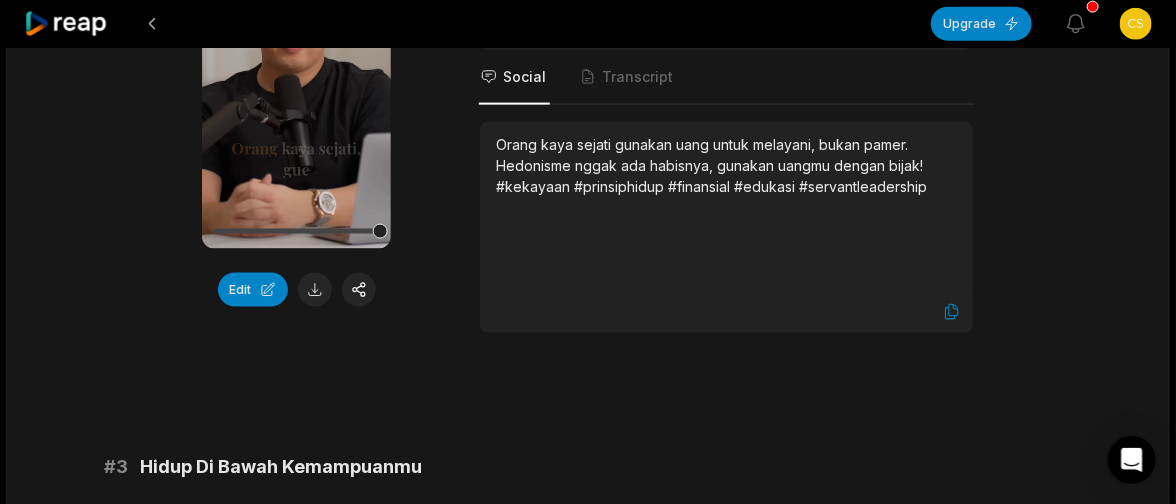 click on "Upgrade View notifications Open user menu 21:15 5 Prinsip Yang Bikin Kamu Kaya Seumur Hidup 42 min ago Indonesian id 00:00  -  10:10 Portrait 24   fps Playdate # 1 Buat Uang Bekerja Saat Tidur 00:49 Your browser does not support mp4 format. Edit Virality Score 8.7 /10 Pesan tentang pentingnya passive income dan membuat uang bekerja saat tidur sangat menarik dan aspiratif. Banyak orang ingin tahu car ...   See More Social Transcript Kalau uangmu belum bekerja saat kamu tidur, kamu akan terus bekerja seumur hidup. Mulai investasikan uangmu sekarang! #investasi #keuangan #passiveincome #prinsiphidup #finansial # 2 Uang Untuk Melayani, Bukan Pamer 00:48 Your browser does not support mp4 format. Edit Virality Score 8.5 /10 Pesan bahwa uang sebaiknya digunakan untuk melayani orang lain, bukan pamer, sangat kuat dan berbeda dari narasi umum. Ini bisa memic ...   See More Social Transcript Hidup     di     bawah" at bounding box center (588, 2188) 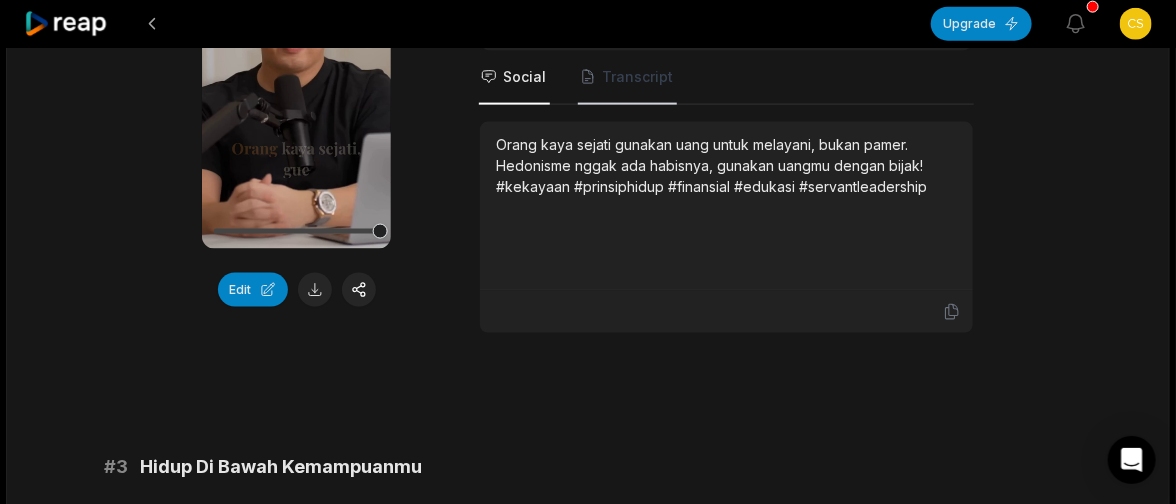 click on "Transcript" at bounding box center (637, 77) 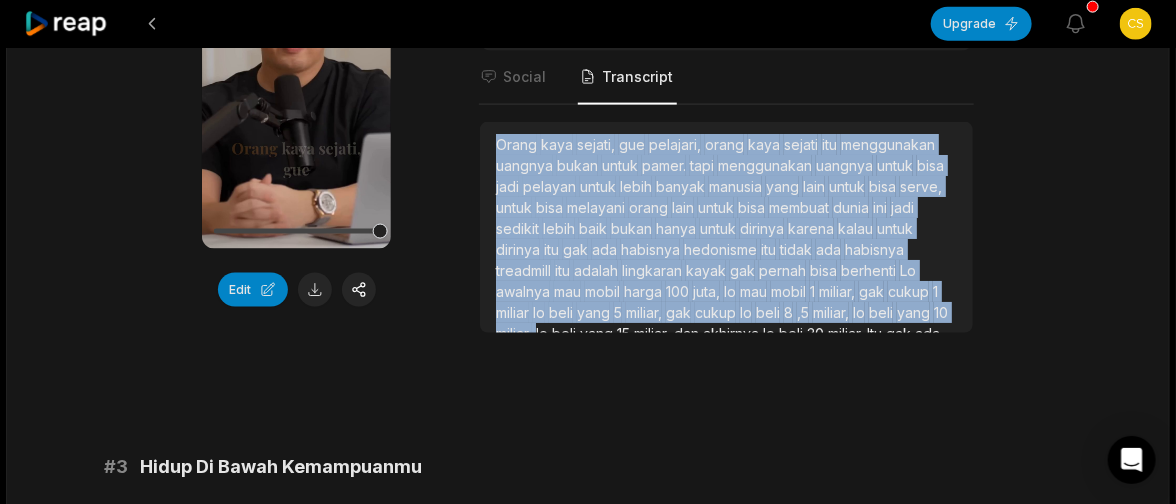 scroll, scrollTop: 74, scrollLeft: 0, axis: vertical 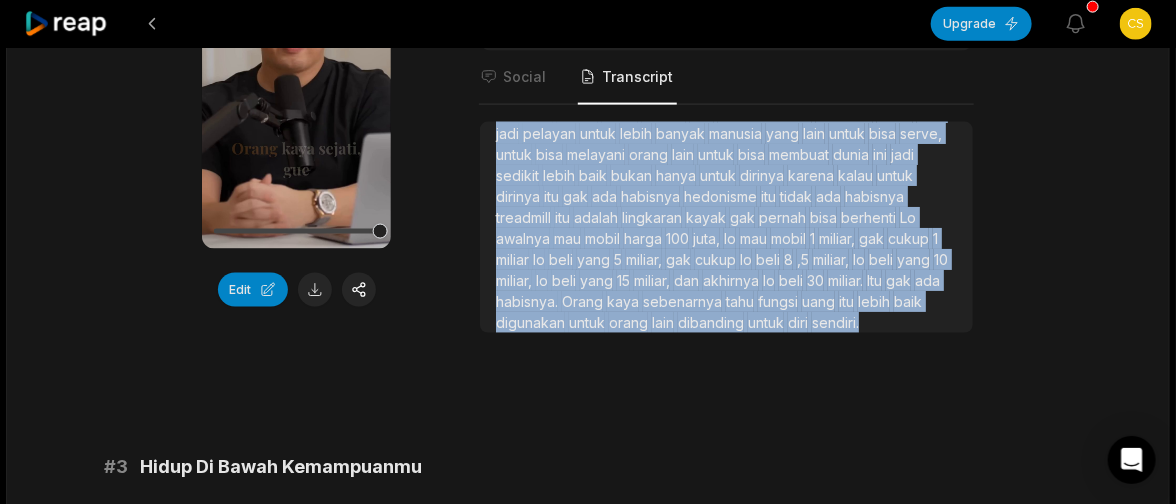 drag, startPoint x: 496, startPoint y: 141, endPoint x: 745, endPoint y: 317, distance: 304.9213 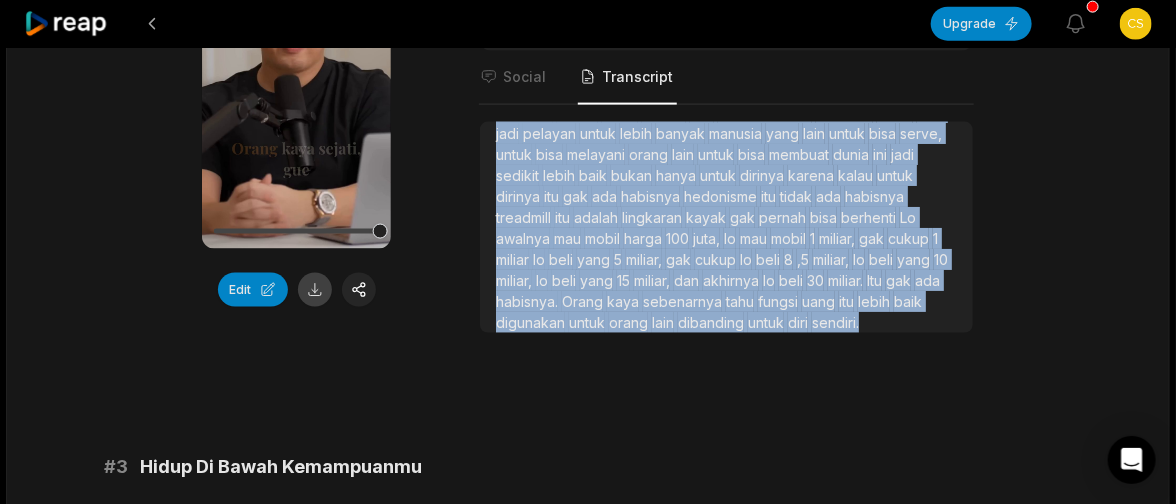 click at bounding box center (315, 290) 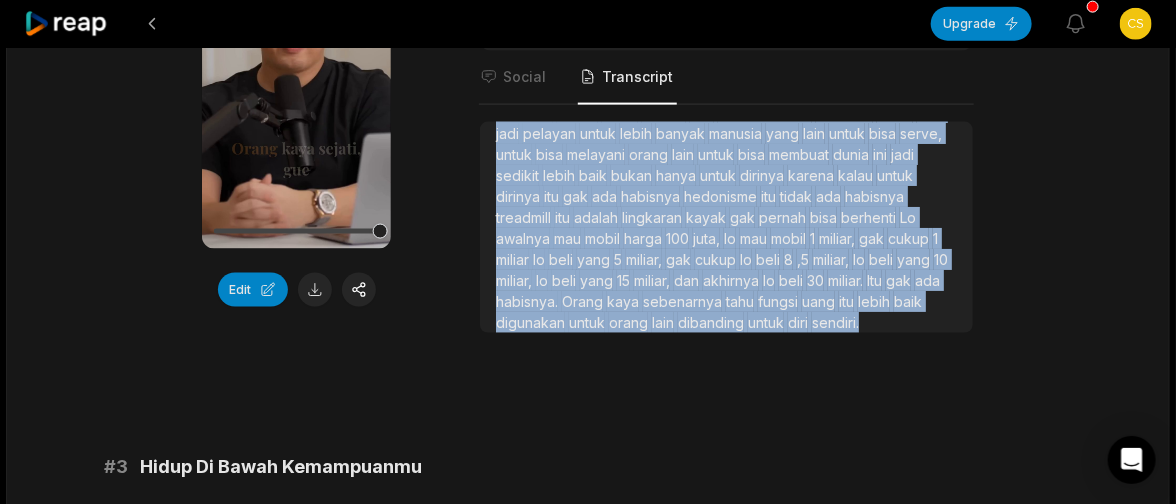 click on "21:15 5 Prinsip Yang Bikin Kamu Kaya Seumur Hidup 42 min ago Indonesian id 00:00  -  10:10 Portrait 24   fps Playdate # 1 Buat Uang Bekerja Saat Tidur 00:49 Your browser does not support mp4 format. Edit Virality Score 8.7 /10 Pesan tentang pentingnya passive income dan membuat uang bekerja saat tidur sangat menarik dan aspiratif. Banyak orang ingin tahu car ...   See More Social Transcript Kalau uangmu belum bekerja saat kamu tidur, kamu akan terus bekerja seumur hidup. Mulai investasikan uangmu sekarang! #investasi #keuangan #passiveincome #prinsiphidup #finansial # 2 Uang Untuk Melayani, Bukan Pamer 00:48 Your browser does not support mp4 format. Edit Virality Score 8.5 /10 Pesan bahwa uang sebaiknya digunakan untuk melayani orang lain, bukan pamer, sangat kuat dan berbeda dari narasi umum. Ini bisa memic ...   See More Social Transcript Orang     kaya     sejati,     gue     pelajari,     orang     kaya     sejati     itu     menggunakan     uangnya     bukan     untuk     pamer.     tapi     menggunakan" at bounding box center [588, 2188] 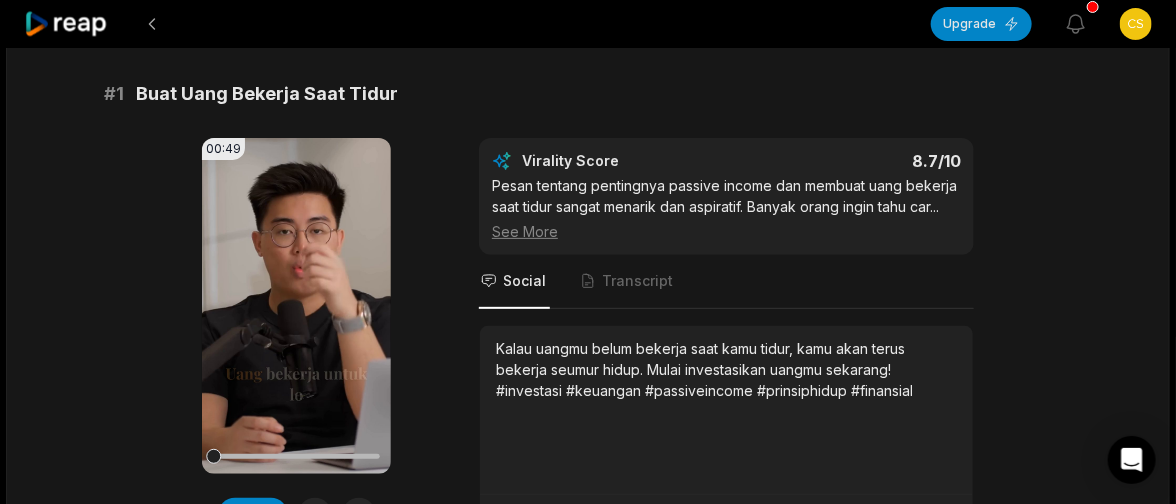 scroll, scrollTop: 70, scrollLeft: 0, axis: vertical 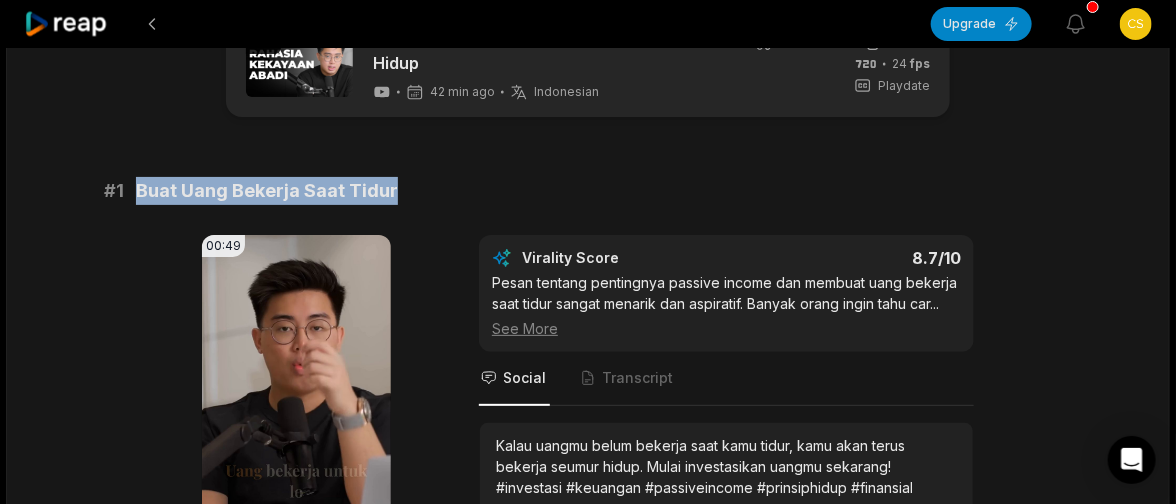drag, startPoint x: 248, startPoint y: 192, endPoint x: 138, endPoint y: 191, distance: 110.00455 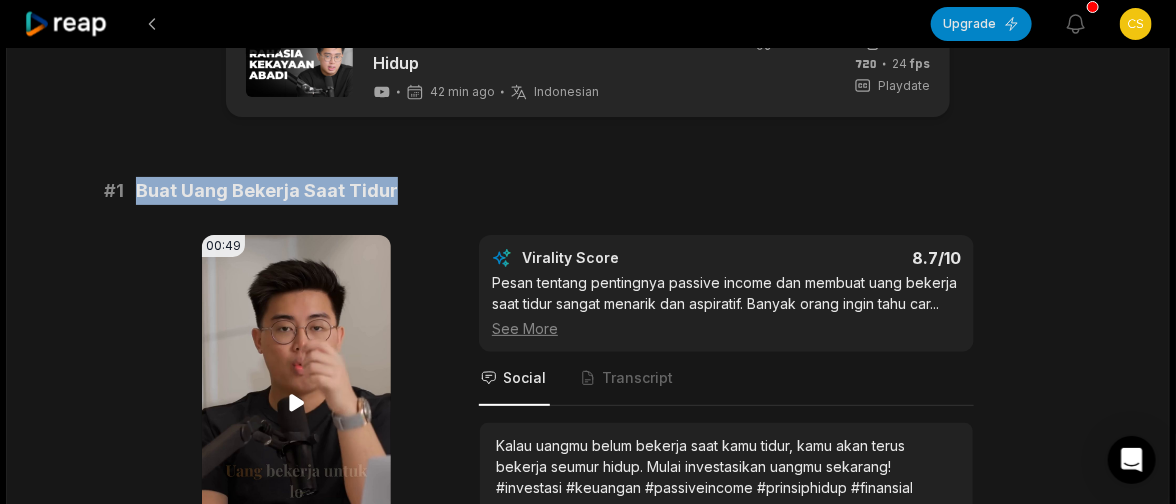click 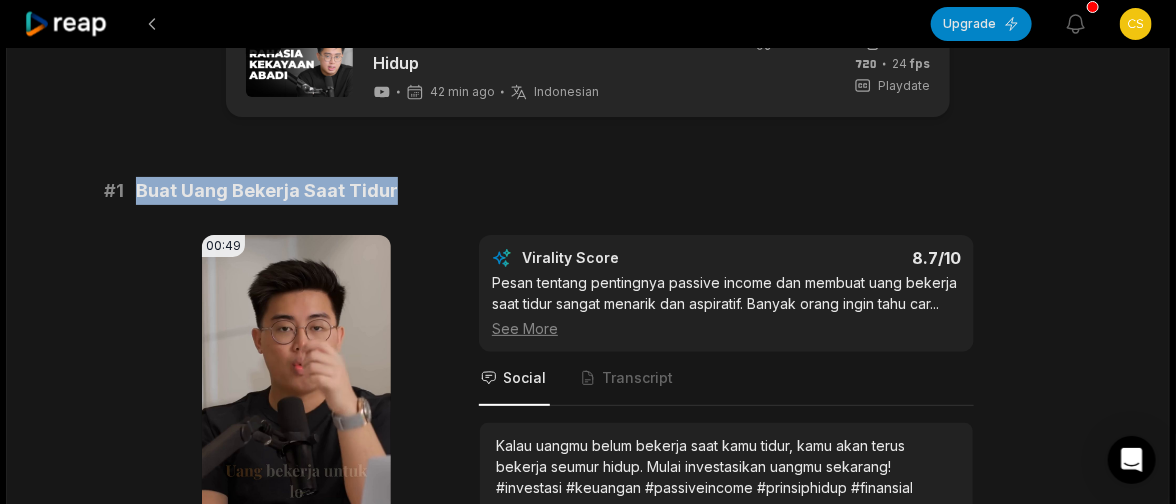 click on "21:15 5 Prinsip Yang Bikin Kamu Kaya Seumur Hidup 42 min ago Indonesian id 00:00  -  10:10 Portrait 24   fps Playdate # 1 Buat Uang Bekerja Saat Tidur 00:49 Your browser does not support mp4 format. Edit Virality Score 8.7 /10 Pesan tentang pentingnya passive income dan membuat uang bekerja saat tidur sangat menarik dan aspiratif. Banyak orang ingin tahu car ...   See More Social Transcript Kalau uangmu belum bekerja saat kamu tidur, kamu akan terus bekerja seumur hidup. Mulai investasikan uangmu sekarang! #investasi #keuangan #passiveincome #prinsiphidup #finansial # 2 Uang Untuk Melayani, Bukan Pamer 00:48 Your browser does not support mp4 format. Edit Virality Score 8.5 /10 Pesan bahwa uang sebaiknya digunakan untuk melayani orang lain, bukan pamer, sangat kuat dan berbeda dari narasi umum. Ini bisa memic ...   See More Social Transcript Orang     kaya     sejati,     gue     pelajari,     orang     kaya     sejati     itu     menggunakan     uangnya     bukan     untuk     pamer.     tapi     menggunakan" at bounding box center (588, 3088) 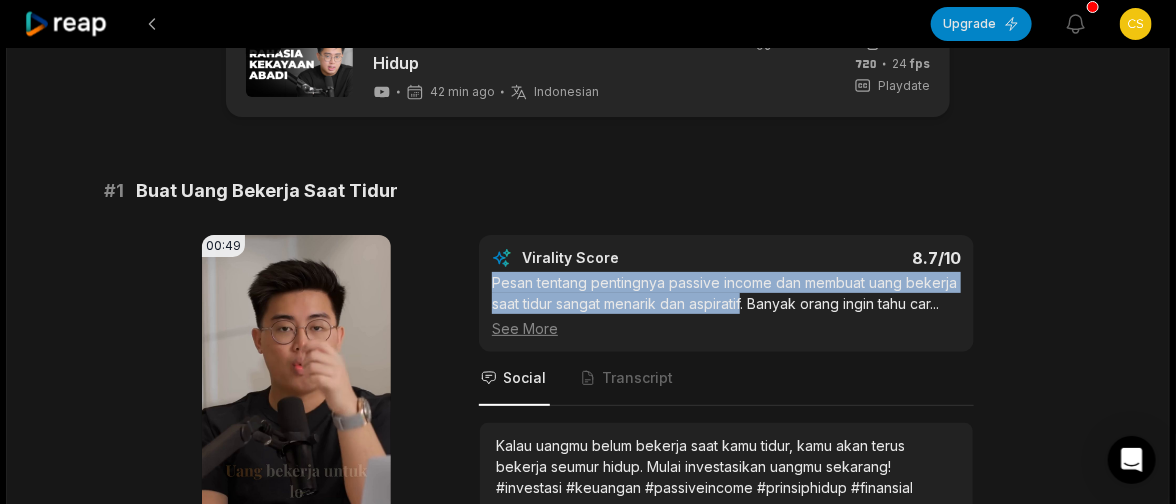 drag, startPoint x: 488, startPoint y: 278, endPoint x: 747, endPoint y: 303, distance: 260.20377 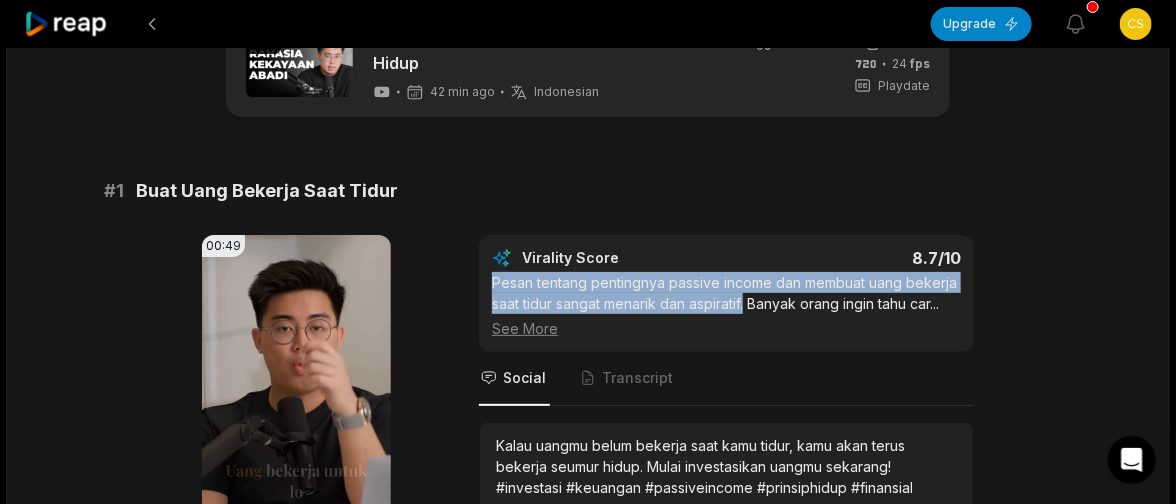 click on "21:15 5 Prinsip Yang Bikin Kamu Kaya Seumur Hidup 42 min ago Indonesian id 00:00  -  10:10 Portrait 24   fps Playdate # 1 Buat Uang Bekerja Saat Tidur 00:49 Your browser does not support mp4 format. Edit Virality Score 8.7 /10 Pesan tentang pentingnya passive income dan membuat uang bekerja saat tidur sangat menarik dan aspiratif. Banyak orang ingin tahu car ...   See More Social Transcript Kalau uangmu belum bekerja saat kamu tidur, kamu akan terus bekerja seumur hidup. Mulai investasikan uangmu sekarang! #investasi #keuangan #passiveincome #prinsiphidup #finansial # 2 Uang Untuk Melayani, Bukan Pamer 00:48 Your browser does not support mp4 format. Edit Virality Score 8.5 /10 Pesan bahwa uang sebaiknya digunakan untuk melayani orang lain, bukan pamer, sangat kuat dan berbeda dari narasi umum. Ini bisa memic ...   See More Social Transcript Orang     kaya     sejati,     gue     pelajari,     orang     kaya     sejati     itu     menggunakan     uangnya     bukan     untuk     pamer.     tapi     menggunakan" at bounding box center (588, 3088) 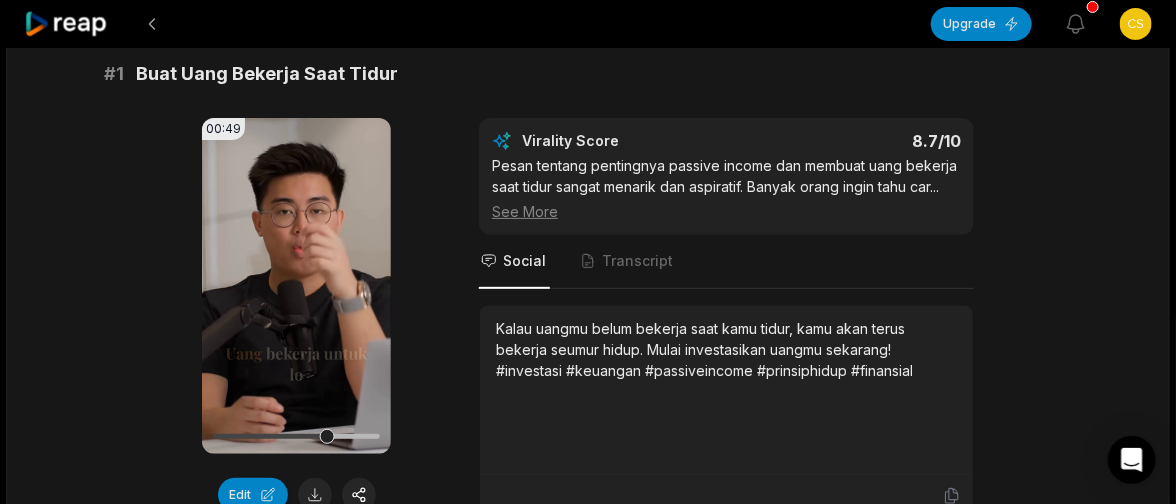 scroll, scrollTop: 270, scrollLeft: 0, axis: vertical 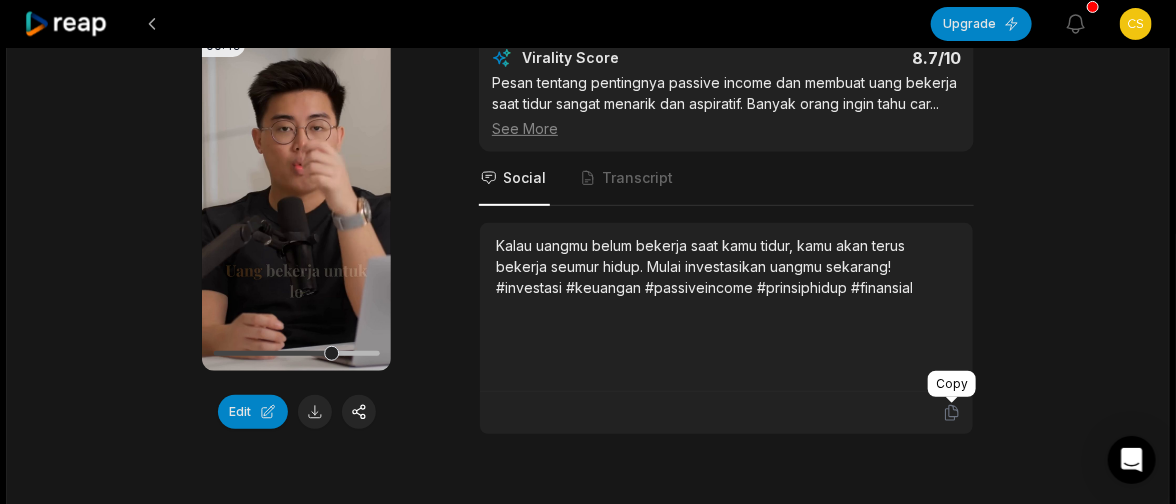 click 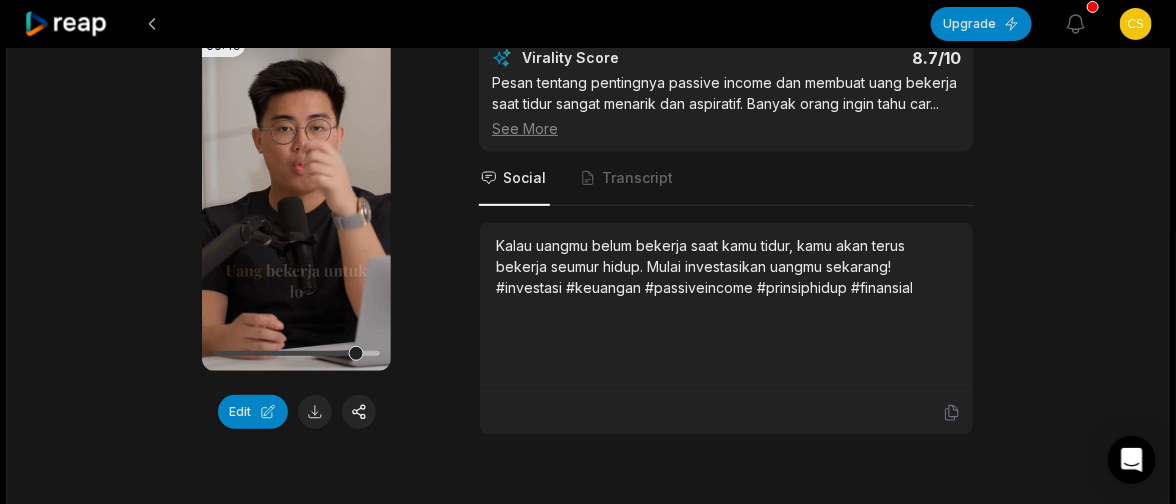 click on "Upgrade View notifications Open user menu 21:15 5 Prinsip Yang Bikin Kamu Kaya Seumur Hidup 42 min ago Indonesian id 00:00  -  10:10 Portrait 24   fps Playdate # 1 Buat Uang Bekerja Saat Tidur 00:49 Your browser does not support mp4 format. Edit Virality Score 8.7 /10 Pesan tentang pentingnya passive income dan membuat uang bekerja saat tidur sangat menarik dan aspiratif. Banyak orang ingin tahu car ...   See More Social Transcript Kalau uangmu belum bekerja saat kamu tidur, kamu akan terus bekerja seumur hidup. Mulai investasikan uangmu sekarang! #investasi #keuangan #passiveincome #prinsiphidup #finansial # 2 Uang Untuk Melayani, Bukan Pamer 00:48 Your browser does not support mp4 format. Edit Virality Score 8.5 /10 Pesan bahwa uang sebaiknya digunakan untuk melayani orang lain, bukan pamer, sangat kuat dan berbeda dari narasi umum. Ini bisa memic ...   See More Social Transcript Orang     kaya     sejati,     gue     pelajari,     orang     kaya     sejati     itu     menggunakan     uangnya     bukan" at bounding box center [588, 2867] 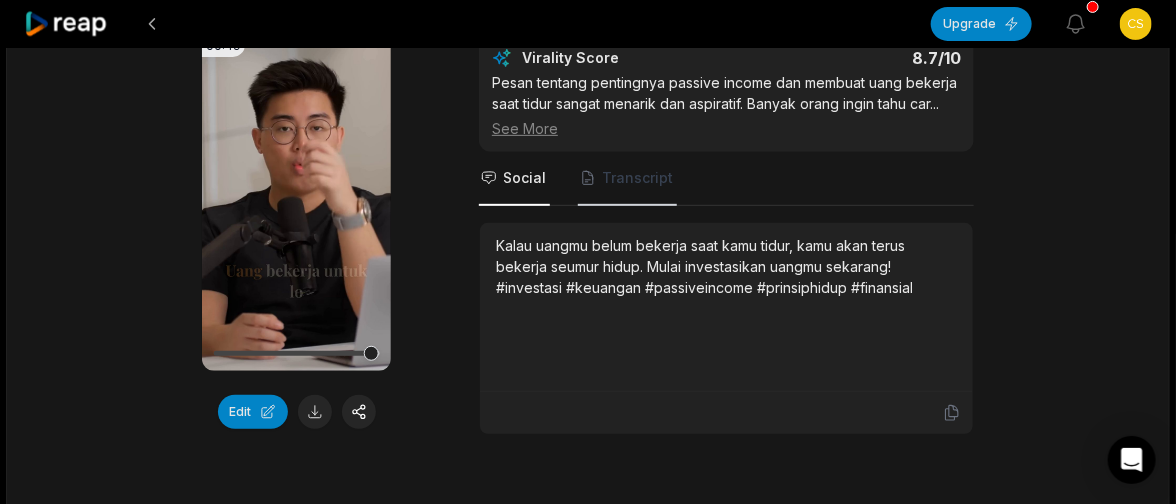 click on "Transcript" at bounding box center (637, 178) 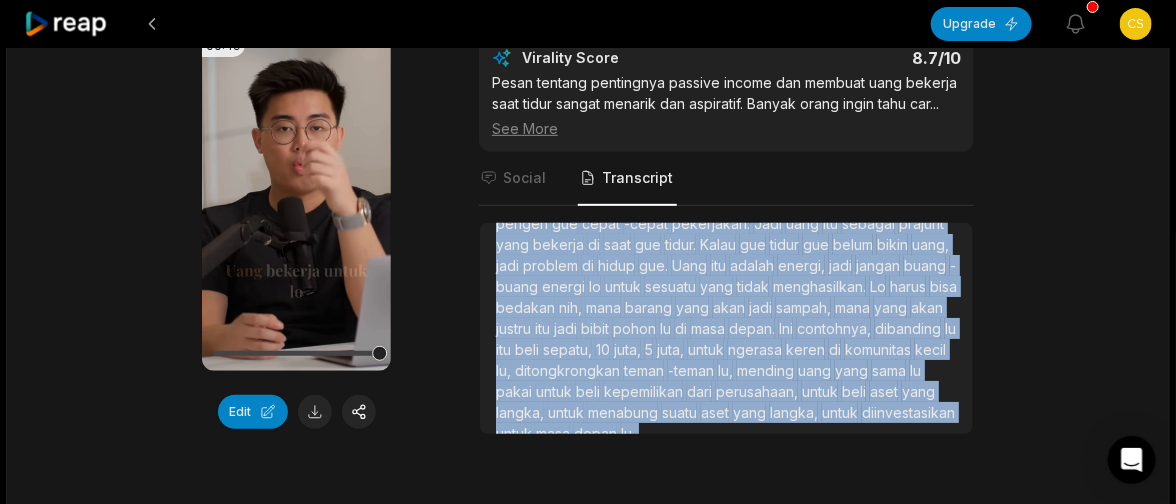 scroll, scrollTop: 95, scrollLeft: 0, axis: vertical 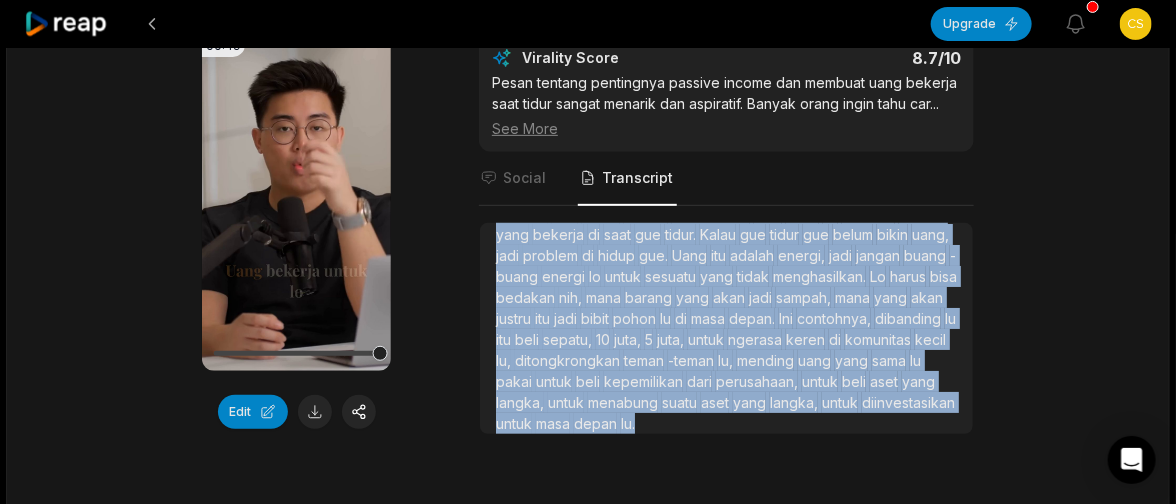 drag, startPoint x: 496, startPoint y: 240, endPoint x: 637, endPoint y: 421, distance: 229.43845 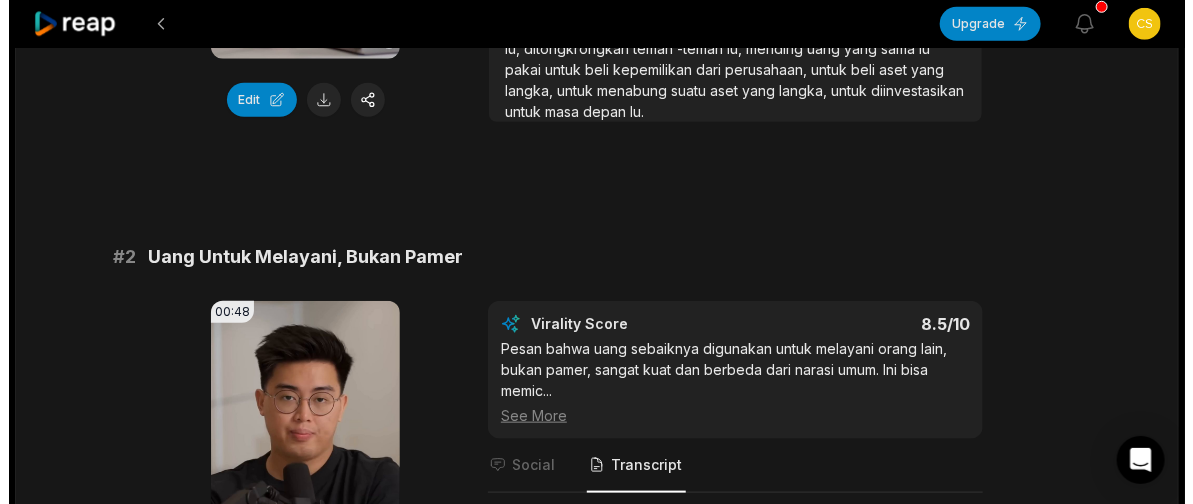 scroll, scrollTop: 399, scrollLeft: 0, axis: vertical 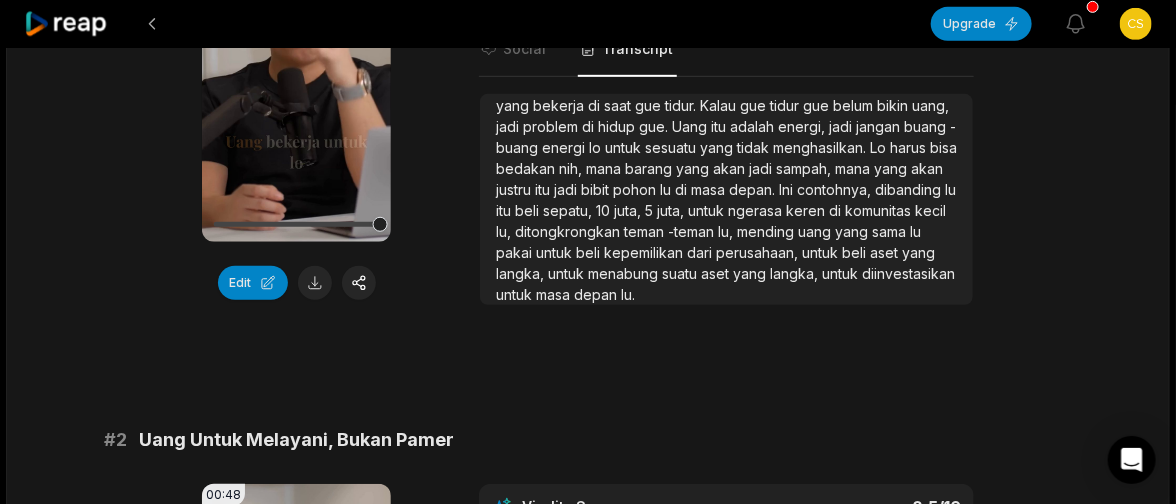 click on "Upgrade View notifications Open user menu 21:15 5 Prinsip Yang Bikin Kamu Kaya Seumur Hidup 42 min ago Indonesian id 00:00  -  10:10 Portrait 24   fps Playdate # 1 Buat Uang Bekerja Saat Tidur 00:49 Your browser does not support mp4 format. Edit Virality Score 8.7 /10 Pesan tentang pentingnya passive income dan membuat uang bekerja saat tidur sangat menarik dan aspiratif. Banyak orang ingin tahu car ...   See More Social Transcript Uang     bekerja     untuk     lo     di     saat     lo     tidur,     lo     akan     selamanya     bekerja     untuk     uang.     Ketika     gue     tau     hal     ini,     semua     uang     yang     gue     dapatkan     itu     pengen     gue     cepat     -cepat     pekerjakan.     Jadi     uang     itu     sebagai     prajurit     yang     bekerja     di     saat     gue     tidur.     Kalau     gue     tidur     gue     belum     bikin     uang,     jadi     problem     di     hidup     gue.     Uang     itu     adalah     energi,     jadi     jangan     buang     -buang" at bounding box center (588, -147) 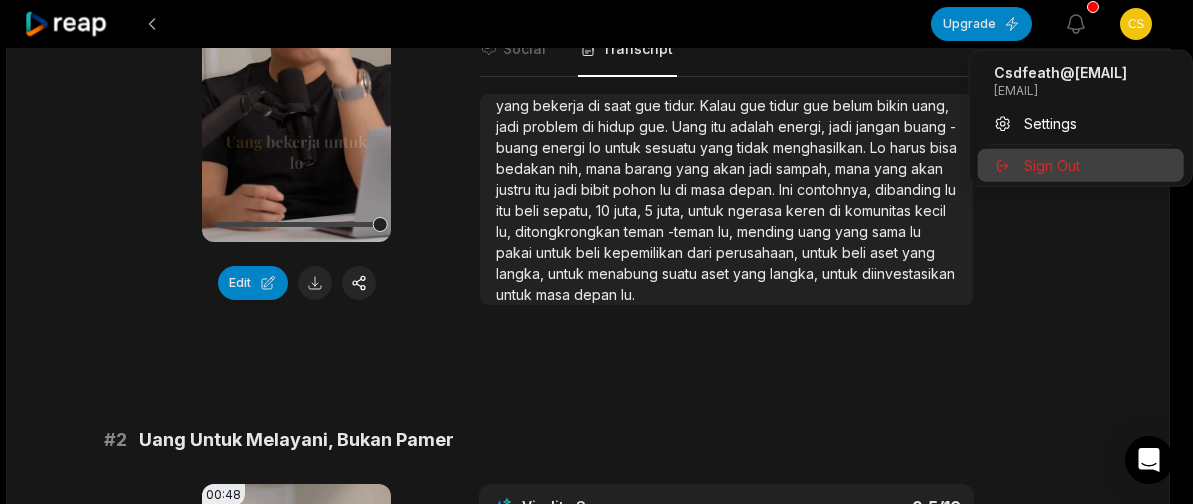 click on "Sign Out" at bounding box center (1052, 165) 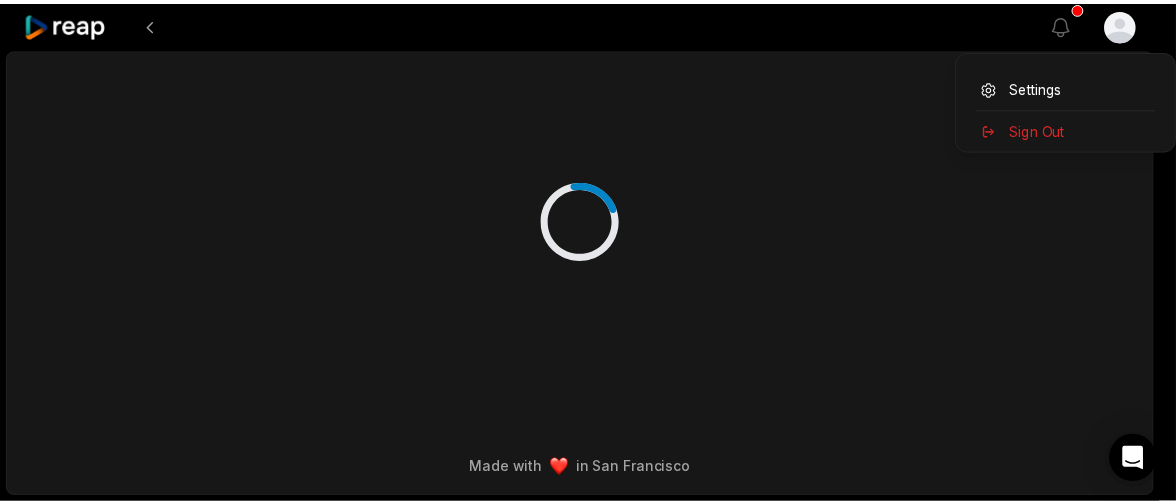 scroll, scrollTop: 0, scrollLeft: 0, axis: both 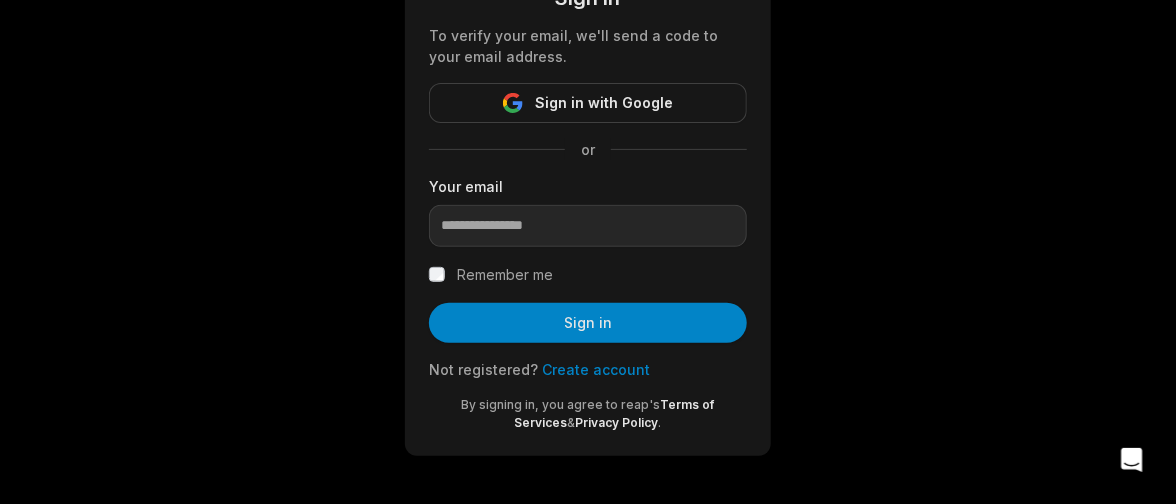 click on "Create account" at bounding box center [596, 369] 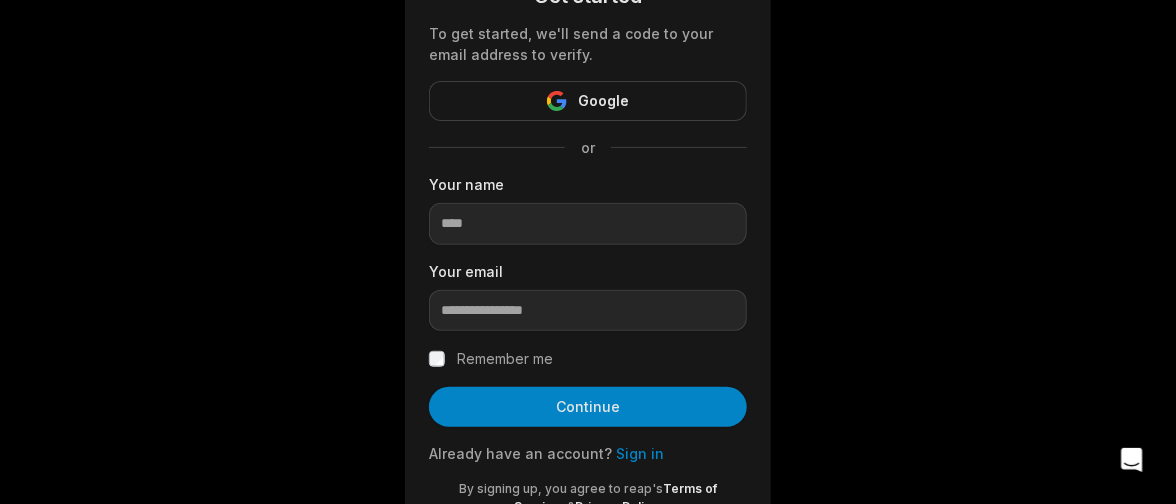 scroll, scrollTop: 0, scrollLeft: 0, axis: both 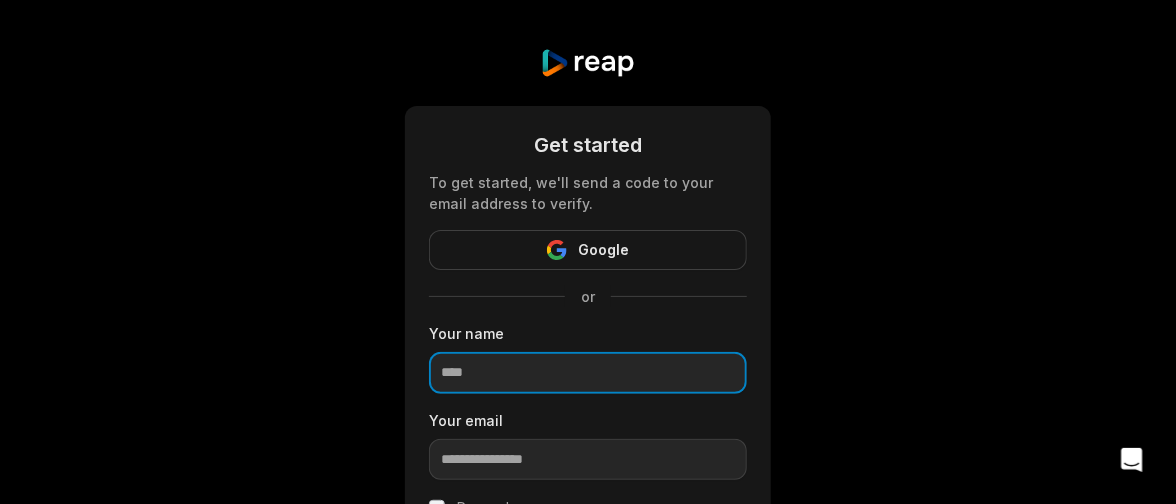 click at bounding box center [588, 373] 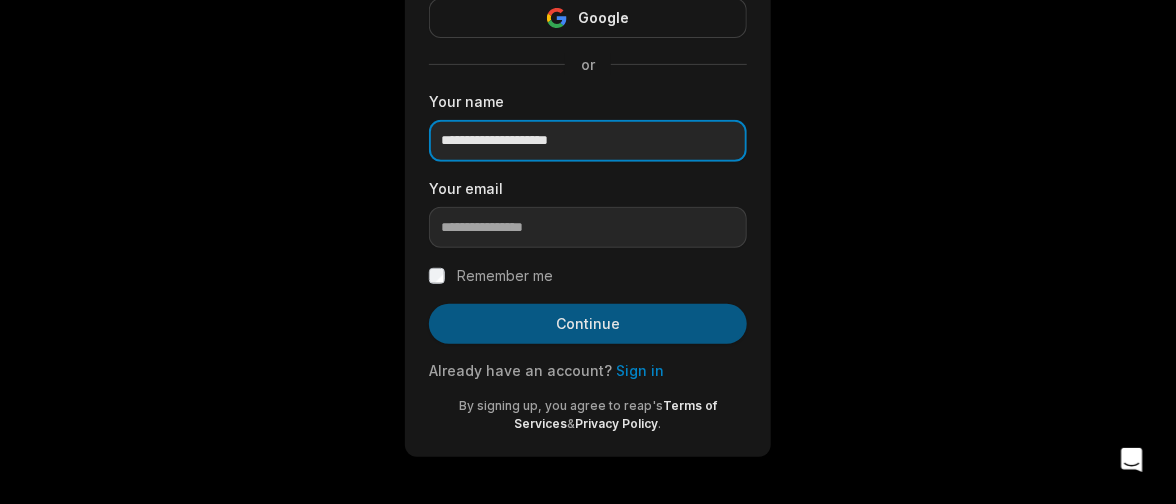 scroll, scrollTop: 235, scrollLeft: 0, axis: vertical 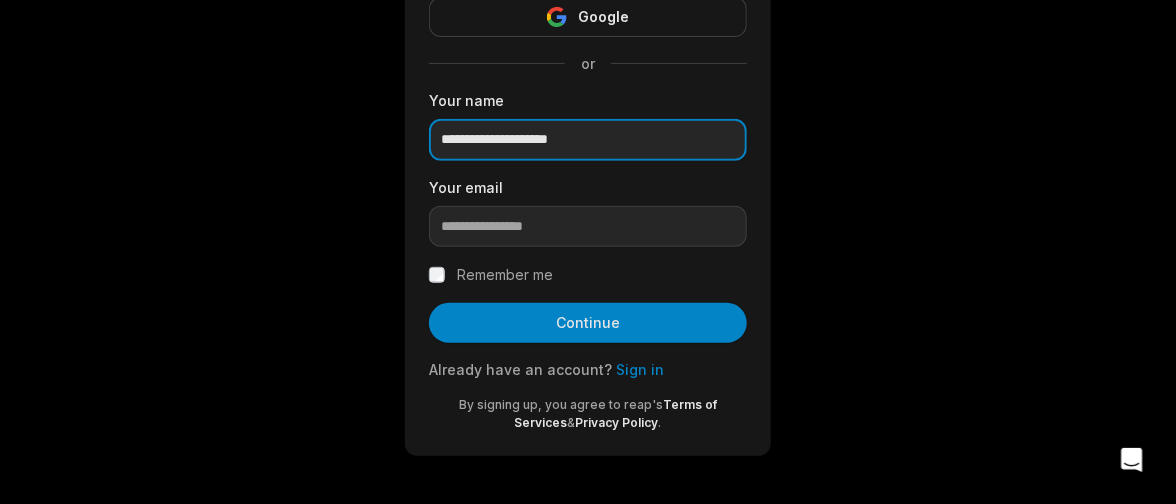 type on "**********" 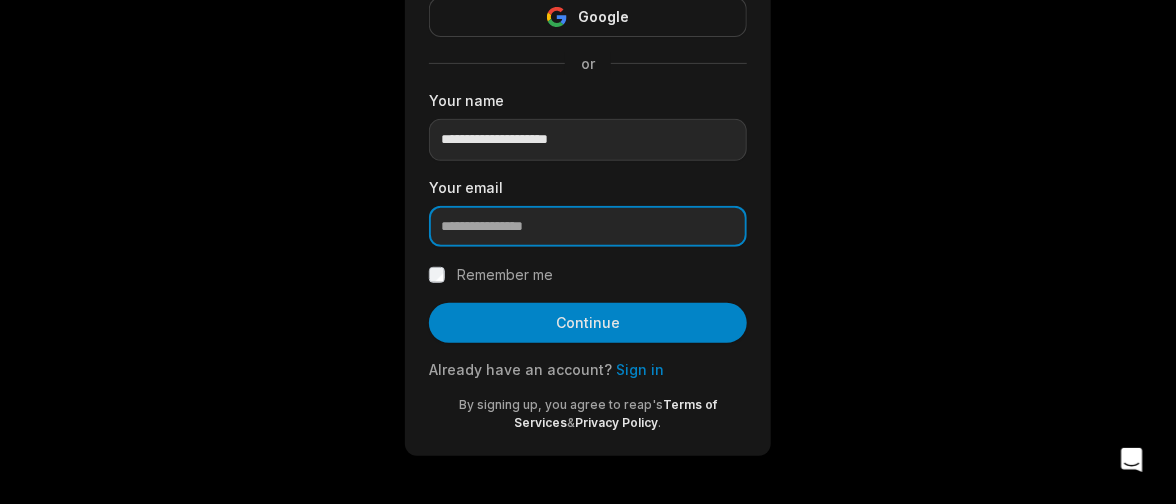click at bounding box center (588, 227) 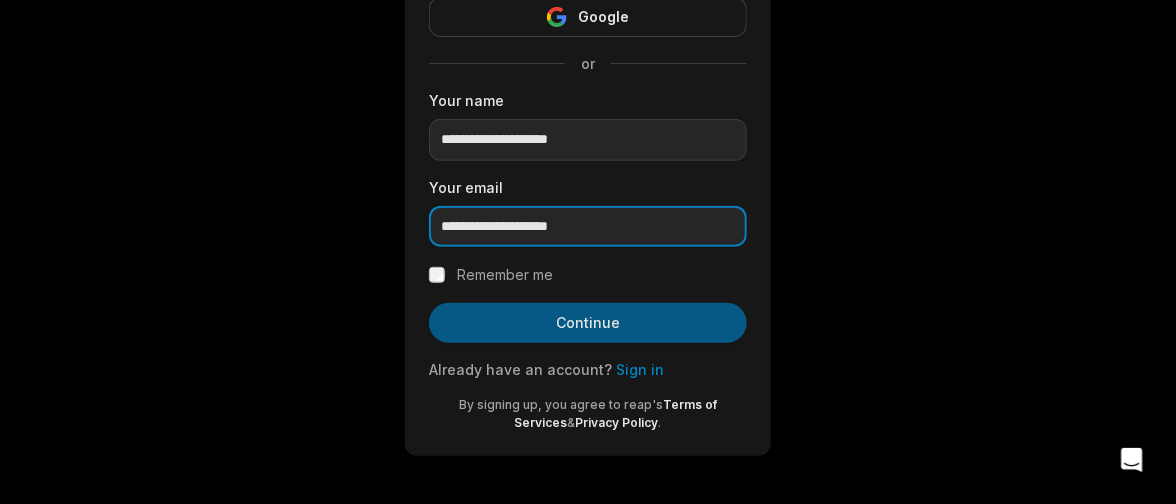 type on "**********" 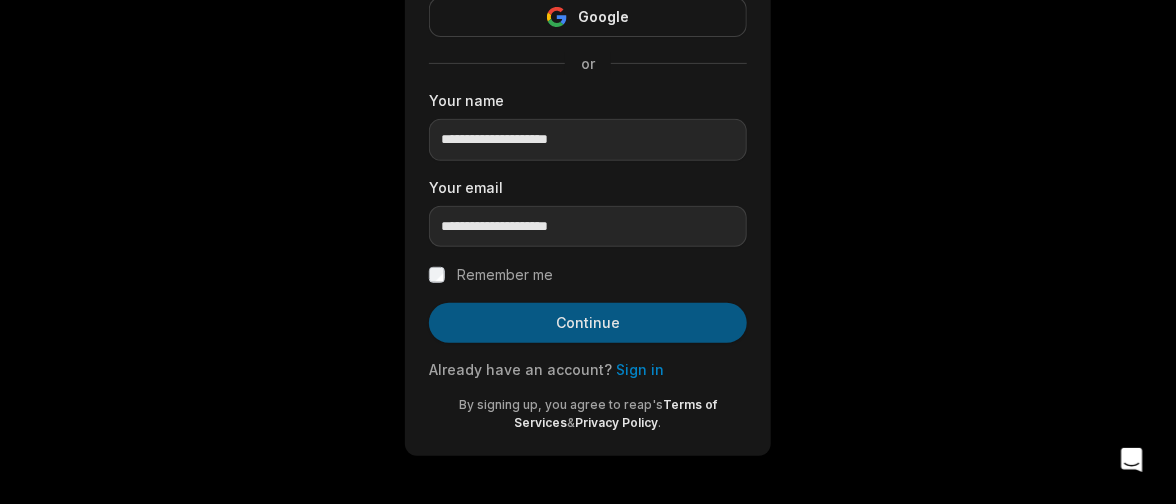 click on "Continue" at bounding box center (588, 323) 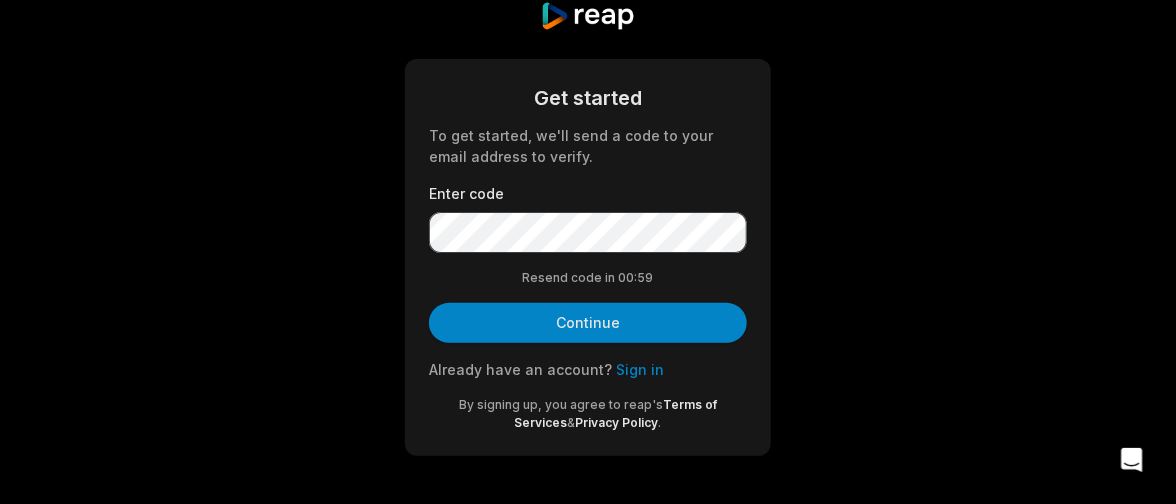 scroll, scrollTop: 0, scrollLeft: 0, axis: both 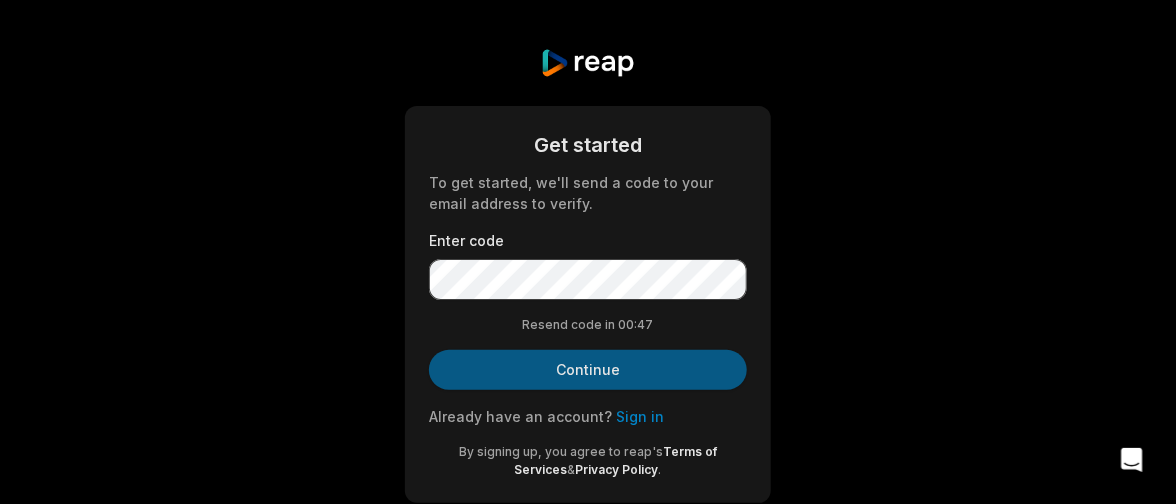 click on "Continue" at bounding box center [588, 370] 